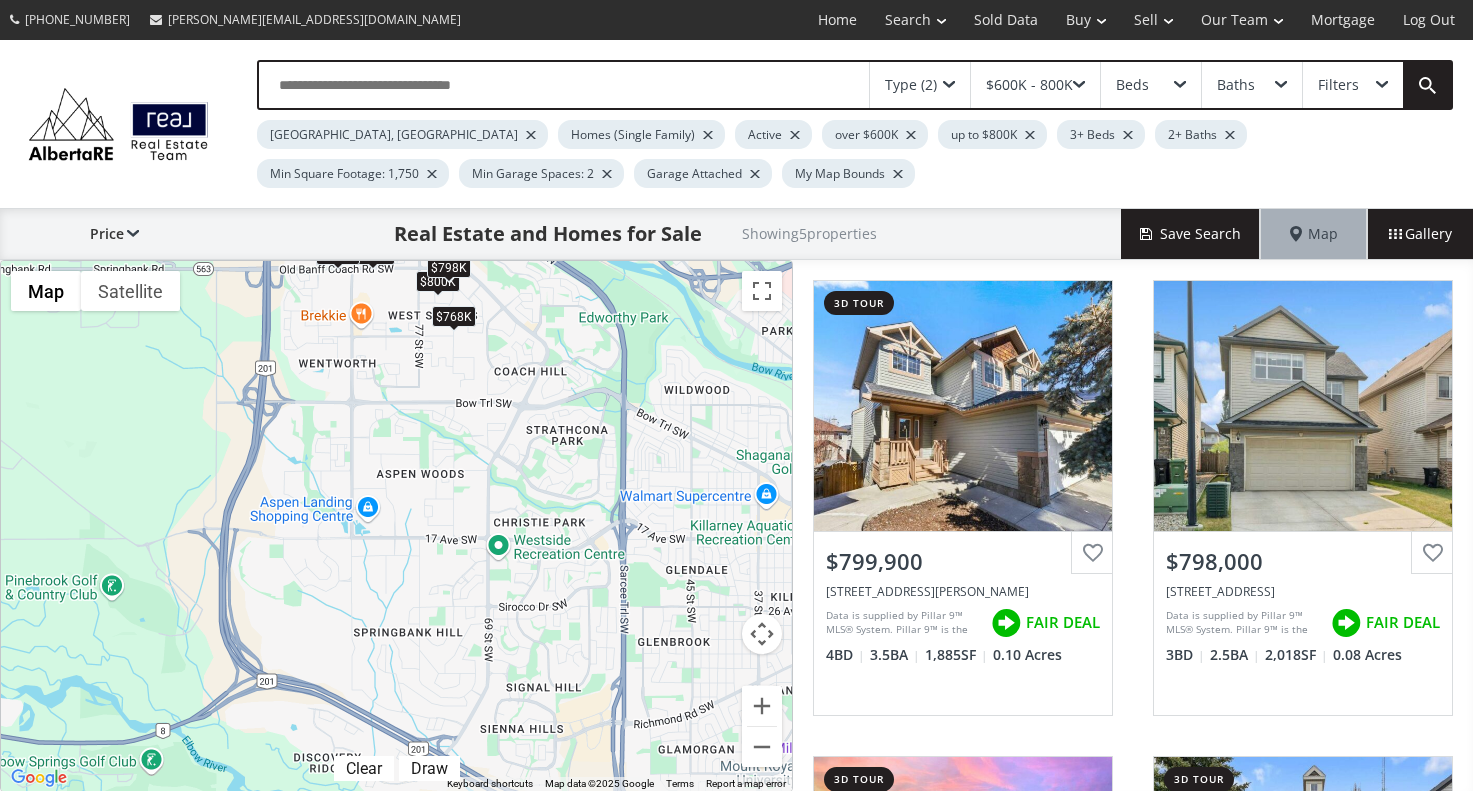 scroll, scrollTop: 0, scrollLeft: 0, axis: both 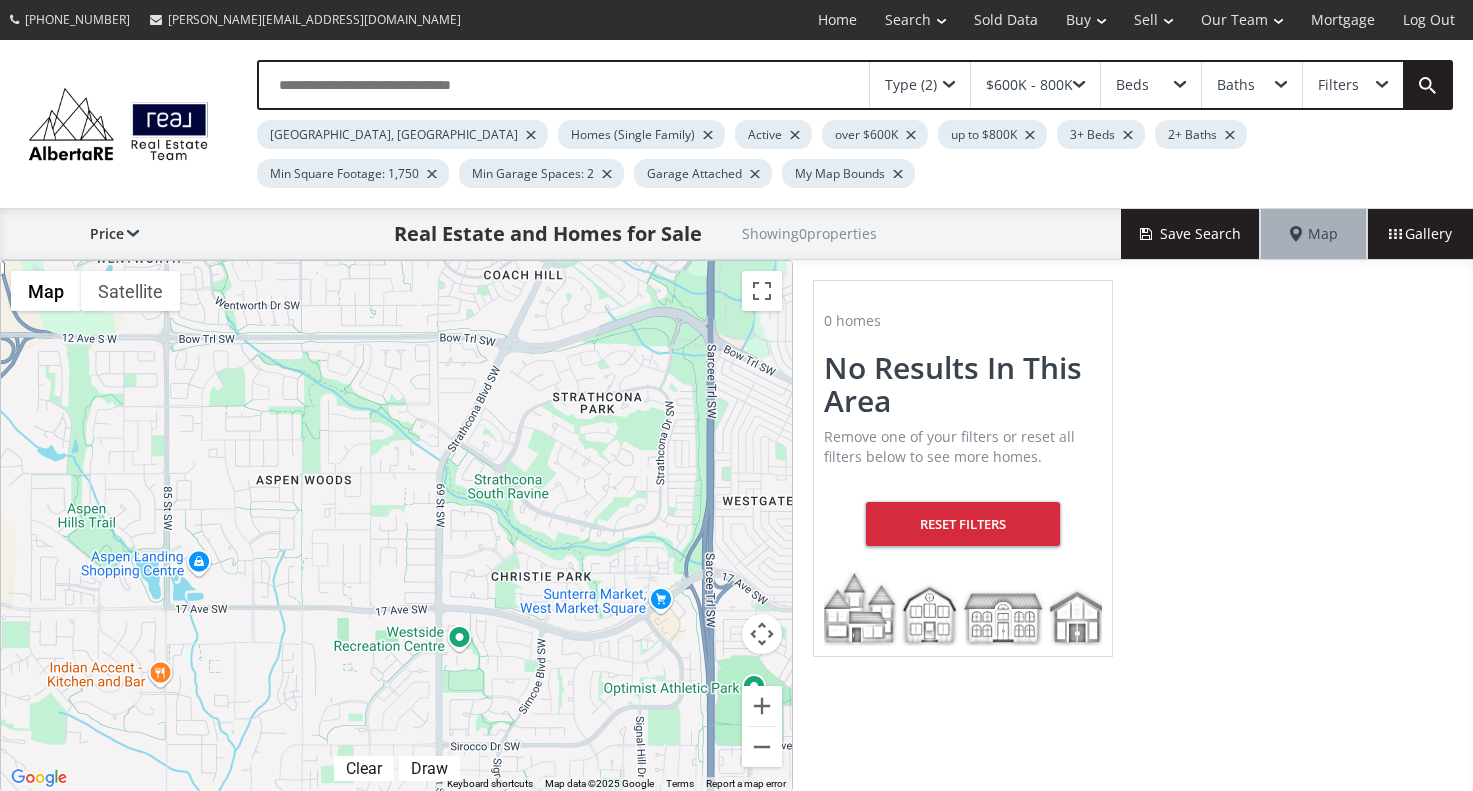 drag, startPoint x: 501, startPoint y: 447, endPoint x: 608, endPoint y: 616, distance: 200.025 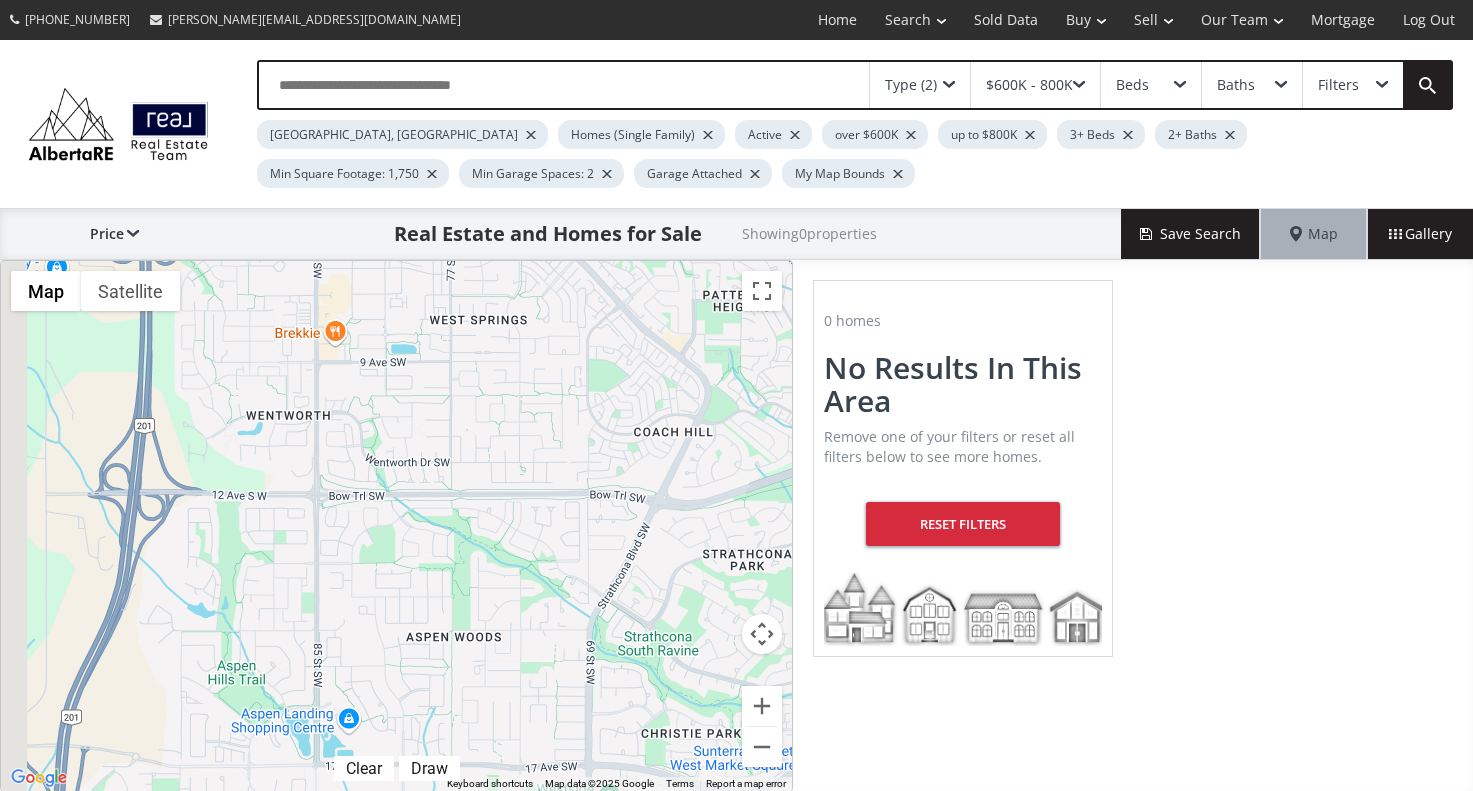 drag, startPoint x: 457, startPoint y: 461, endPoint x: 607, endPoint y: 620, distance: 218.58865 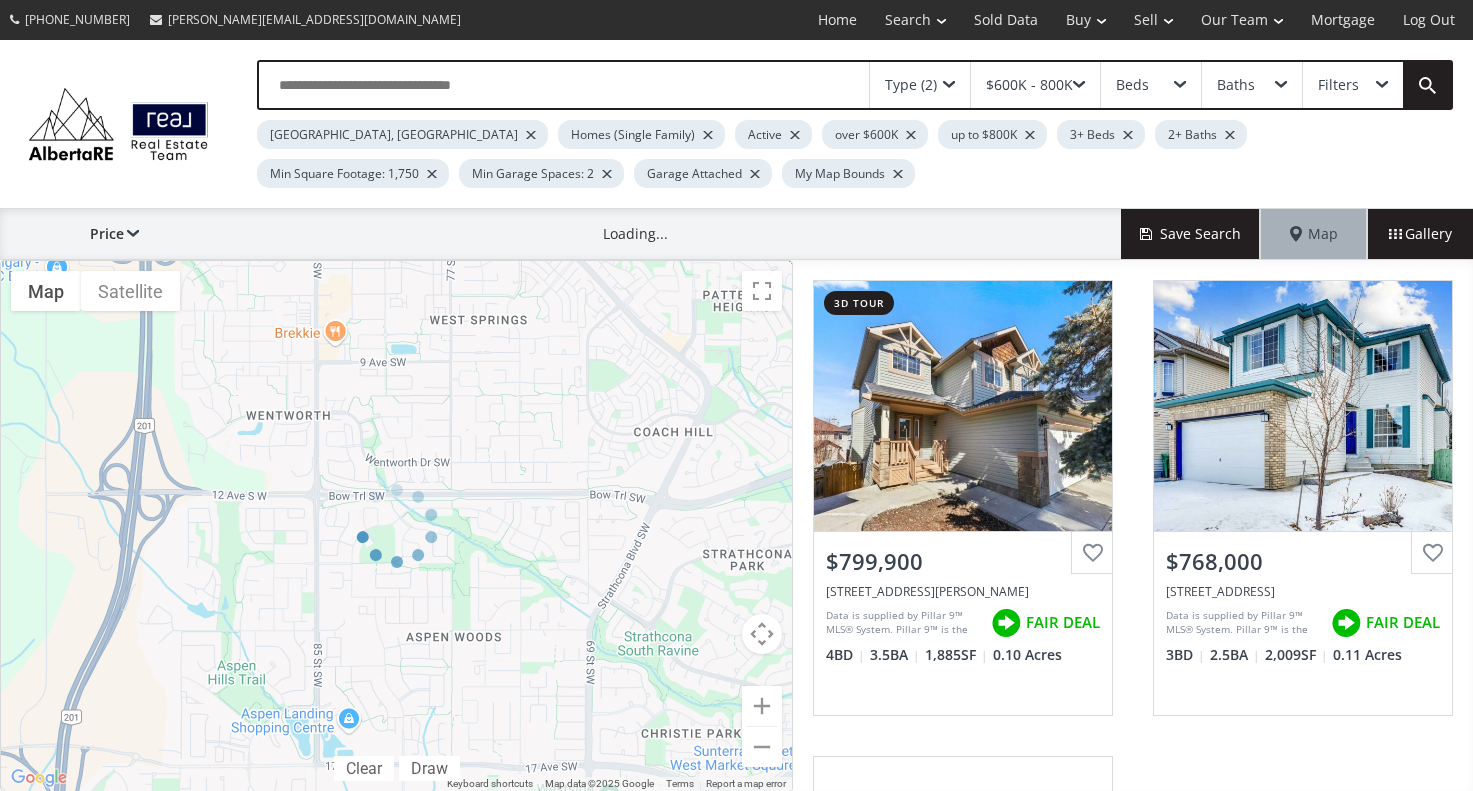 drag, startPoint x: 522, startPoint y: 465, endPoint x: 536, endPoint y: 773, distance: 308.31802 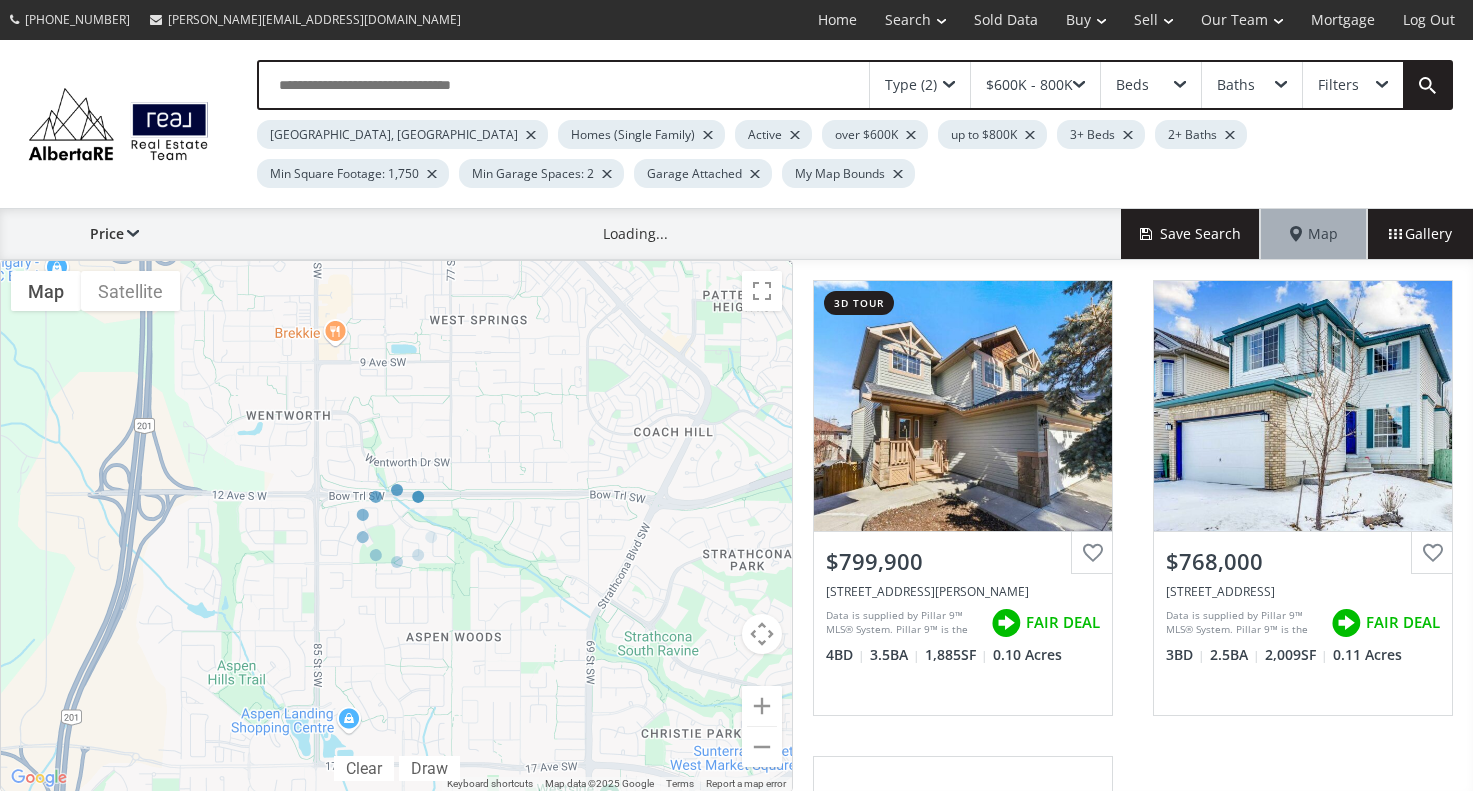 click on "← Move left → Move right ↑ Move up ↓ Move down + Zoom in - Zoom out Home Jump left by 75% End Jump right by 75% Page Up Jump up by 75% Page Down Jump down by 75% To navigate, press the arrow keys. Map Terrain Satellite Labels Clear Draw Keyboard shortcuts Map Data Map data ©2025 Google Map data ©2025 Google 200 m  Click to toggle between metric and imperial units Terms Report a map error" at bounding box center (396, 526) 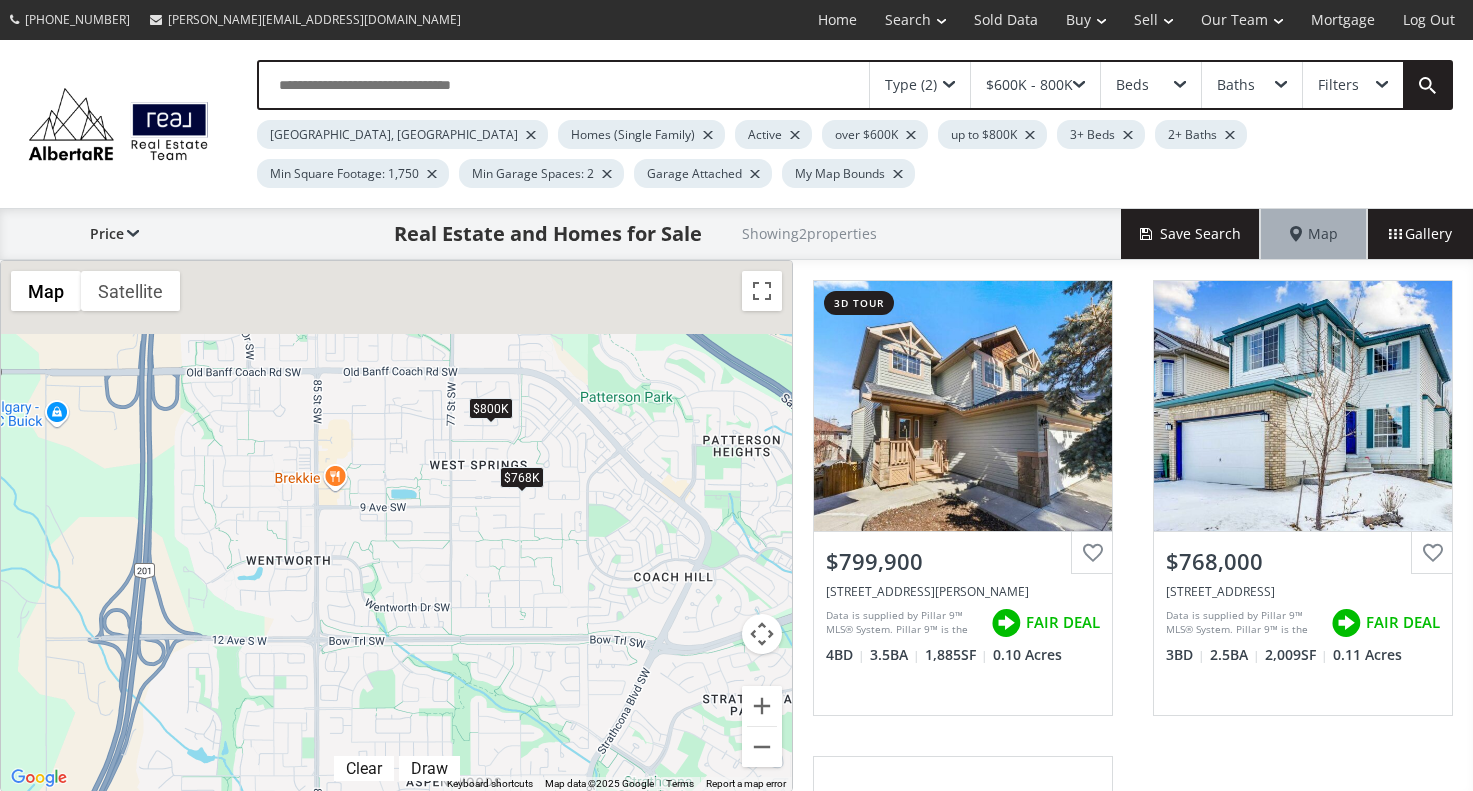 drag, startPoint x: 500, startPoint y: 482, endPoint x: 500, endPoint y: 631, distance: 149 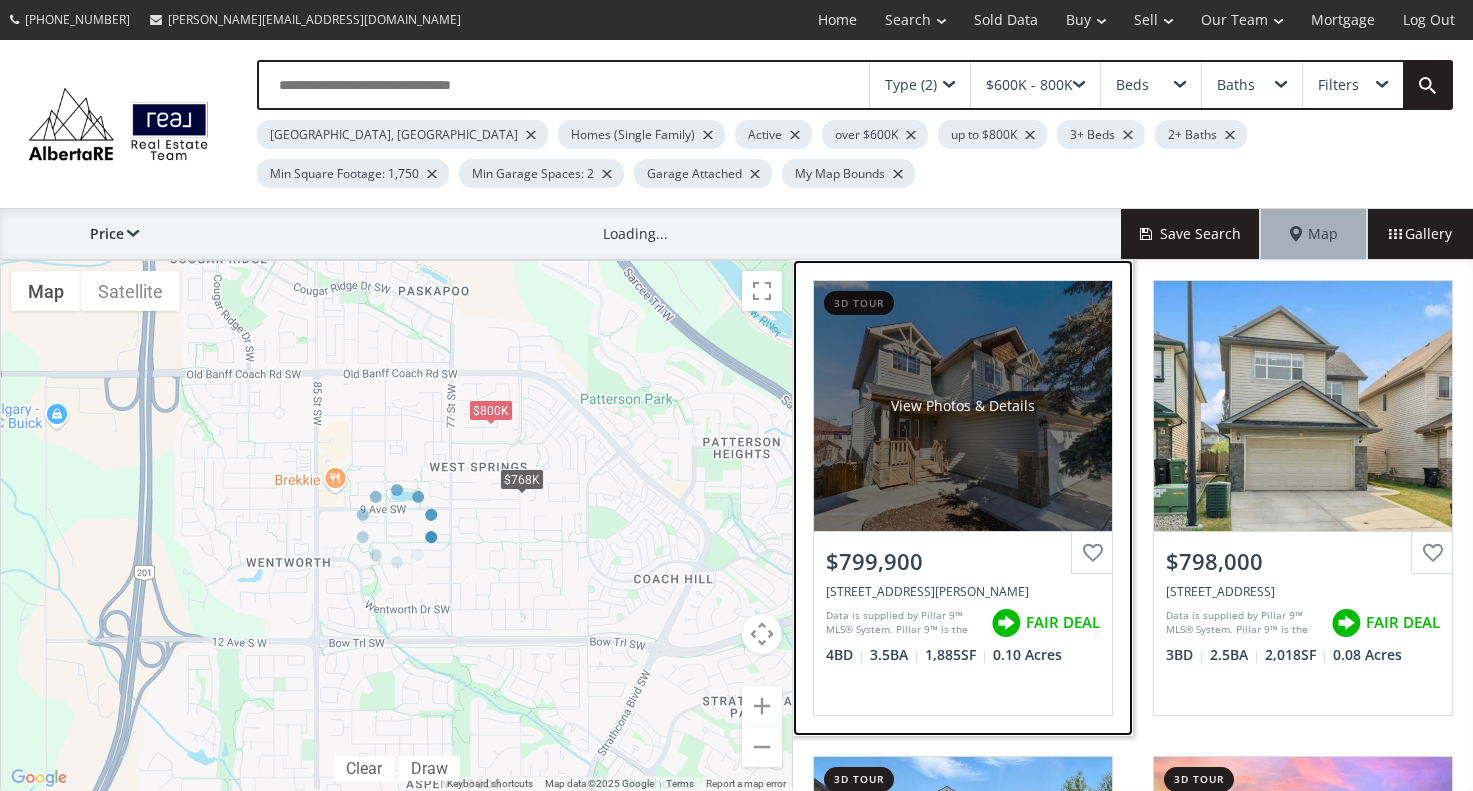 click on "View Photos & Details" at bounding box center [963, 406] 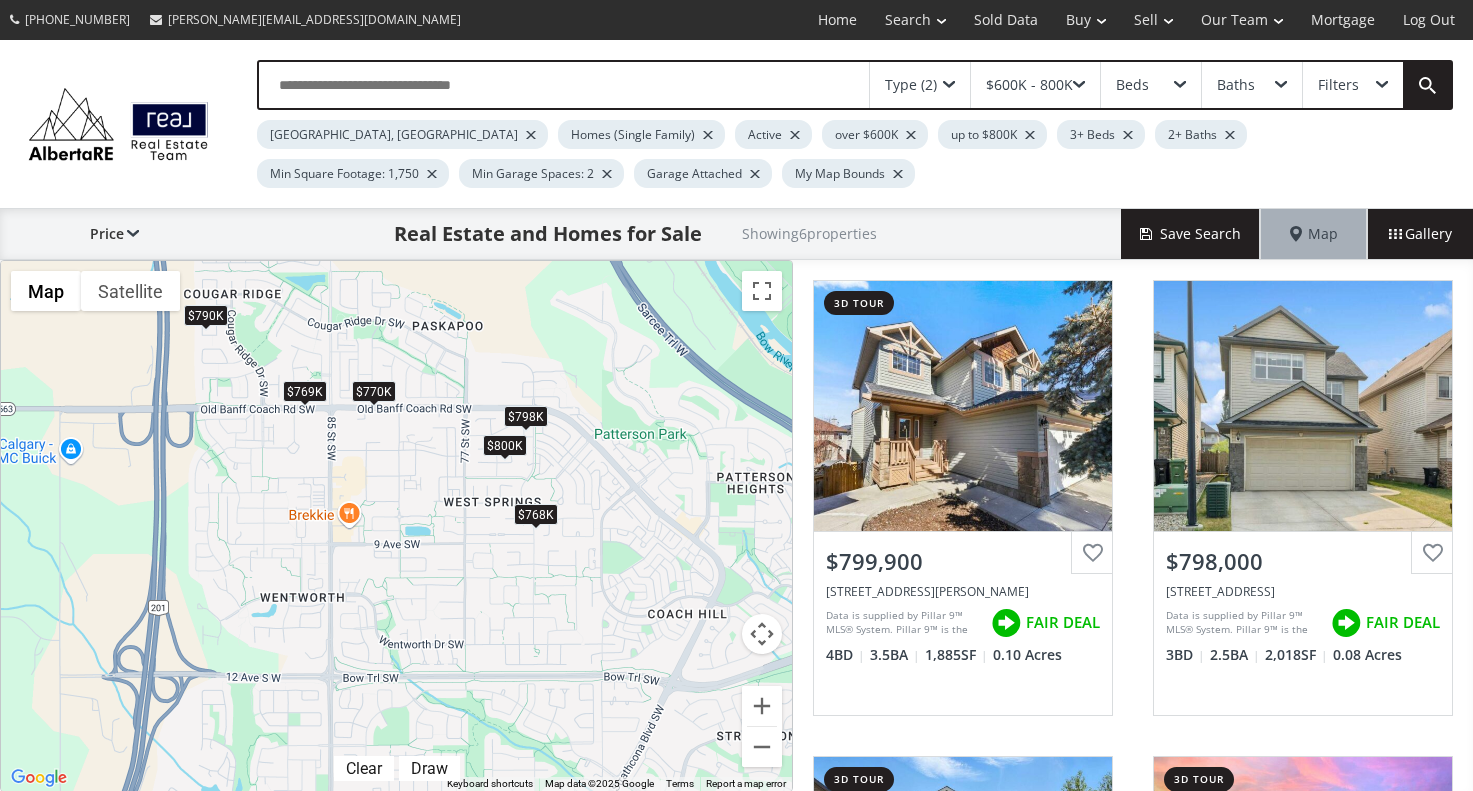 drag, startPoint x: 486, startPoint y: 362, endPoint x: 615, endPoint y: 536, distance: 216.60332 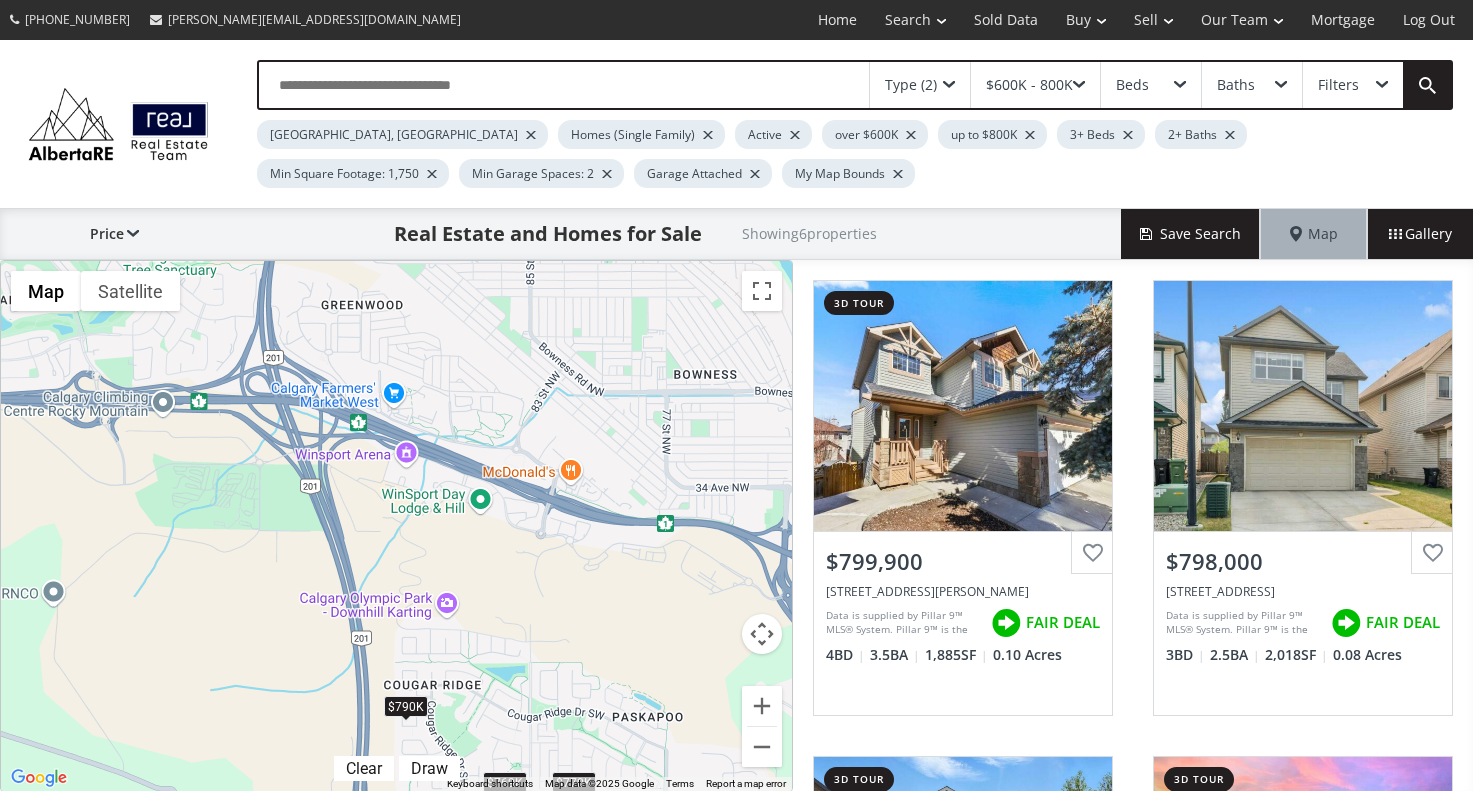 drag, startPoint x: 582, startPoint y: 485, endPoint x: 638, endPoint y: 712, distance: 233.80548 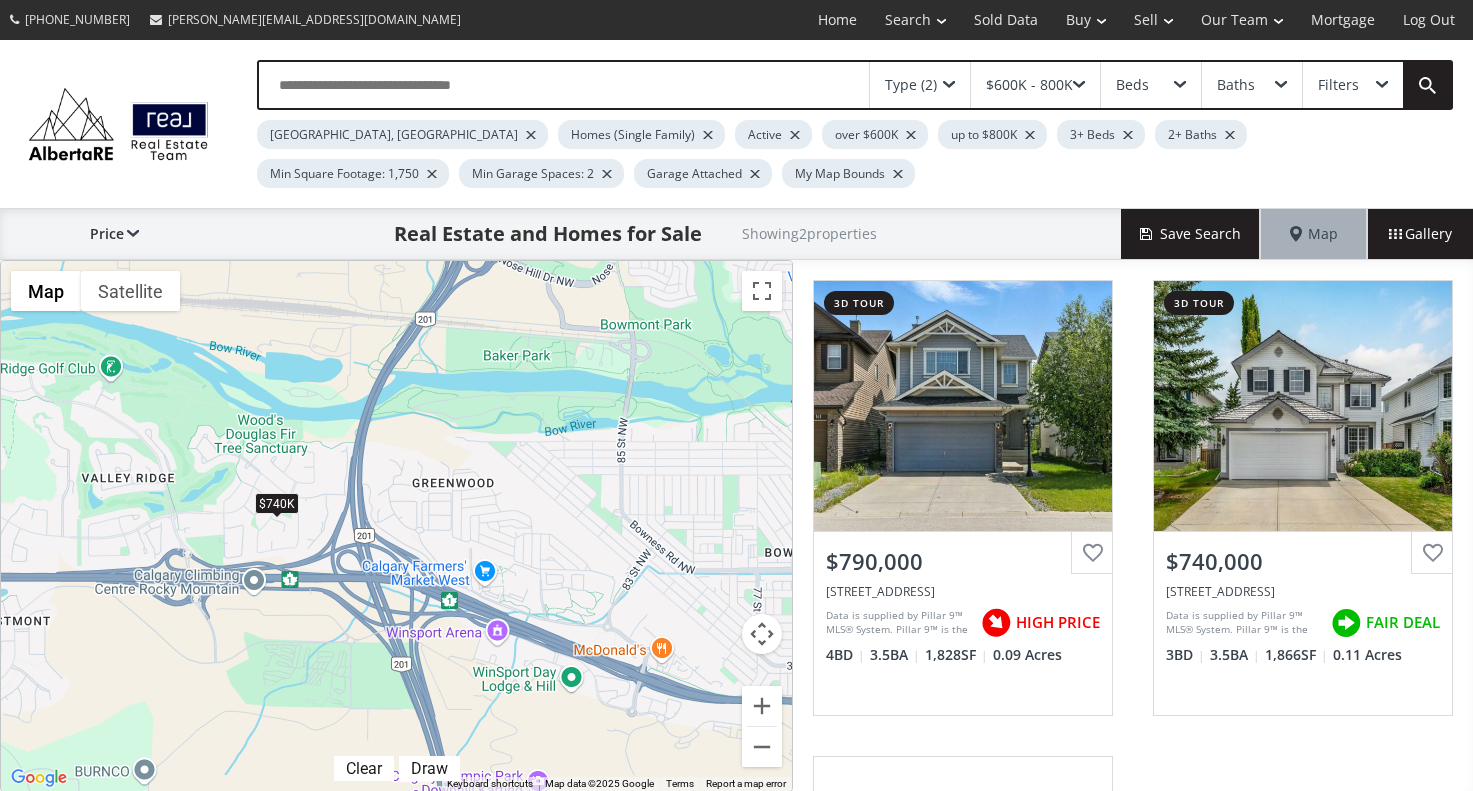 drag, startPoint x: 534, startPoint y: 469, endPoint x: 627, endPoint y: 649, distance: 202.60553 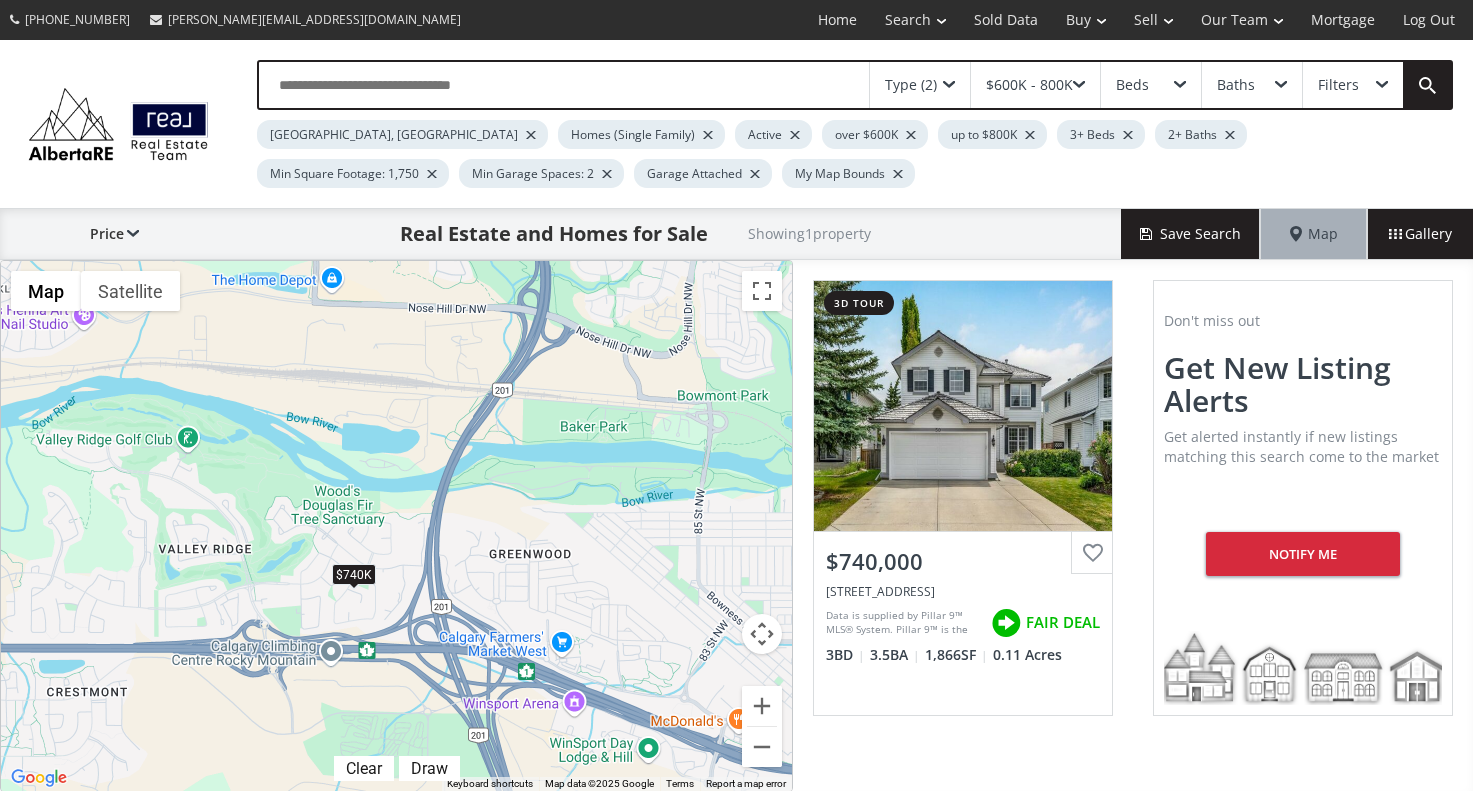 drag, startPoint x: 452, startPoint y: 499, endPoint x: 529, endPoint y: 571, distance: 105.41821 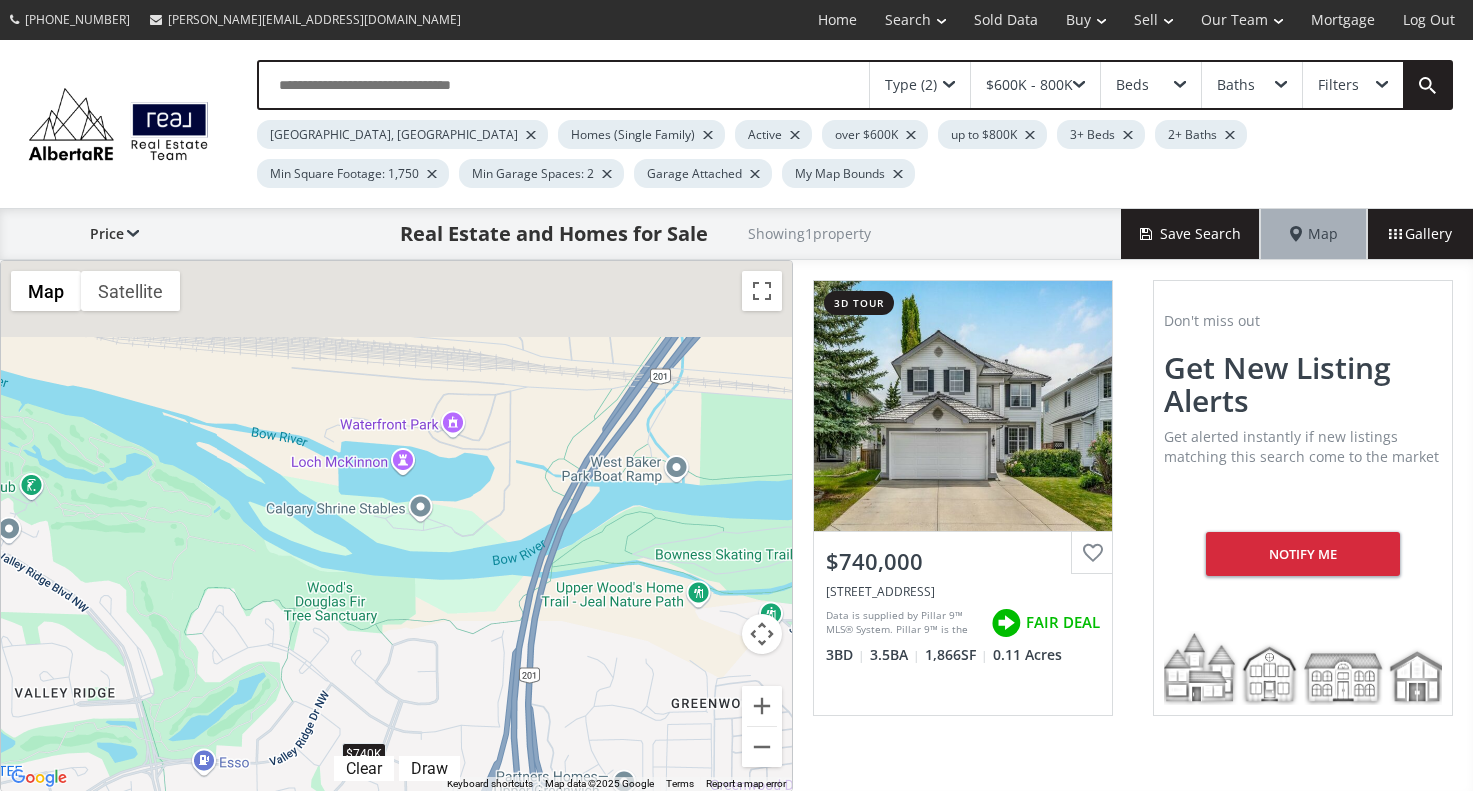 drag, startPoint x: 527, startPoint y: 514, endPoint x: 710, endPoint y: 695, distance: 257.39075 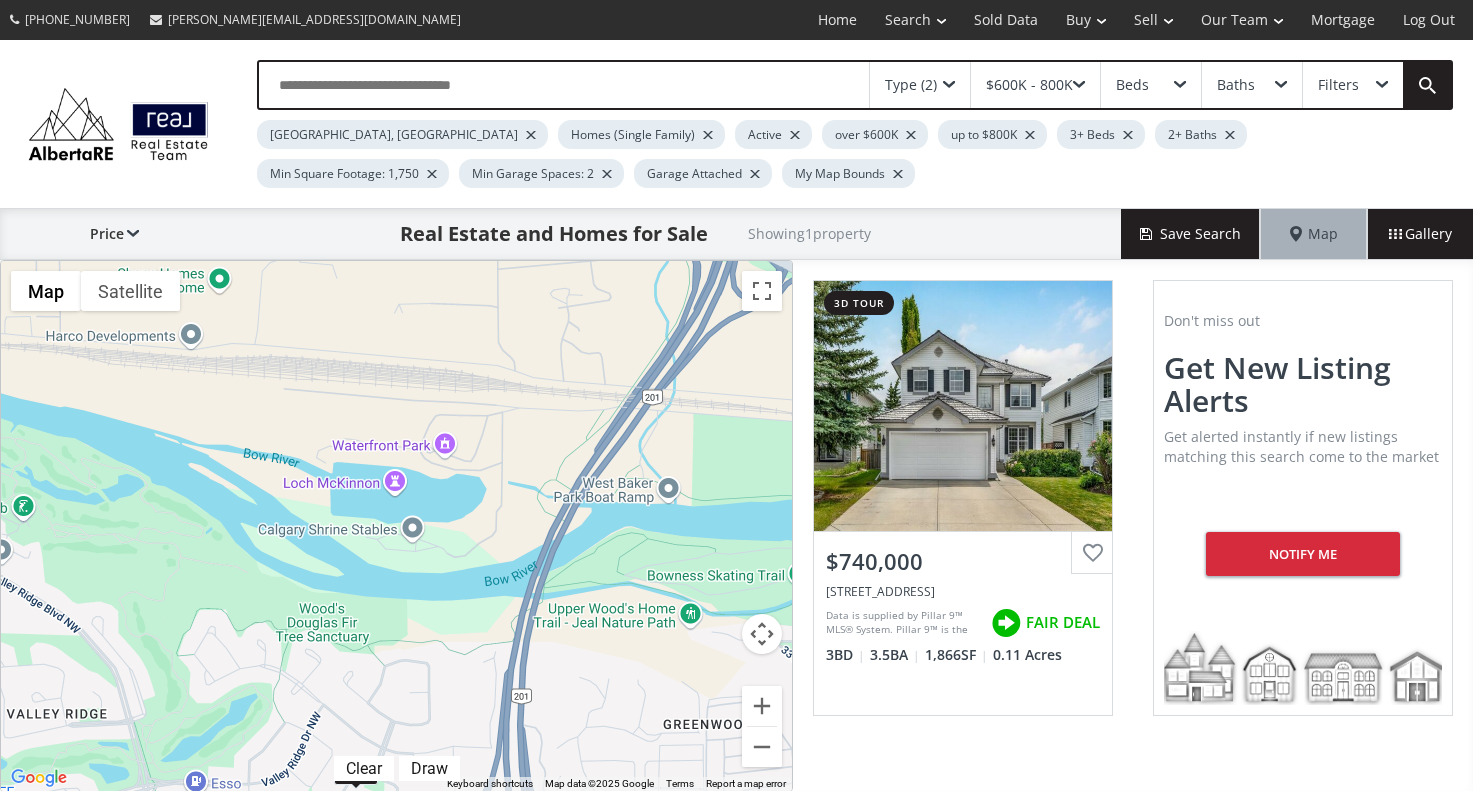 drag, startPoint x: 683, startPoint y: 699, endPoint x: 649, endPoint y: 689, distance: 35.44009 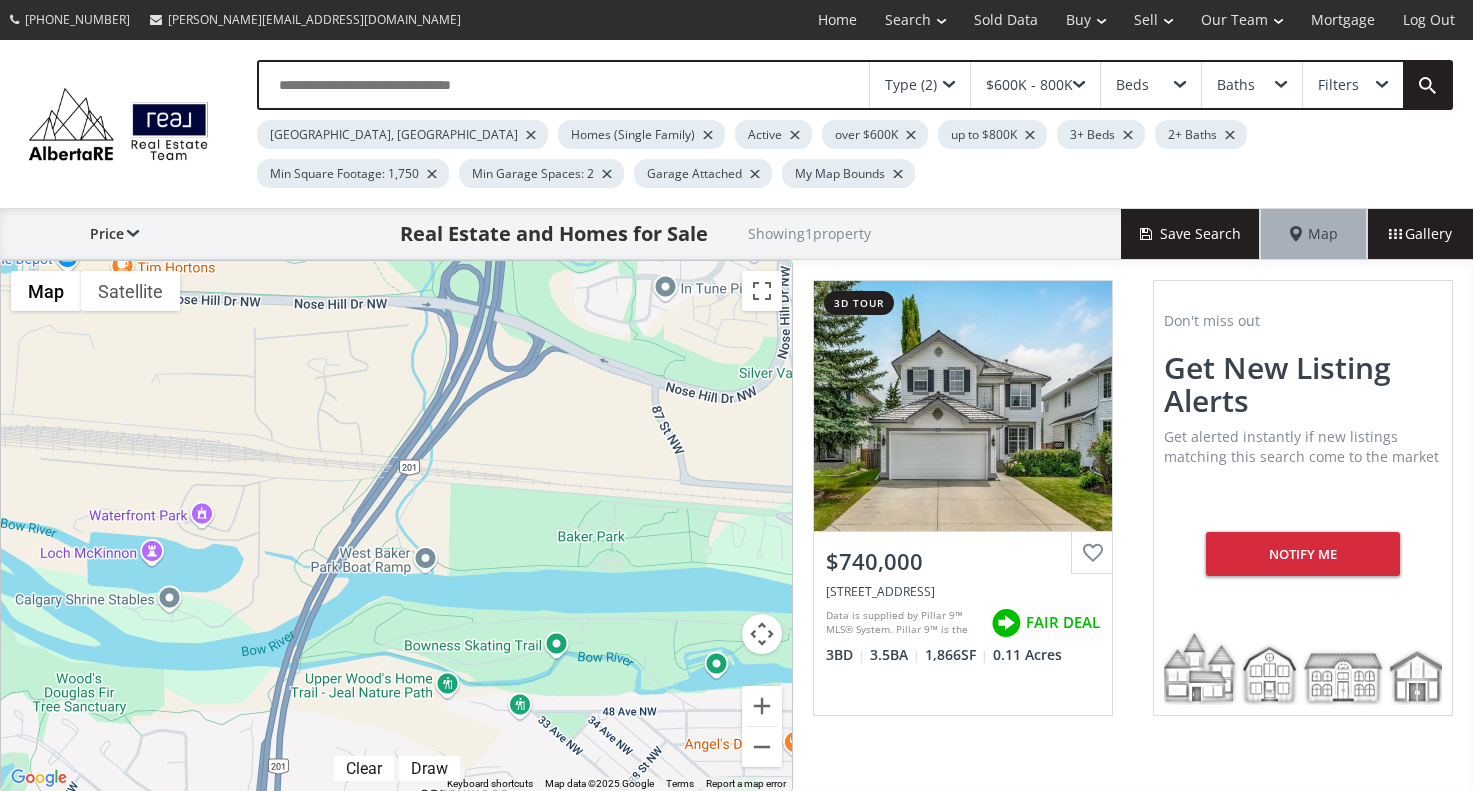 drag, startPoint x: 646, startPoint y: 517, endPoint x: 444, endPoint y: 620, distance: 226.74435 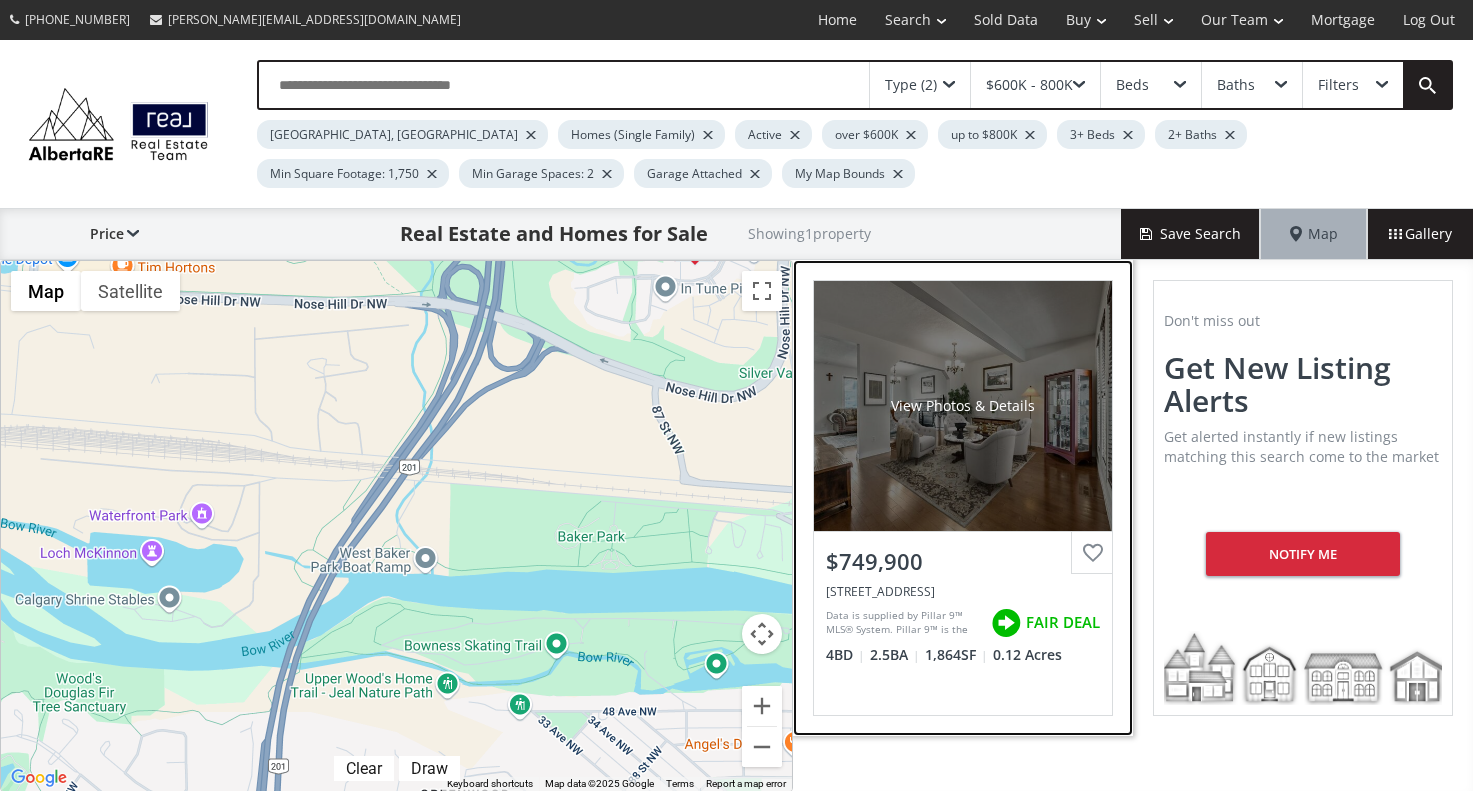 click on "View Photos & Details" at bounding box center (963, 406) 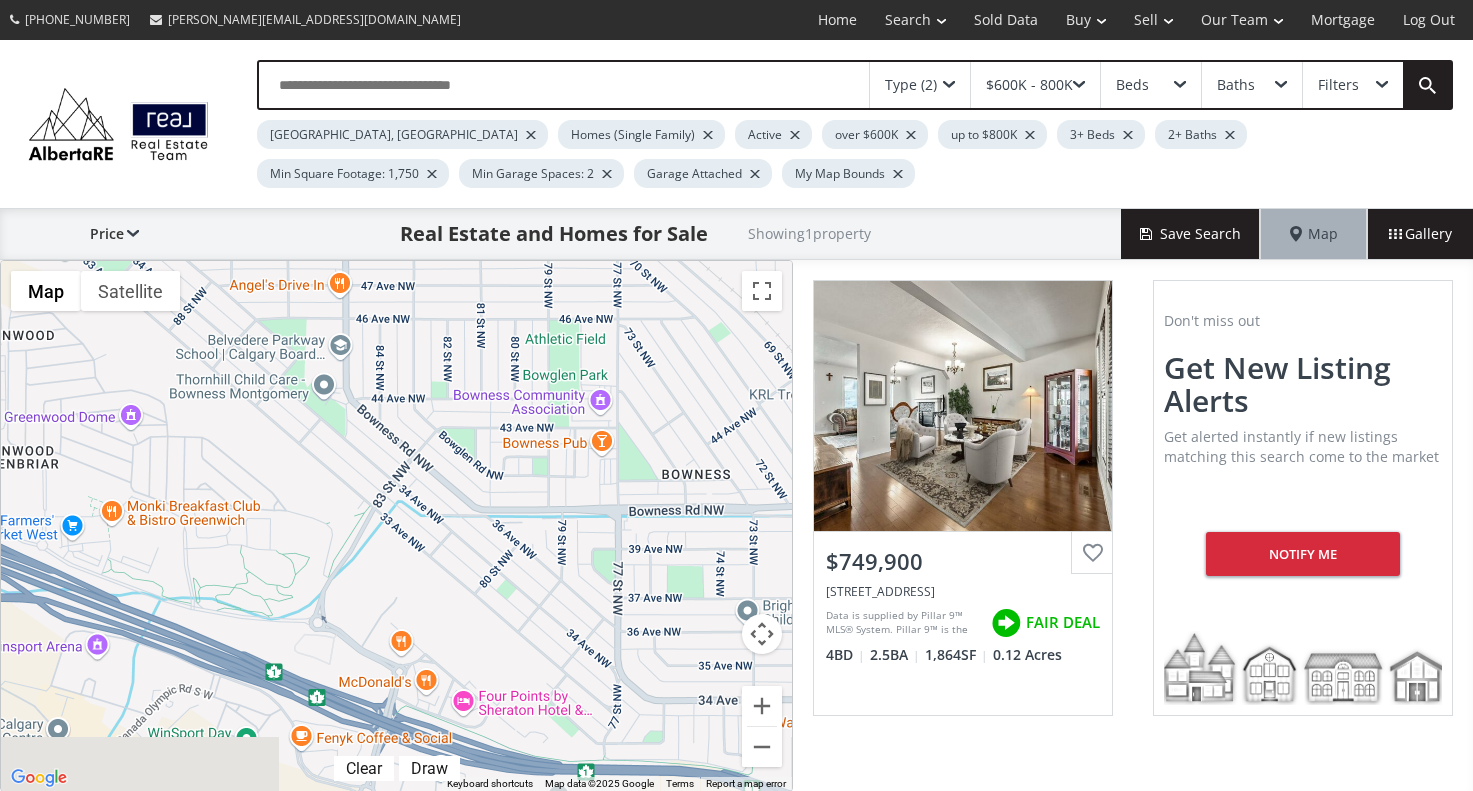 drag, startPoint x: 447, startPoint y: 433, endPoint x: -5, endPoint y: -26, distance: 644.1933 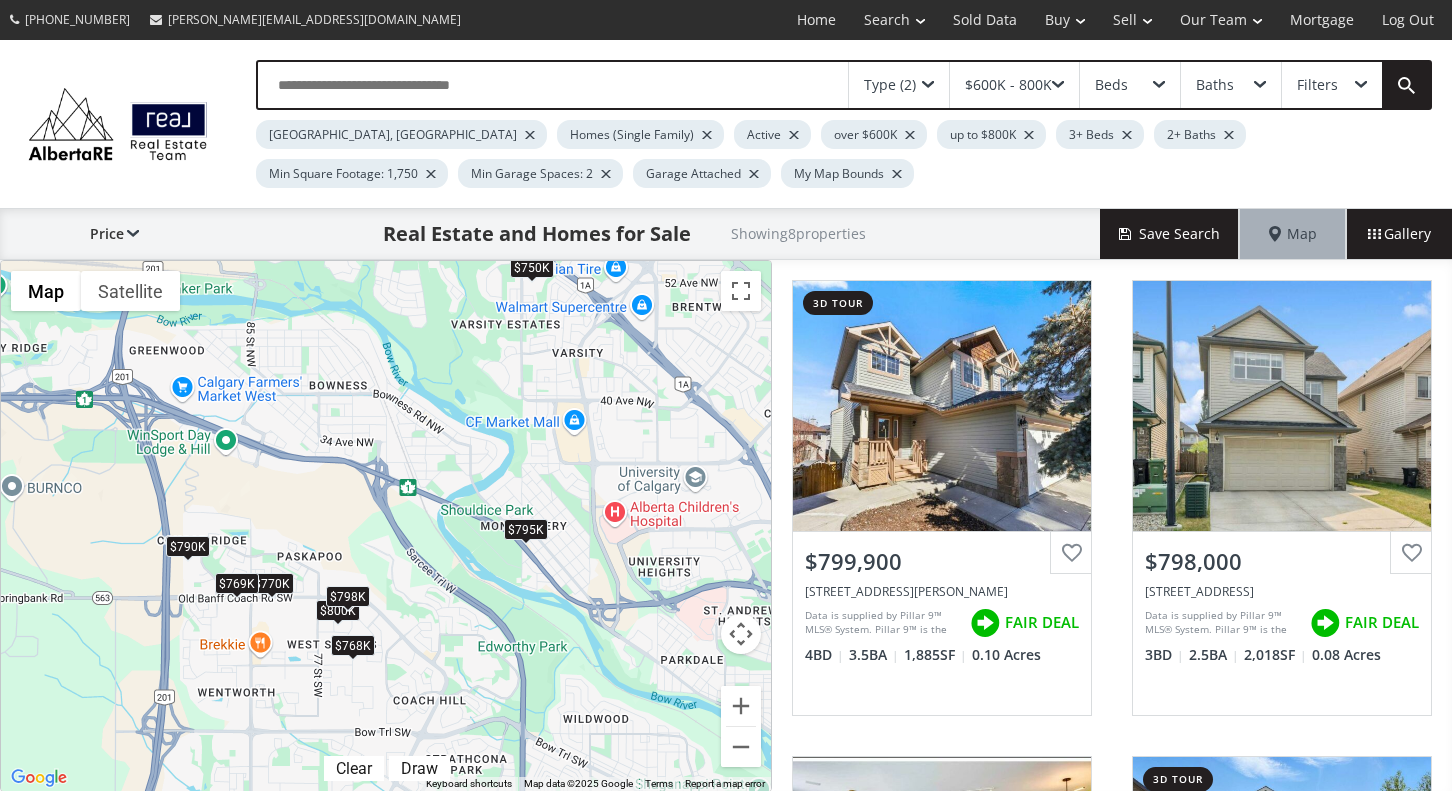 drag, startPoint x: 293, startPoint y: 452, endPoint x: 530, endPoint y: 446, distance: 237.07594 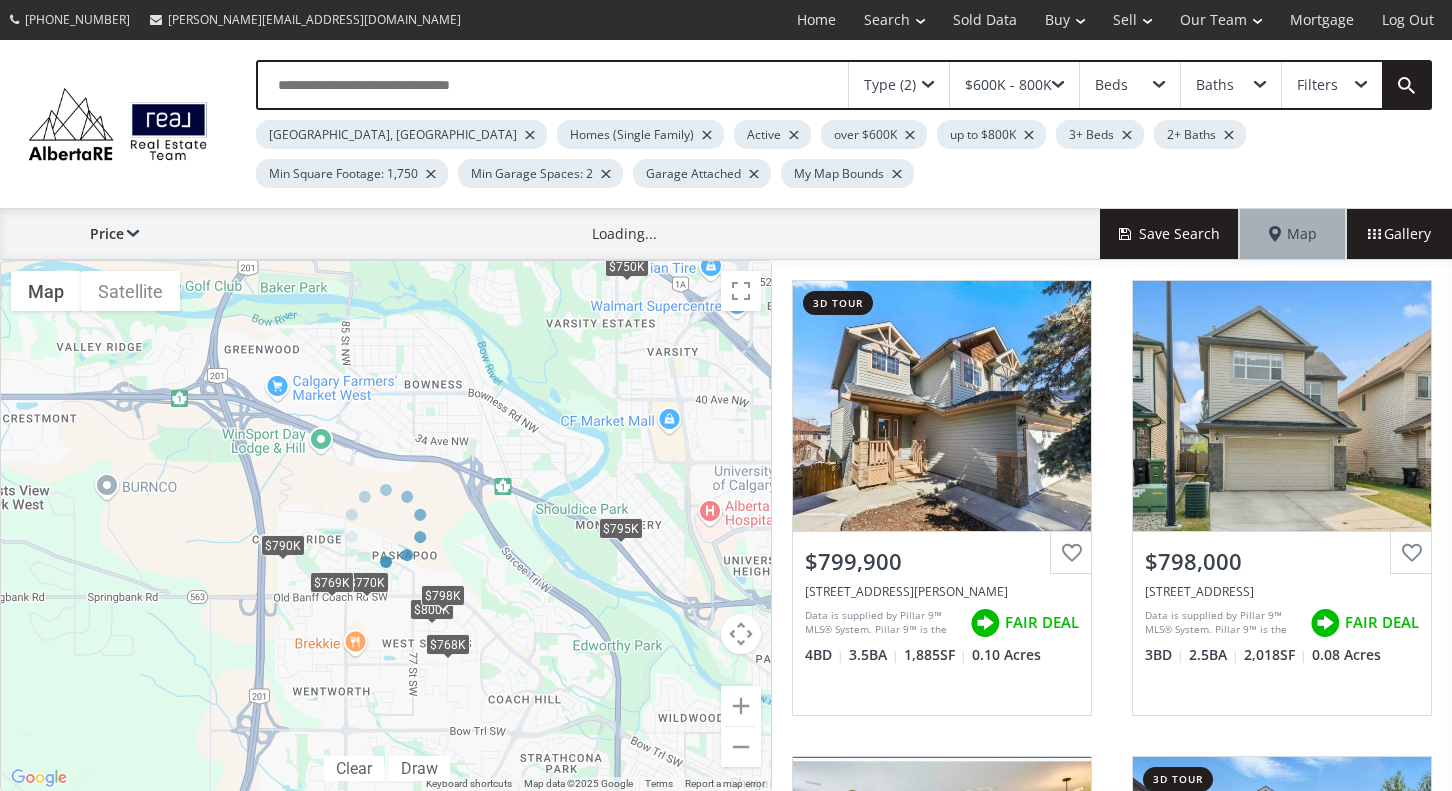 drag, startPoint x: 466, startPoint y: 424, endPoint x: 672, endPoint y: 493, distance: 217.2487 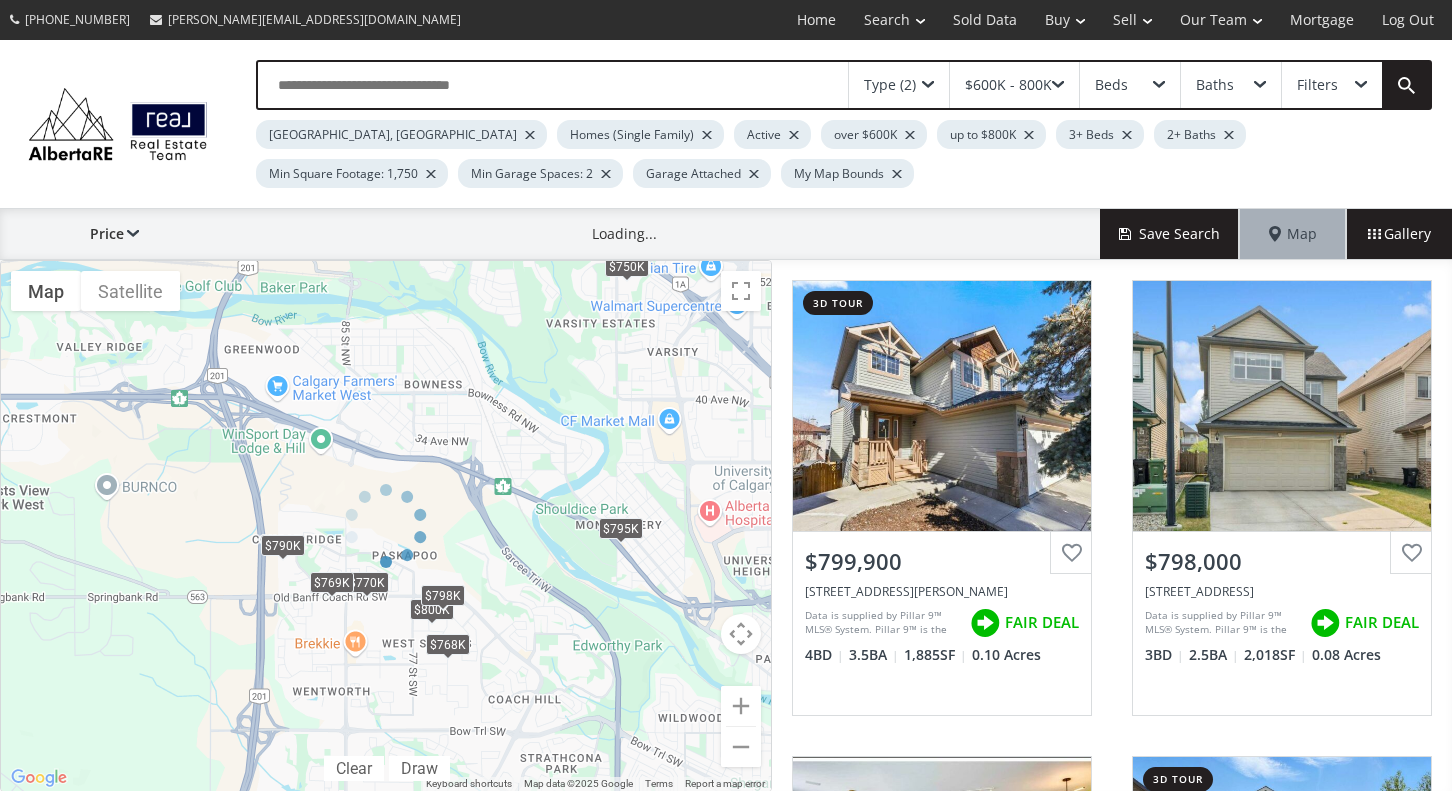 click on "← Move left → Move right ↑ Move up ↓ Move down + Zoom in - Zoom out Home Jump left by 75% End Jump right by 75% Page Up Jump up by 75% Page Down Jump down by 75% To navigate, press the arrow keys. $800K $798K $795K $790K $770K $769K $768K $750K Map Terrain Satellite Labels Clear Draw Keyboard shortcuts Map Data Map data ©2025 Google Map data ©2025 Google 500 m  Click to toggle between metric and imperial units Terms Report a map error" at bounding box center (386, 526) 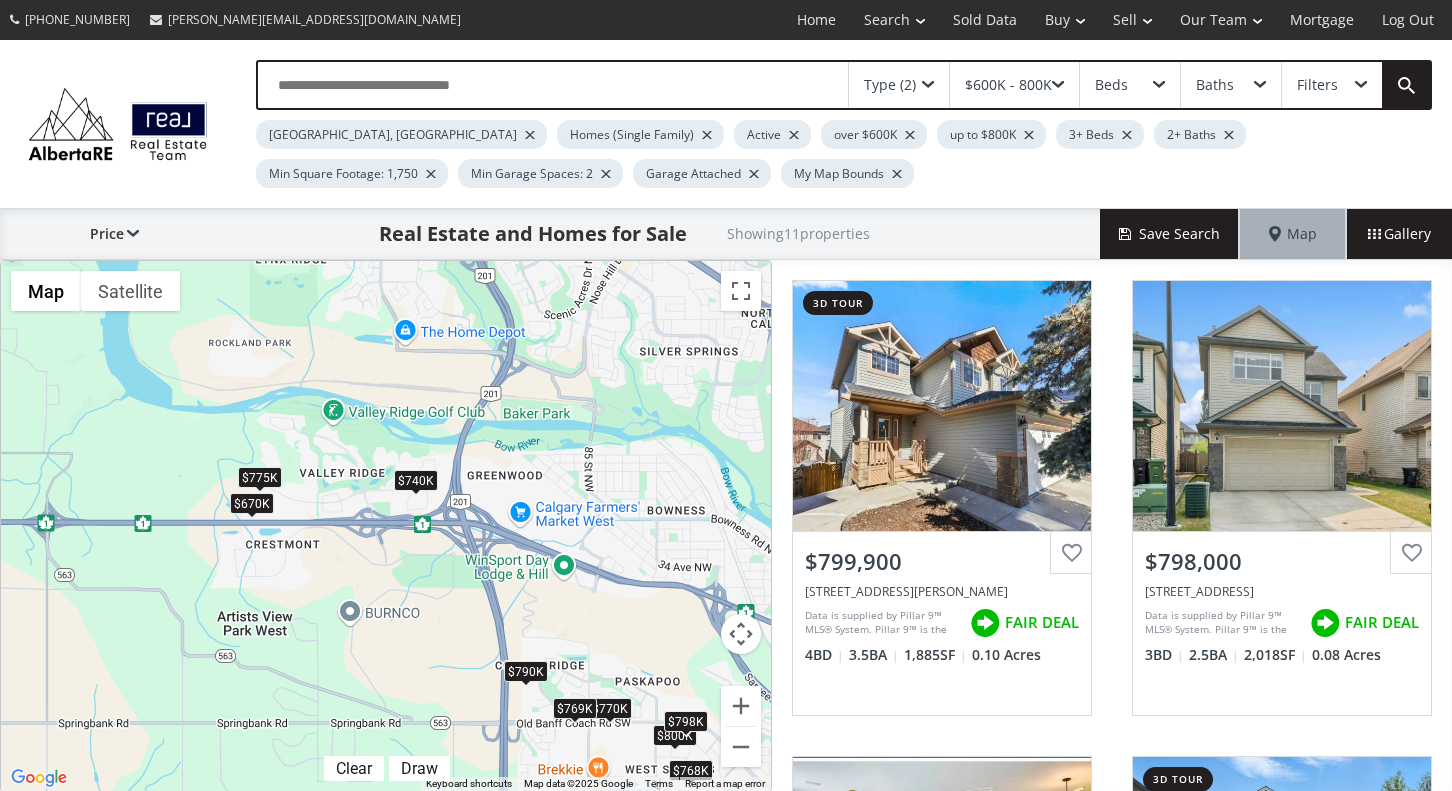 drag, startPoint x: 401, startPoint y: 453, endPoint x: 639, endPoint y: 575, distance: 267.4472 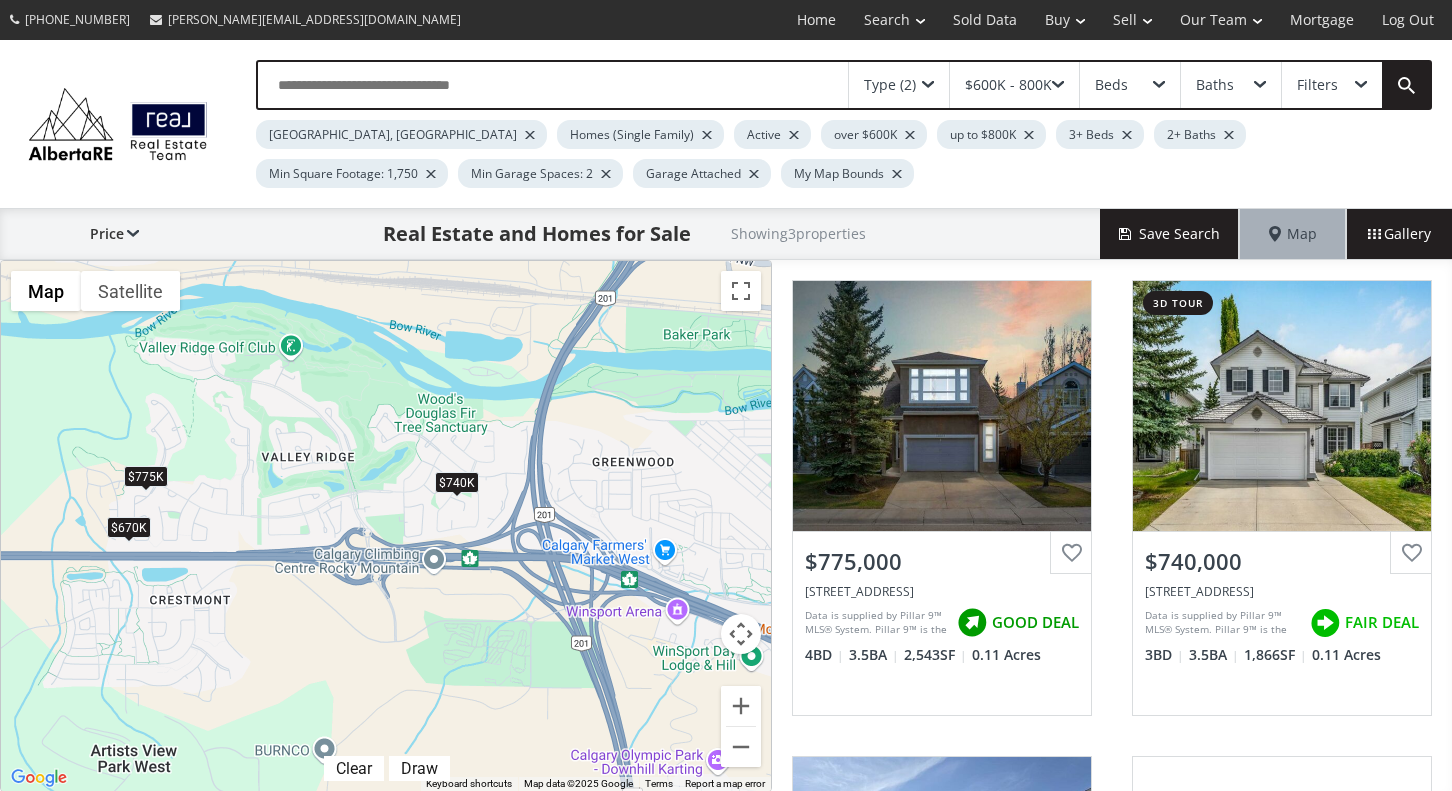 click on "Min Square Footage: 1,750" at bounding box center [352, 173] 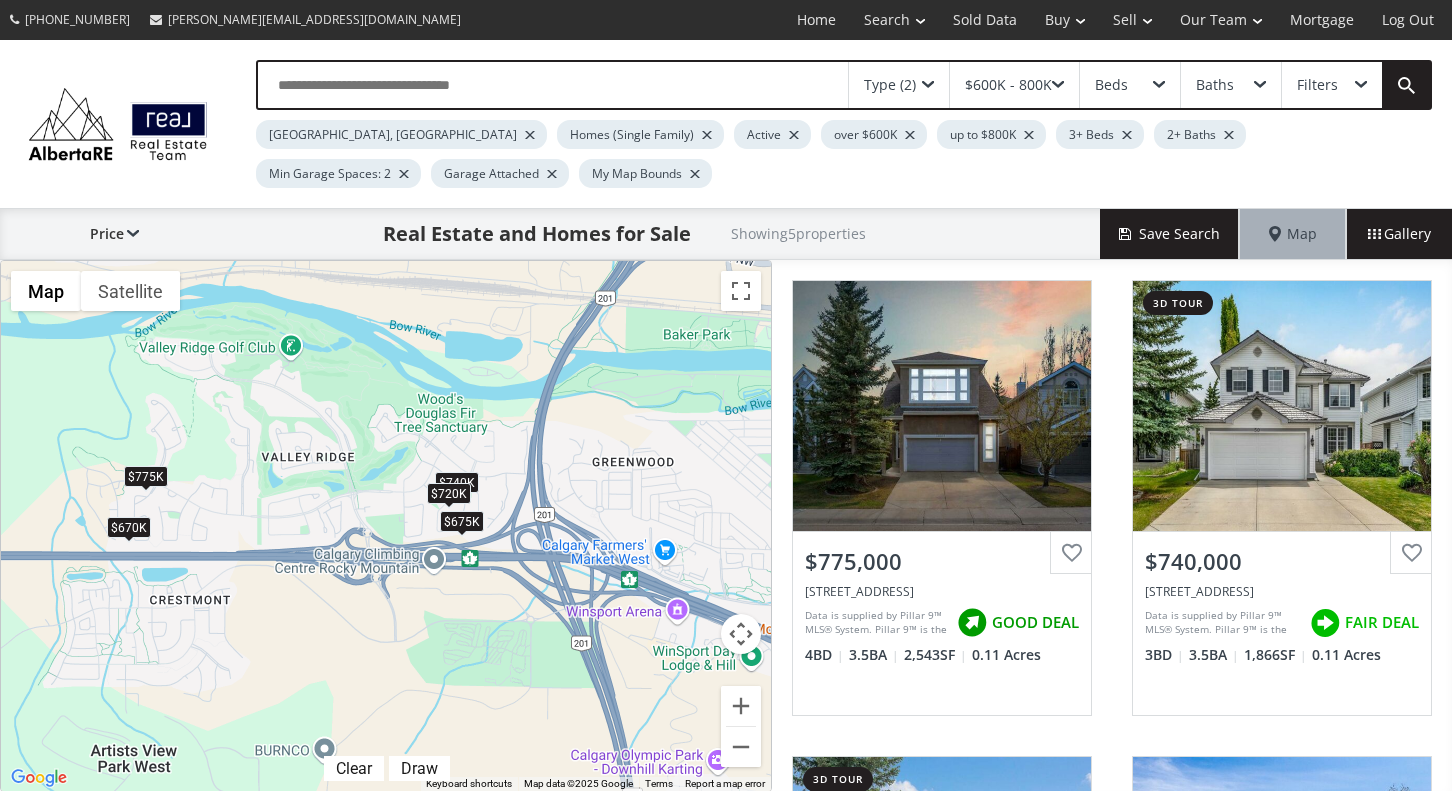 click on "$720K" at bounding box center (449, 493) 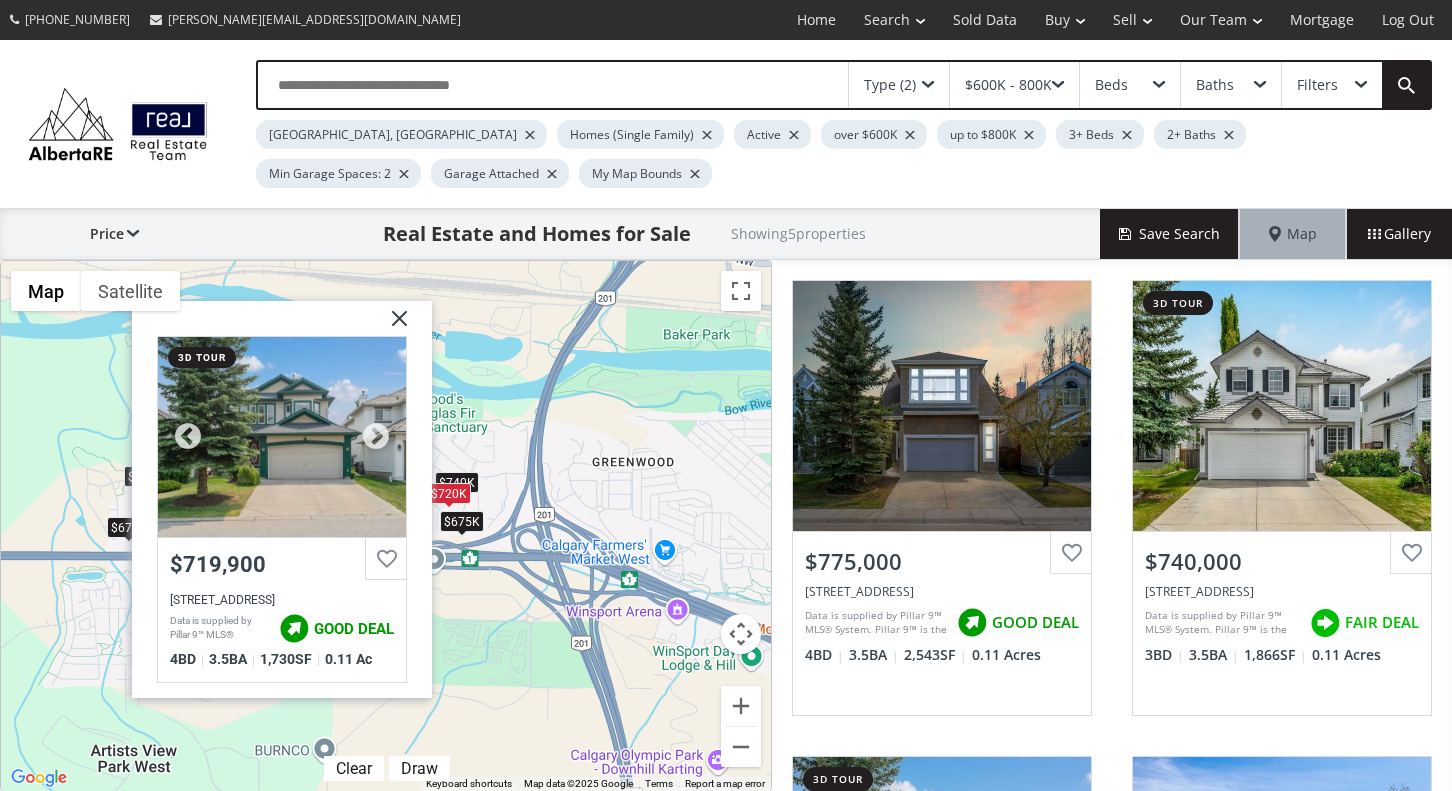 click at bounding box center [282, 437] 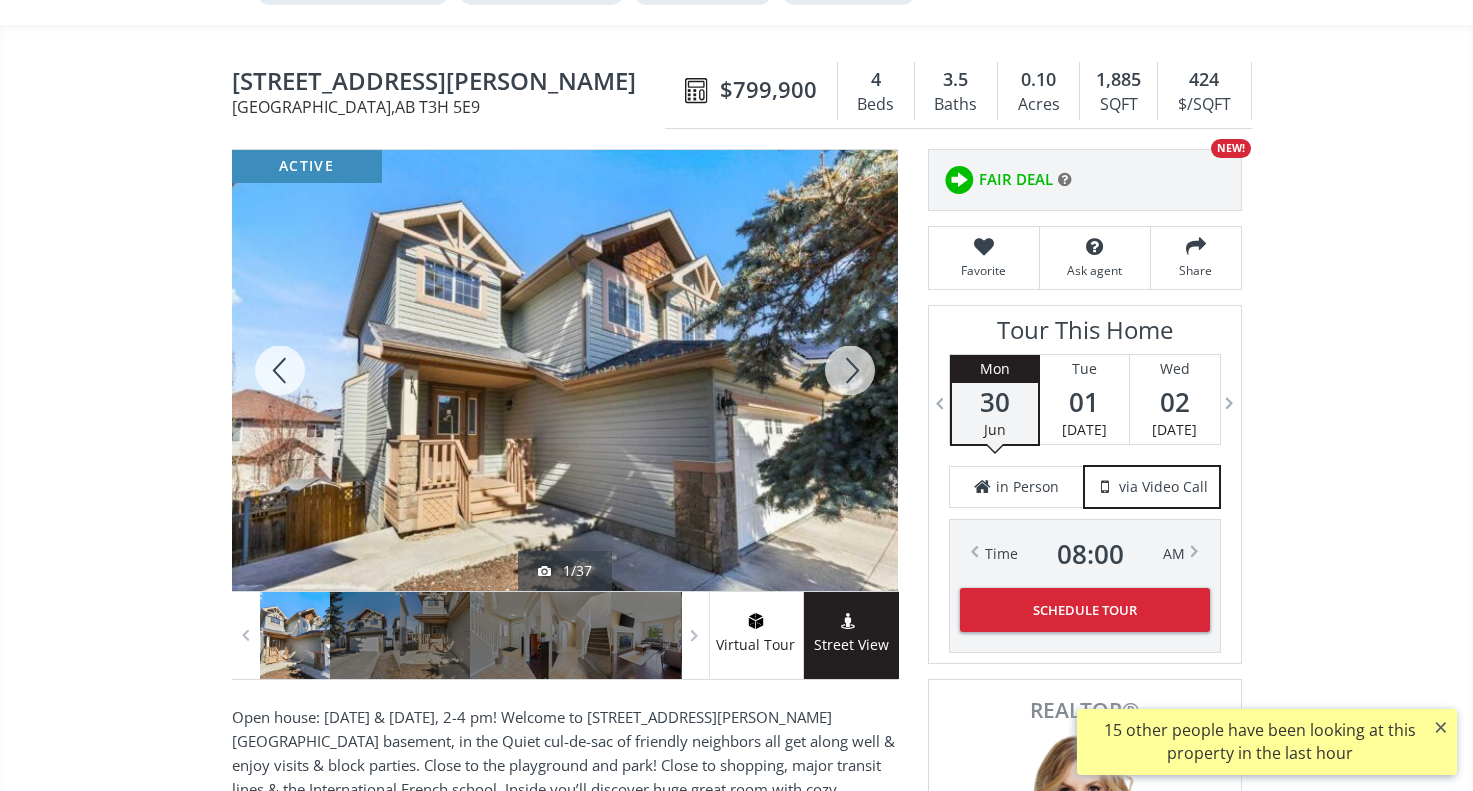 scroll, scrollTop: 247, scrollLeft: 0, axis: vertical 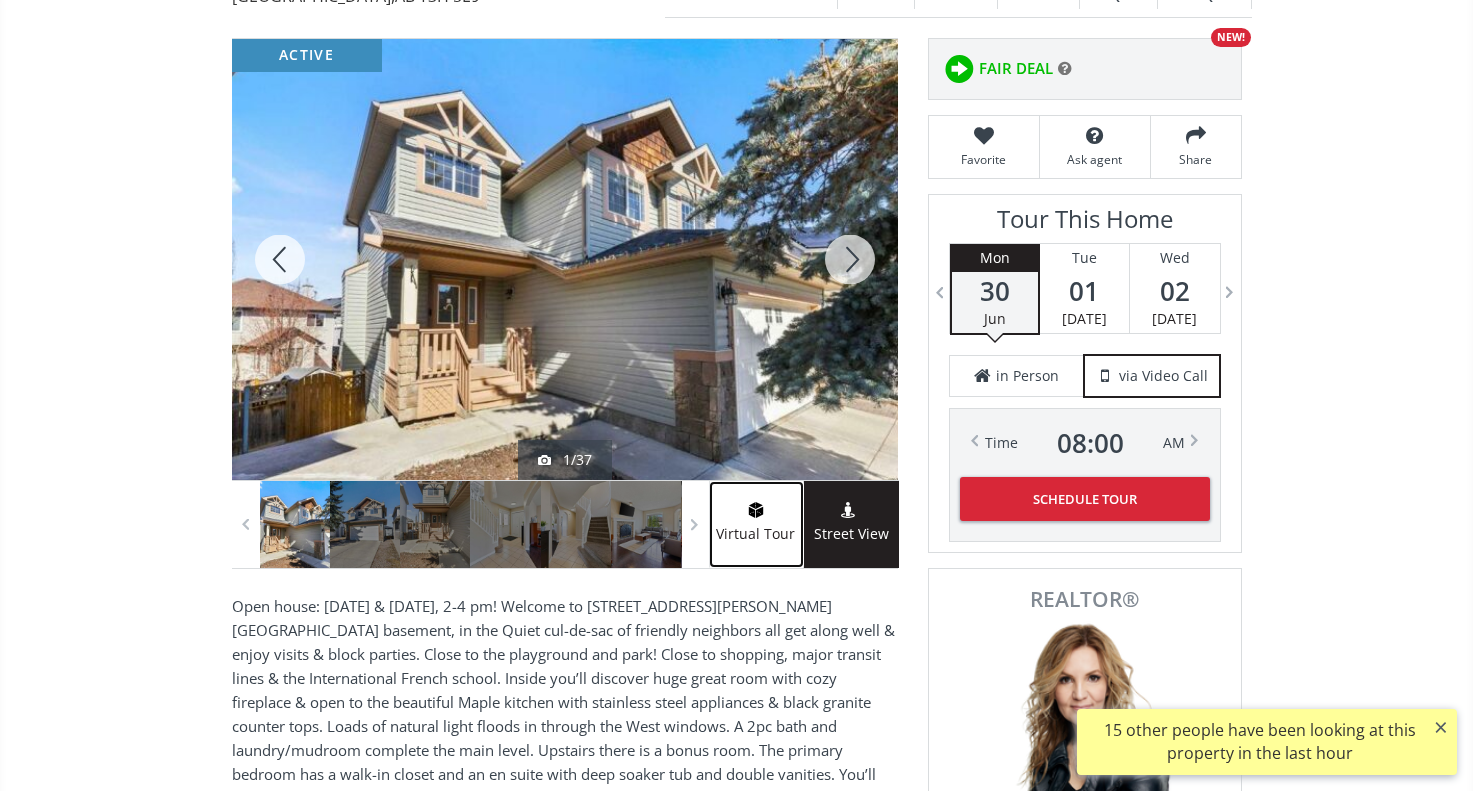 click on "Virtual Tour" at bounding box center (756, 534) 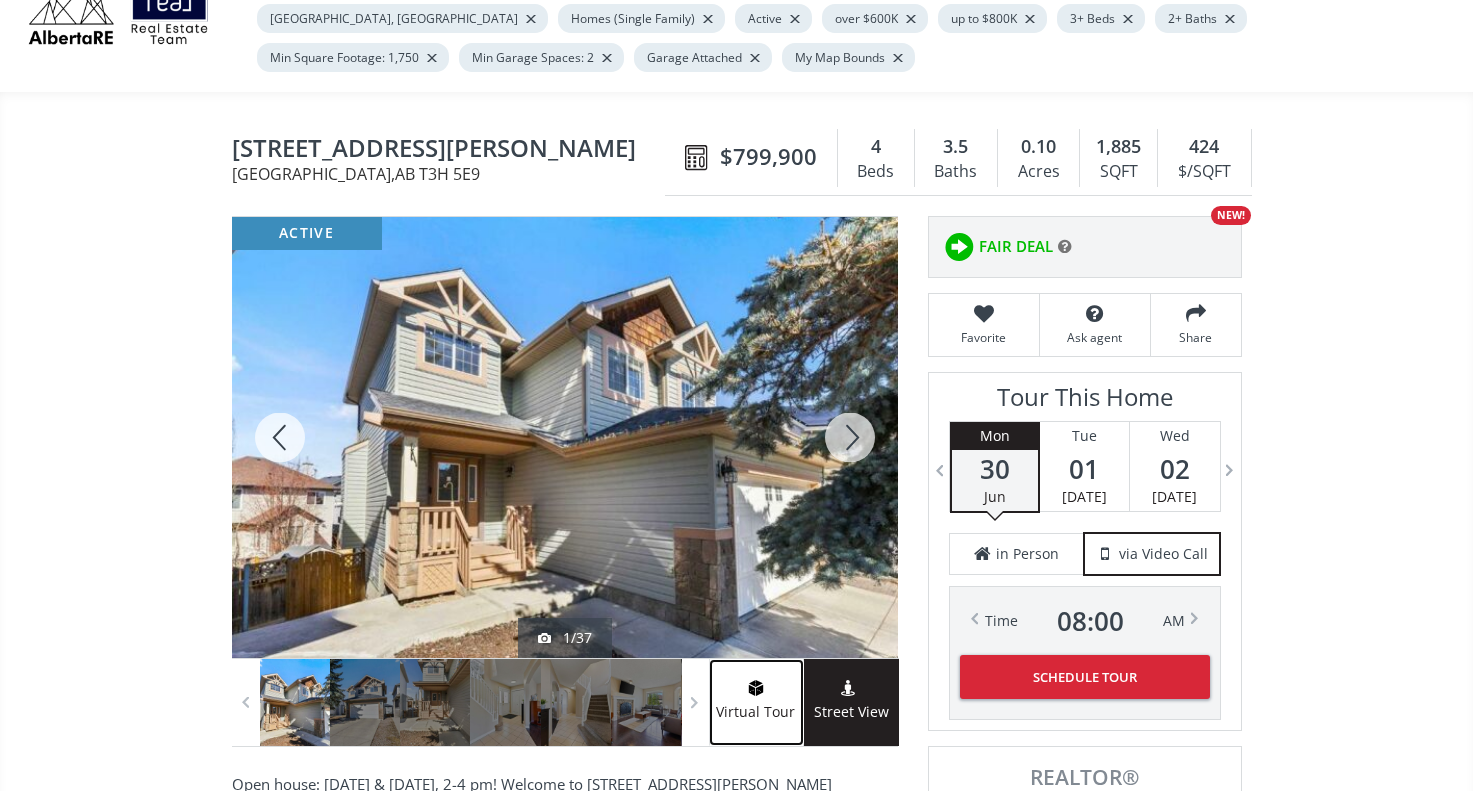 scroll, scrollTop: 107, scrollLeft: 0, axis: vertical 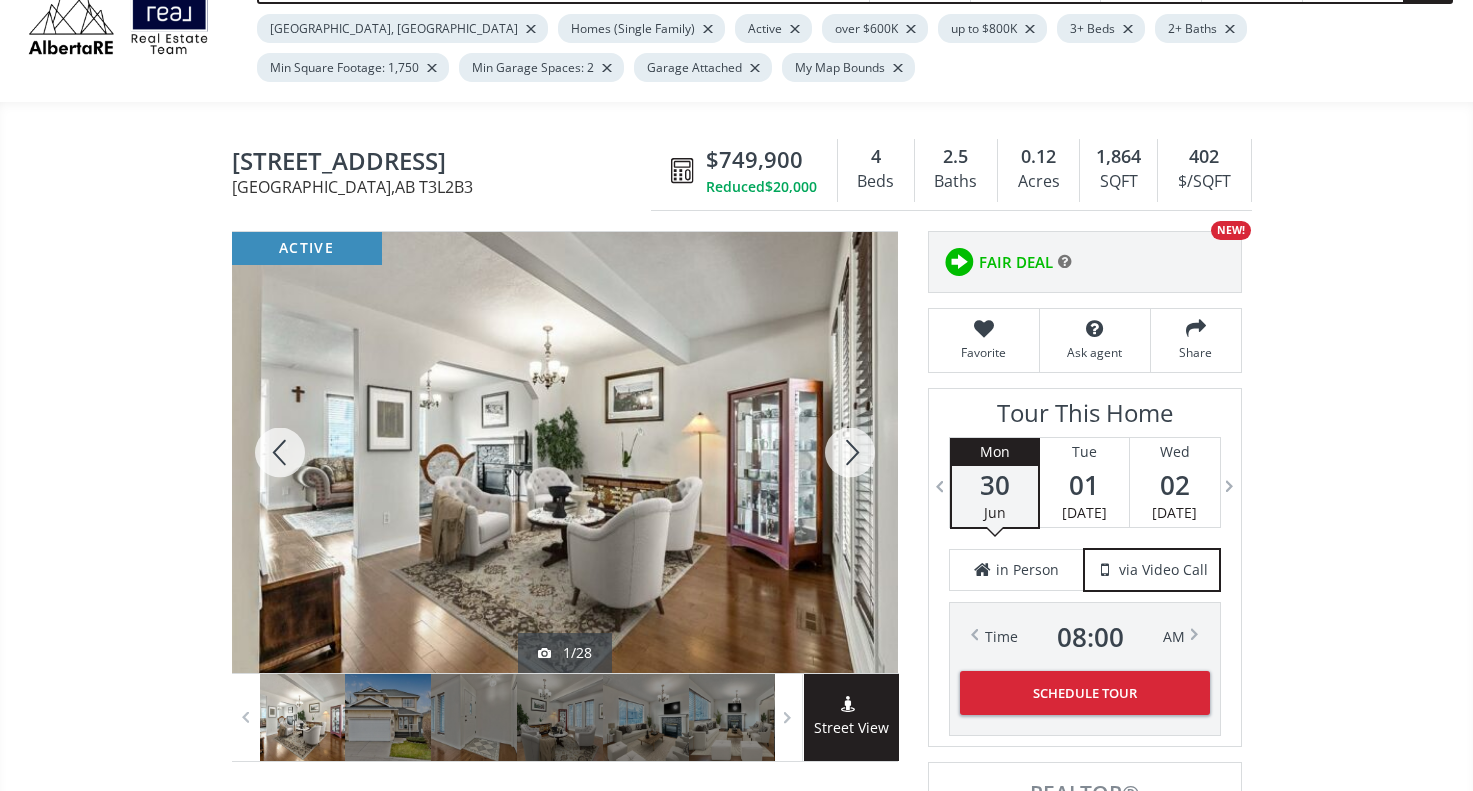 click at bounding box center (850, 452) 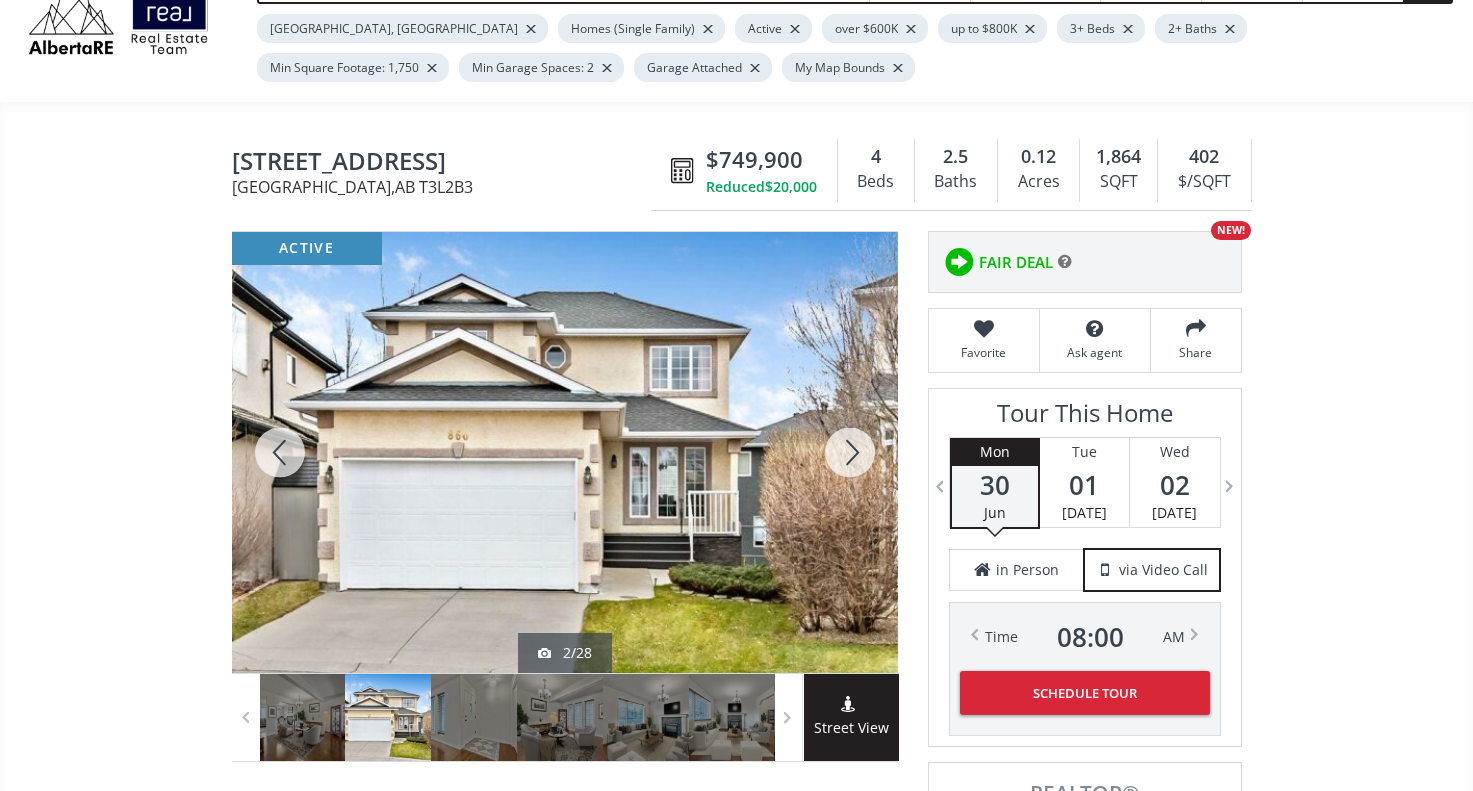 click at bounding box center (850, 452) 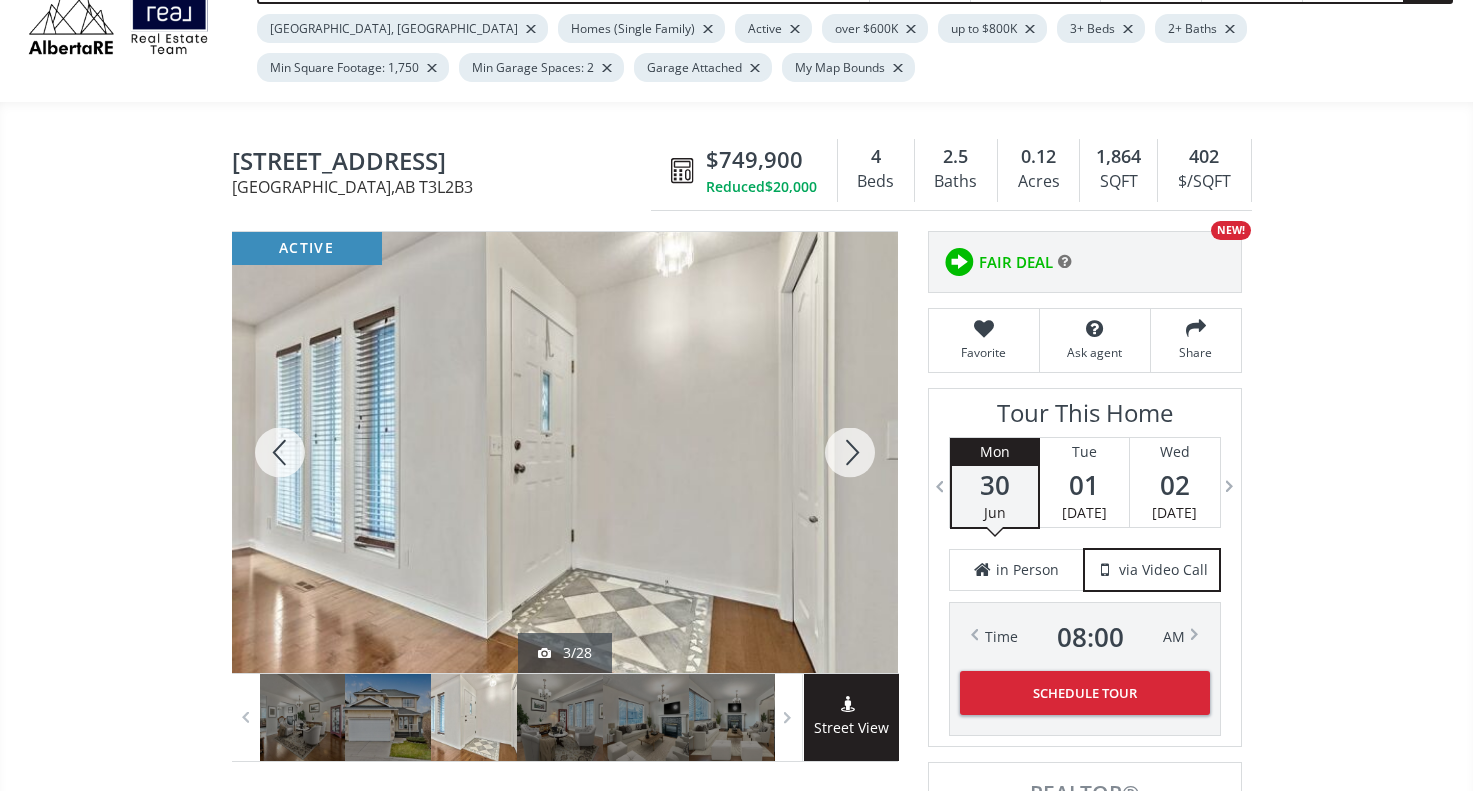 click at bounding box center [850, 452] 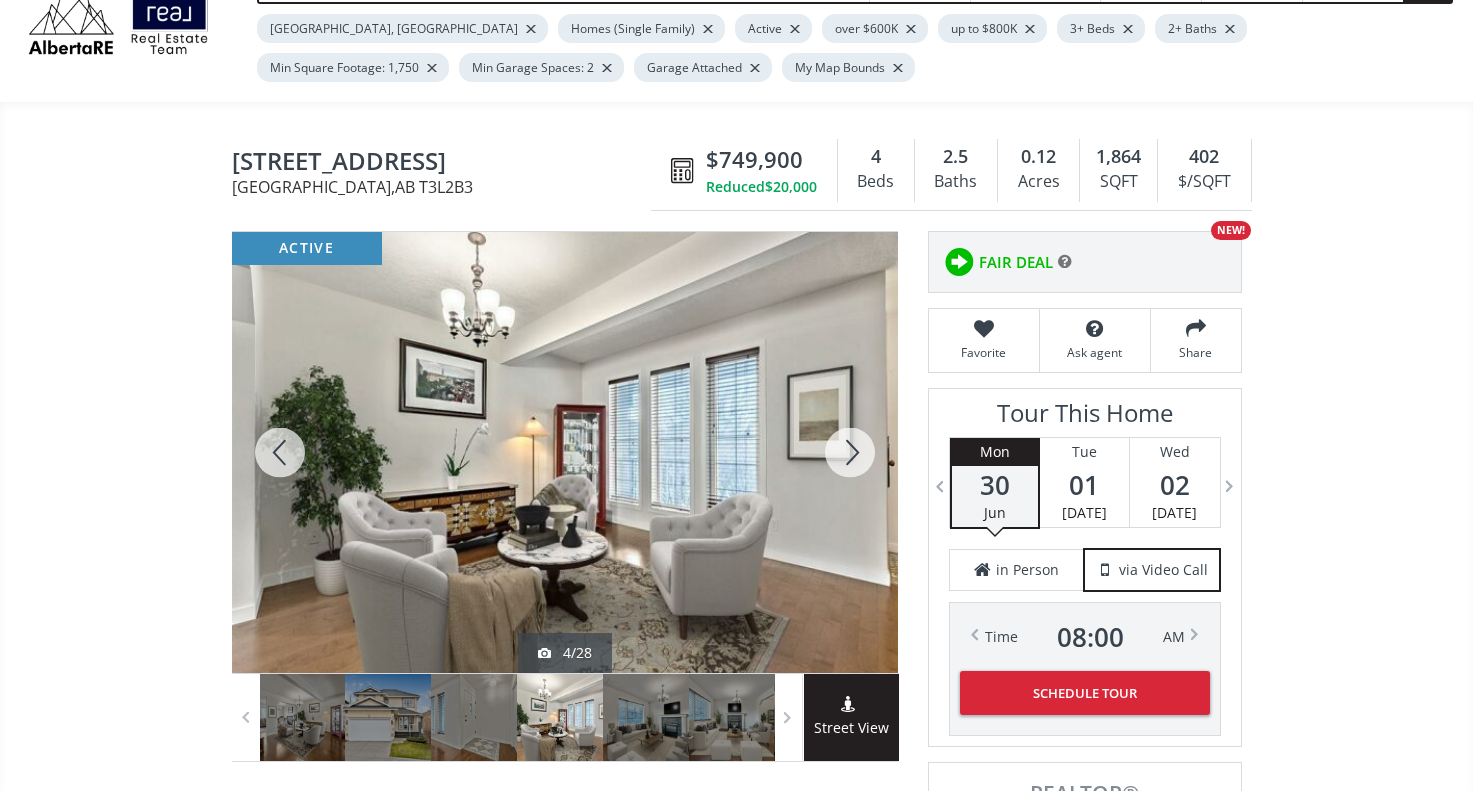 click at bounding box center (850, 452) 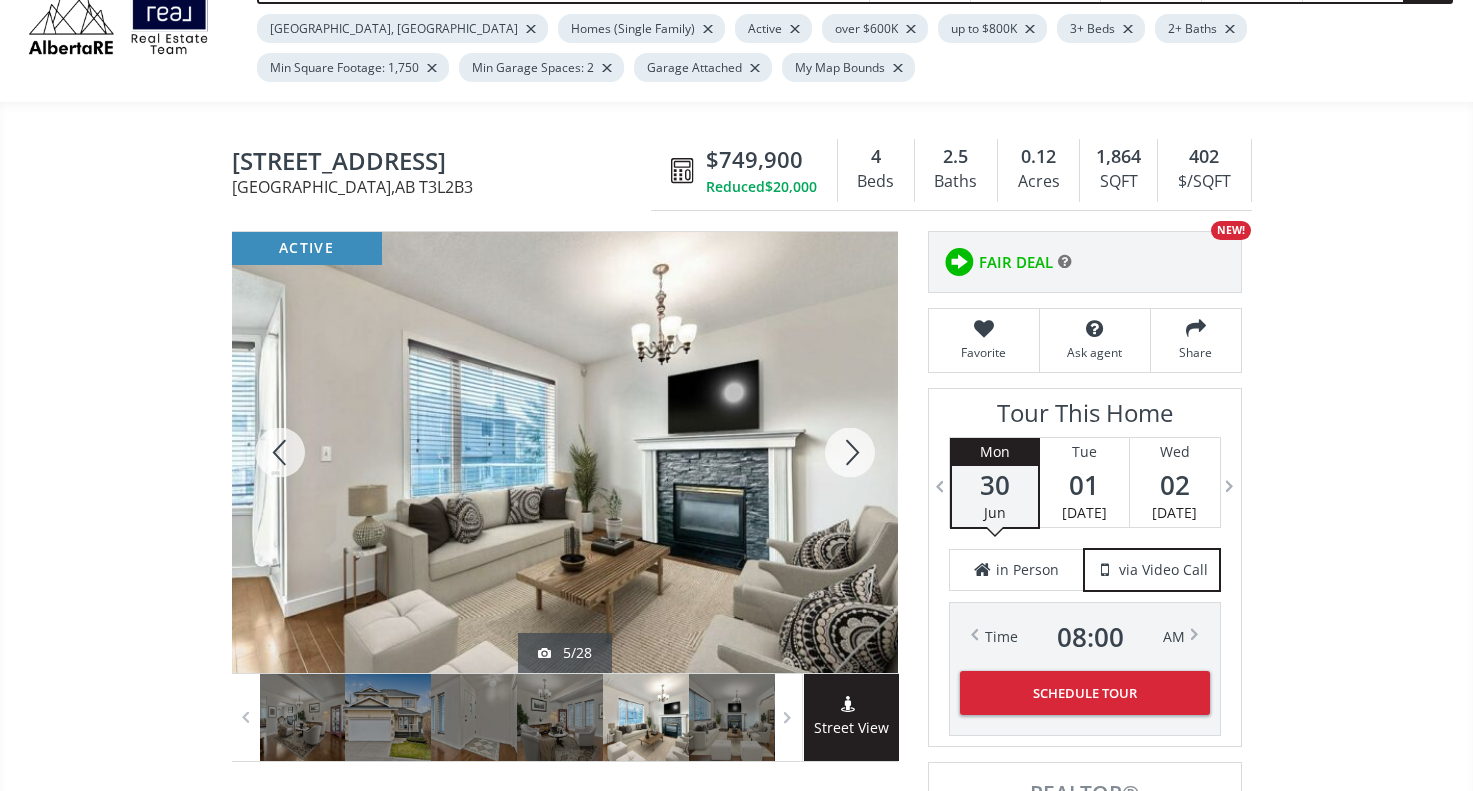 click at bounding box center (850, 452) 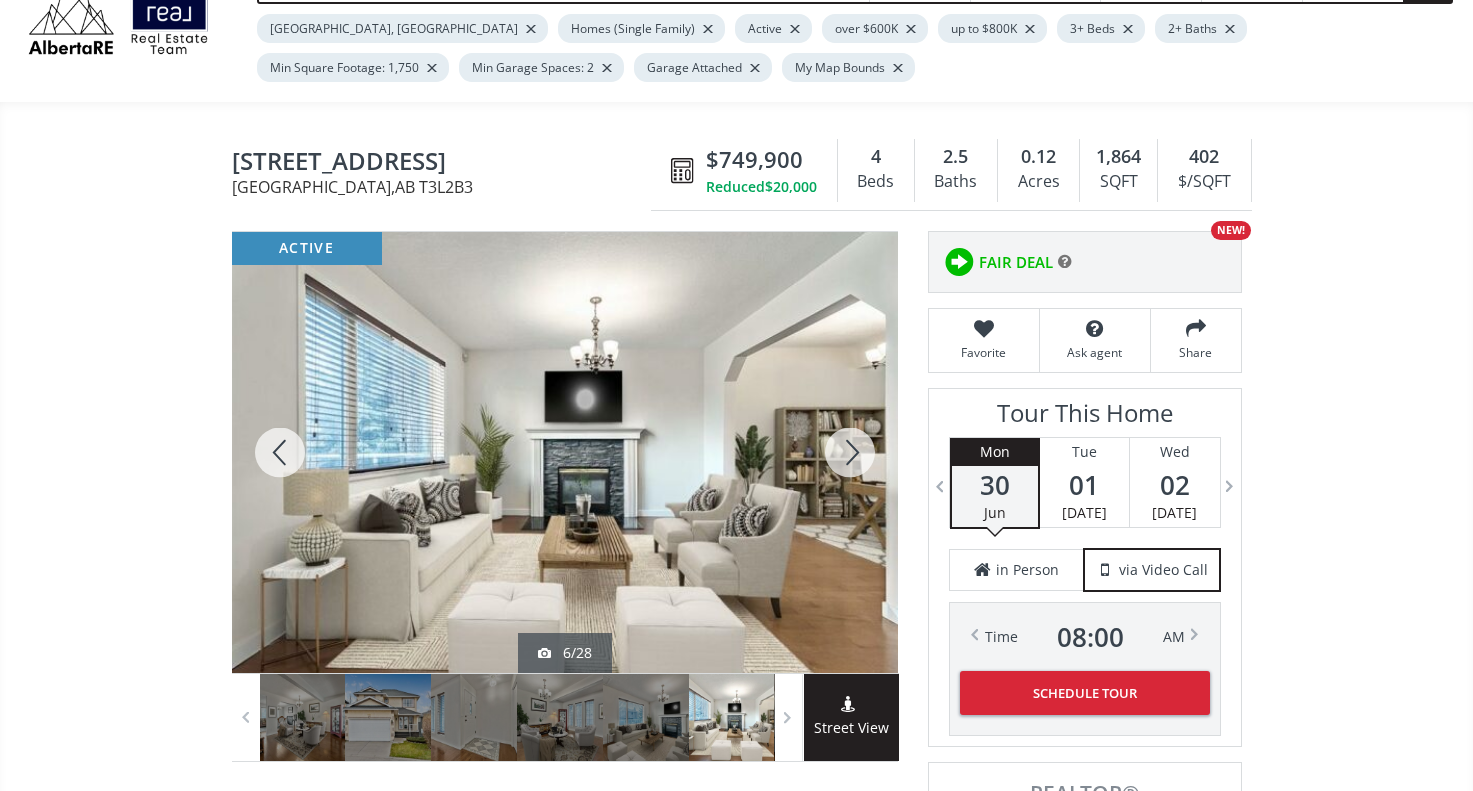 click at bounding box center [850, 452] 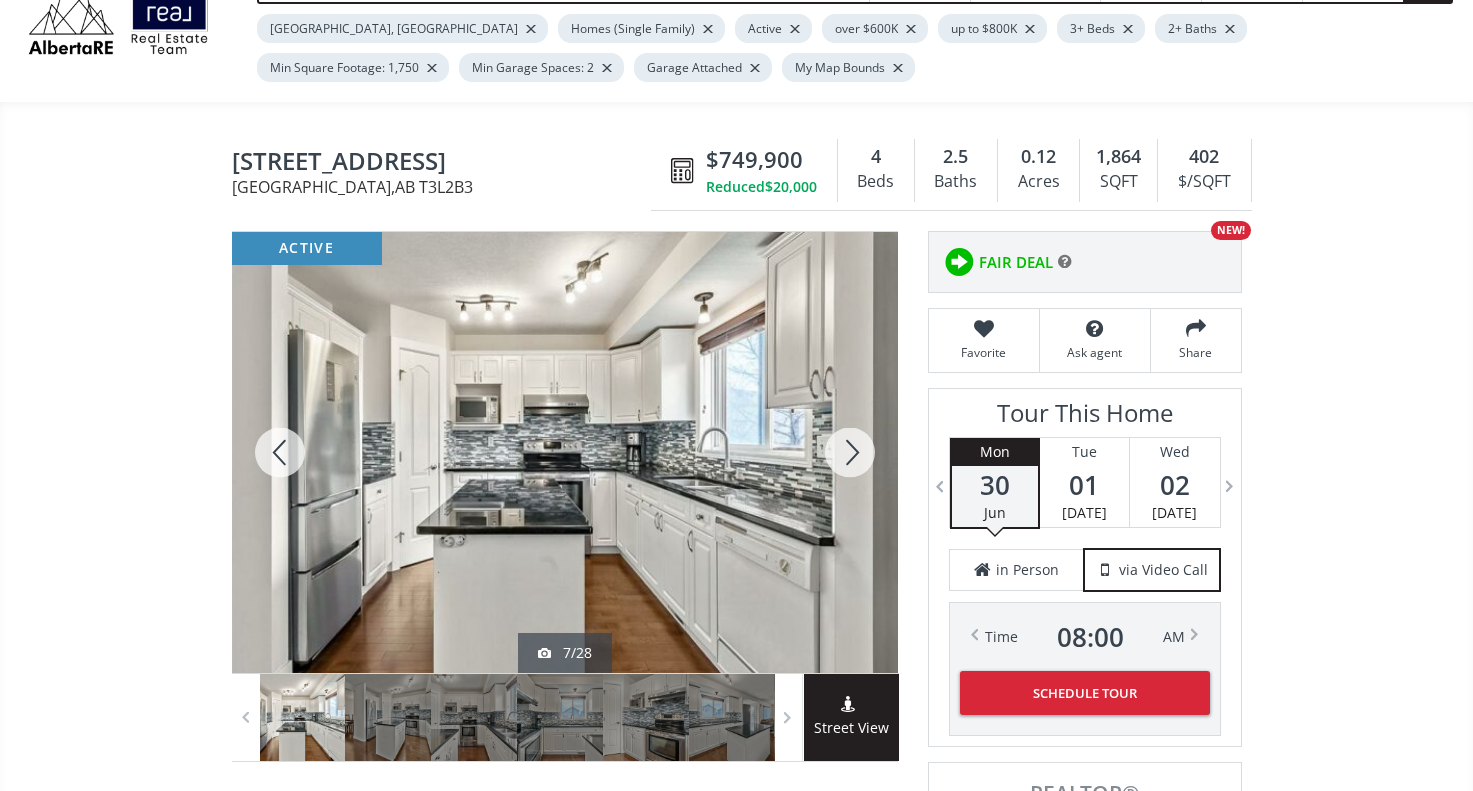 click at bounding box center (850, 452) 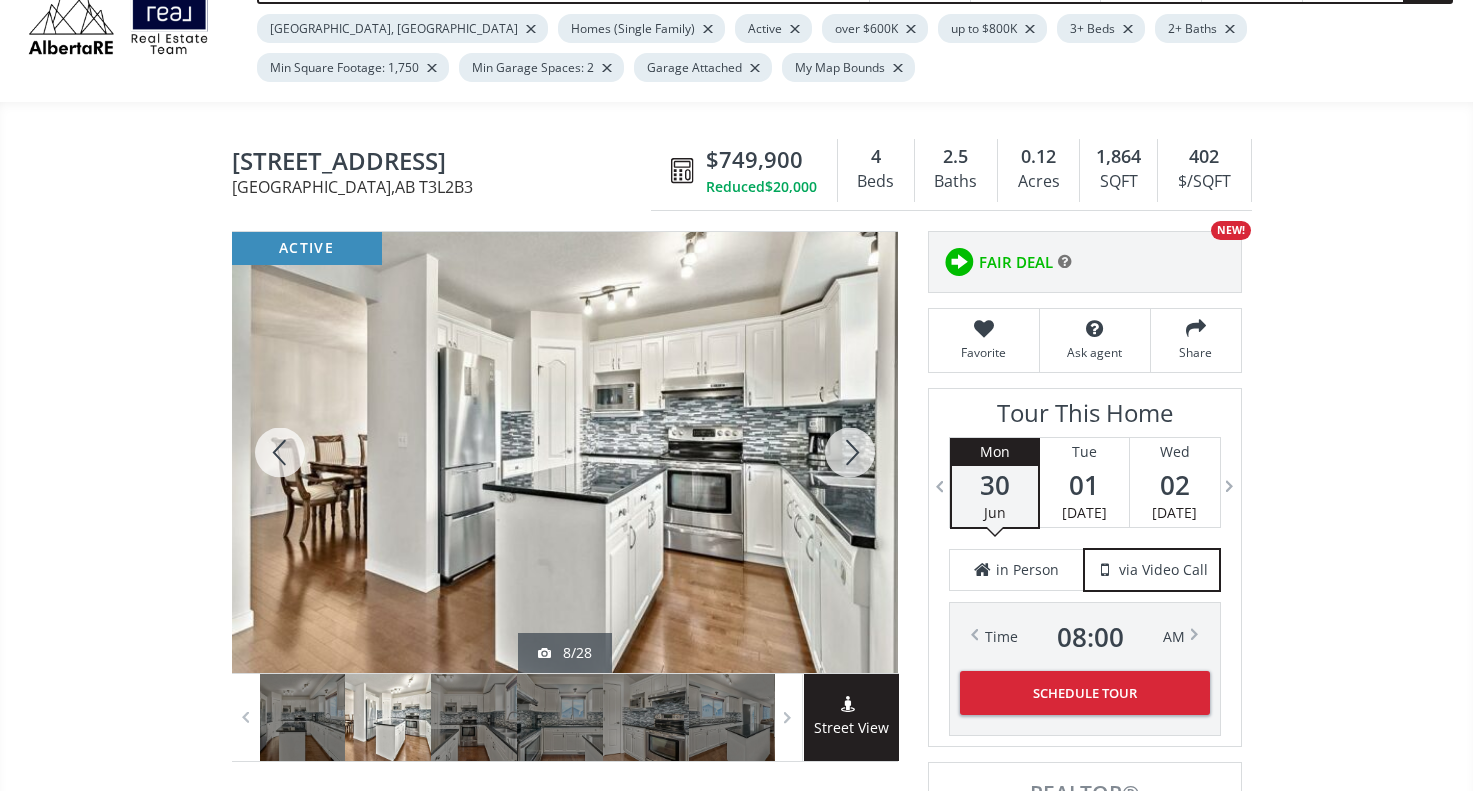 click at bounding box center [850, 452] 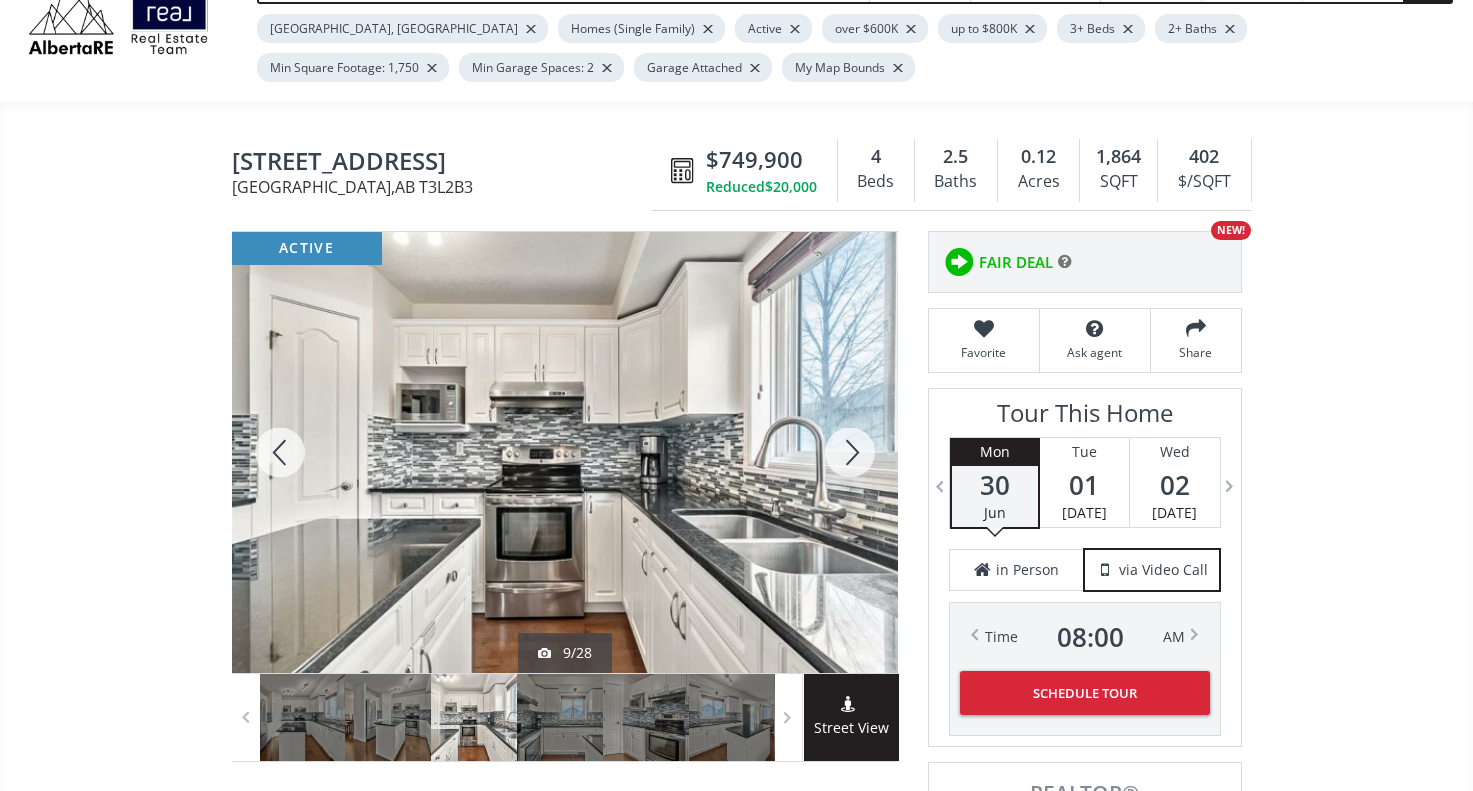 click at bounding box center [850, 452] 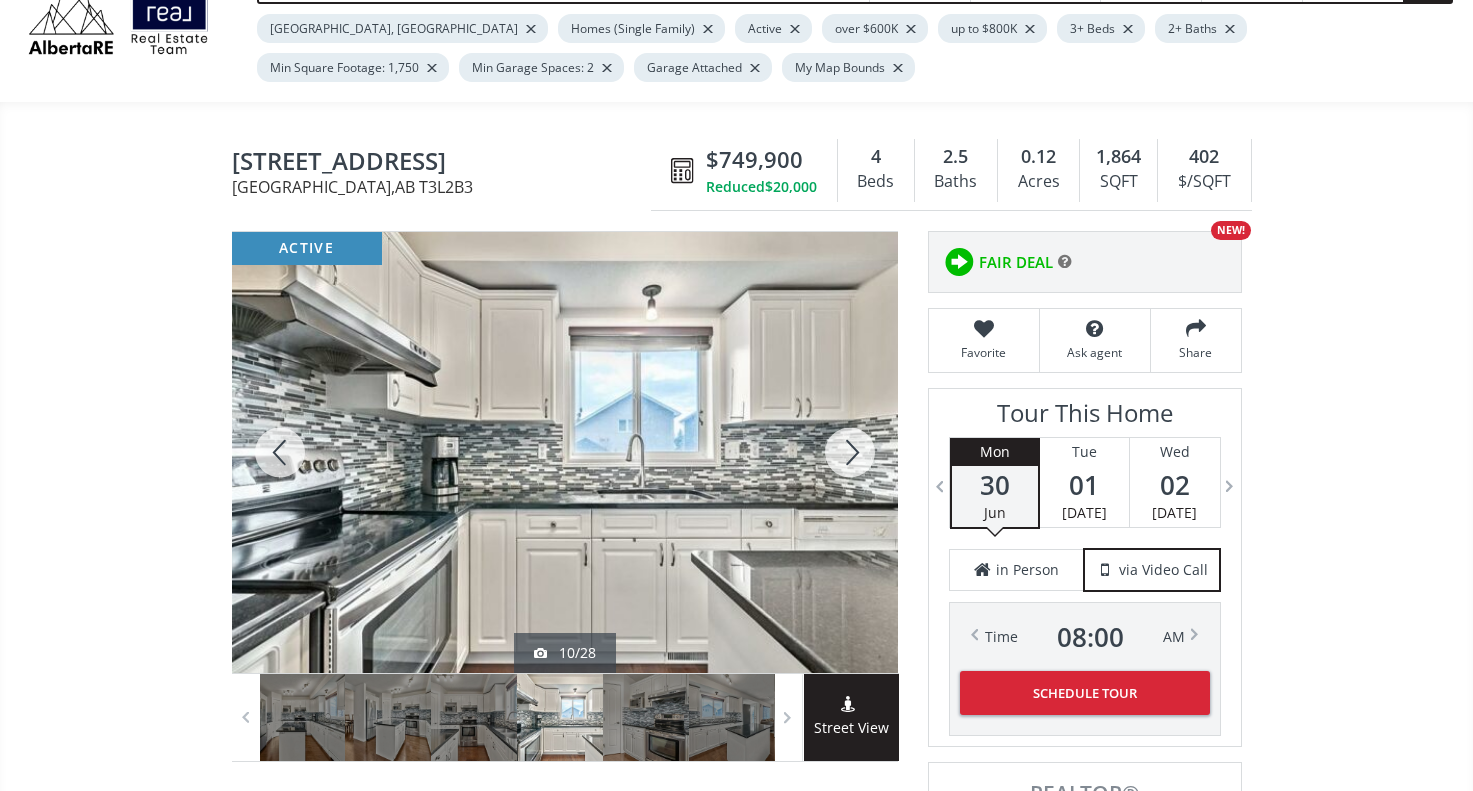 click at bounding box center (850, 452) 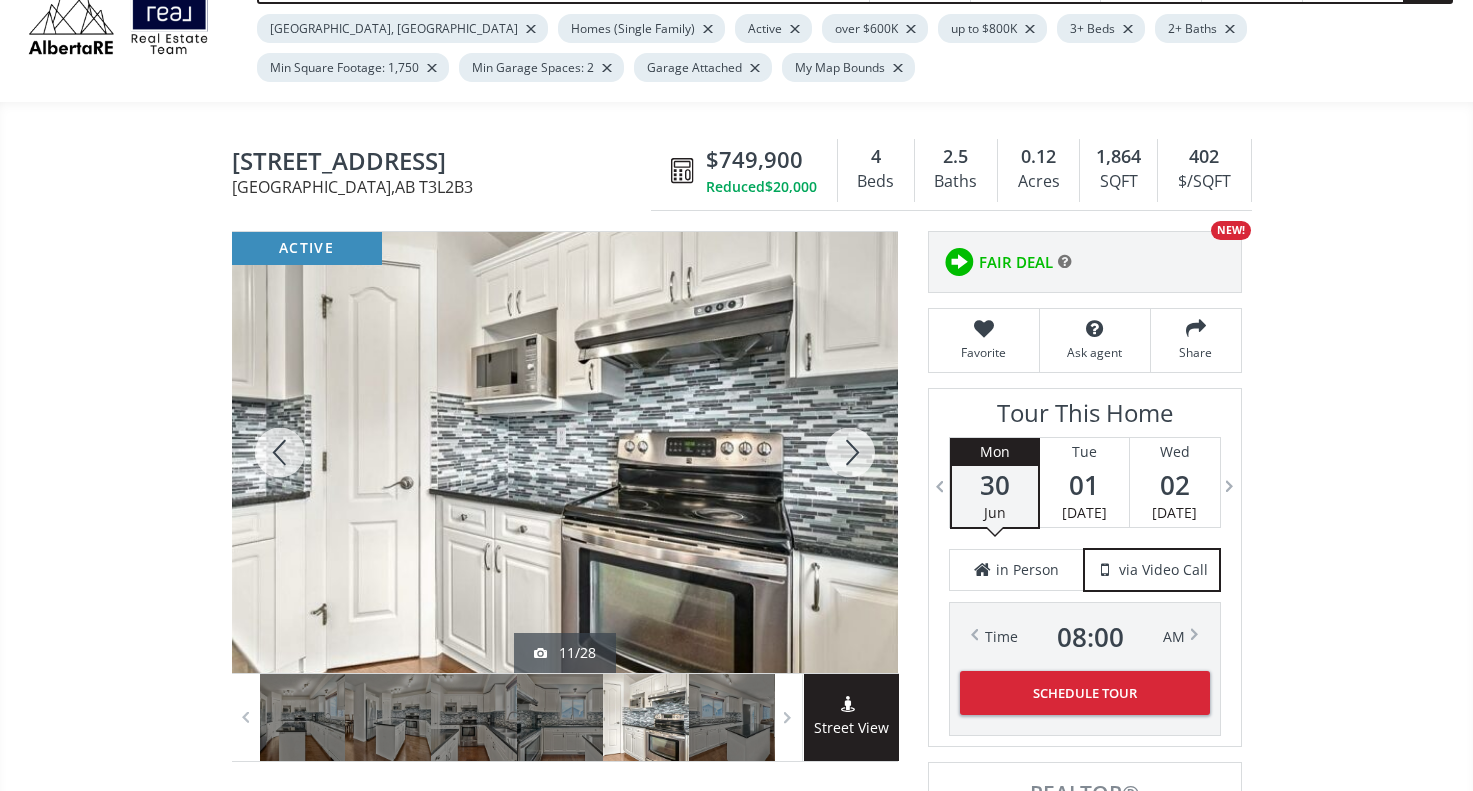click at bounding box center (850, 452) 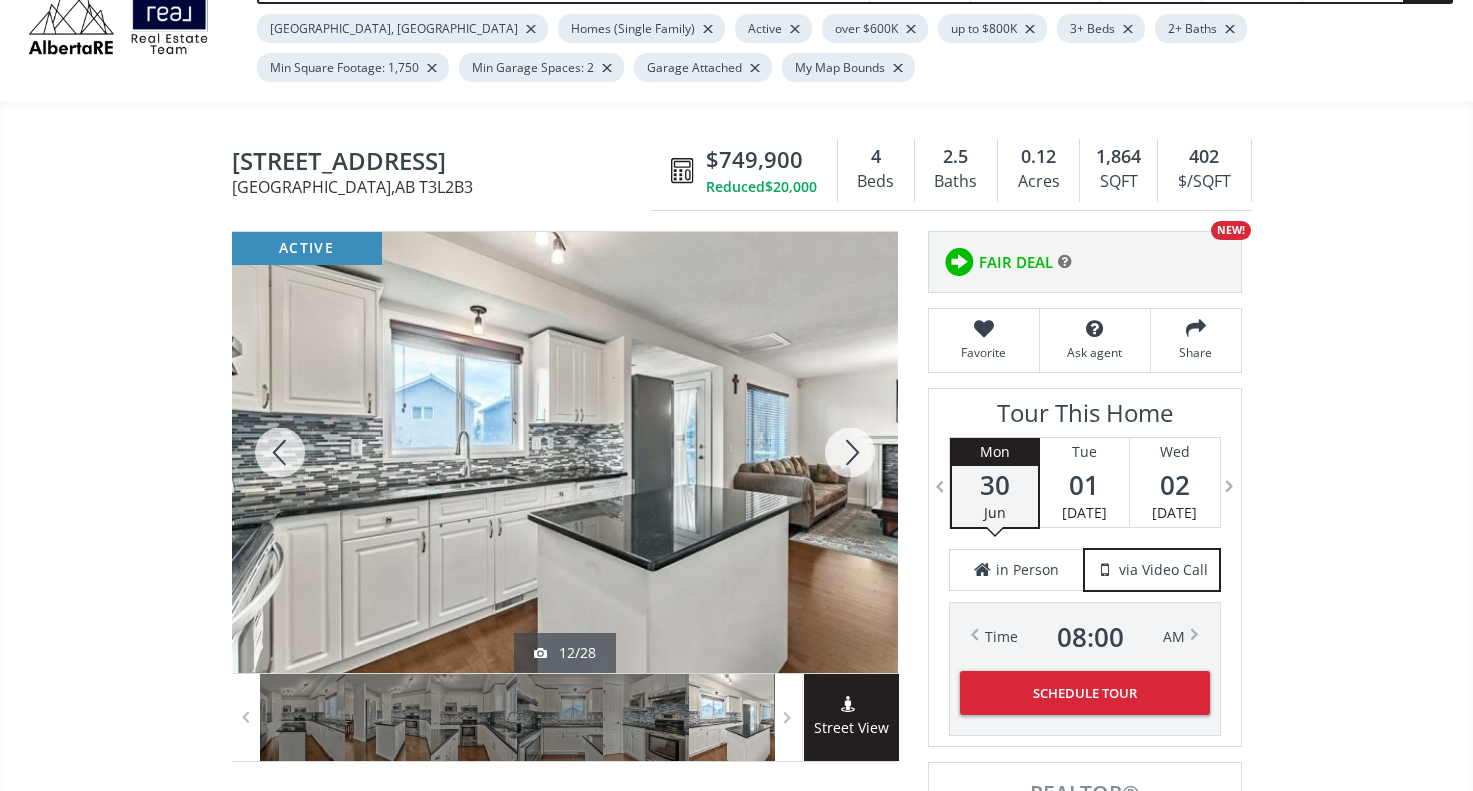 click at bounding box center [850, 452] 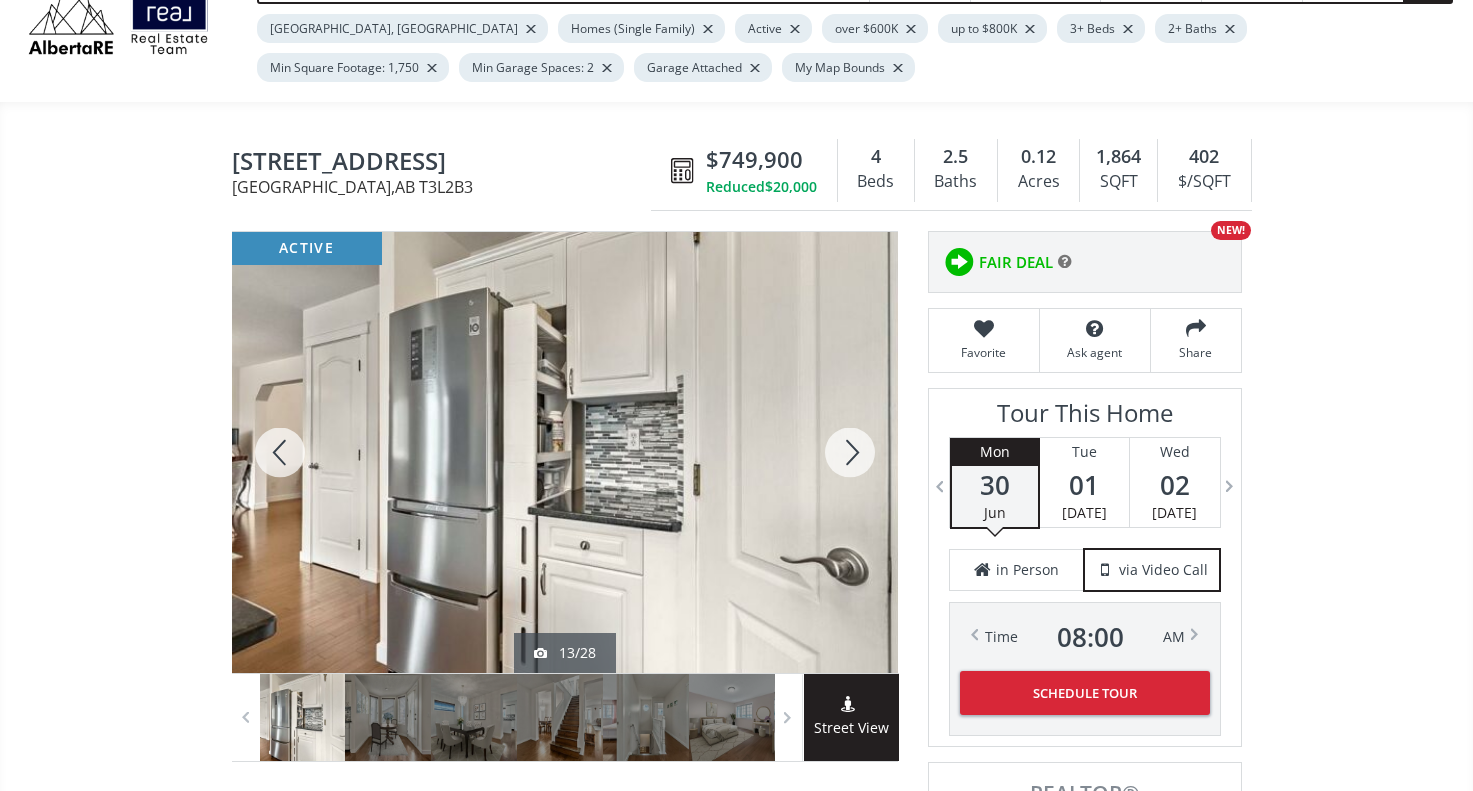 click at bounding box center (850, 452) 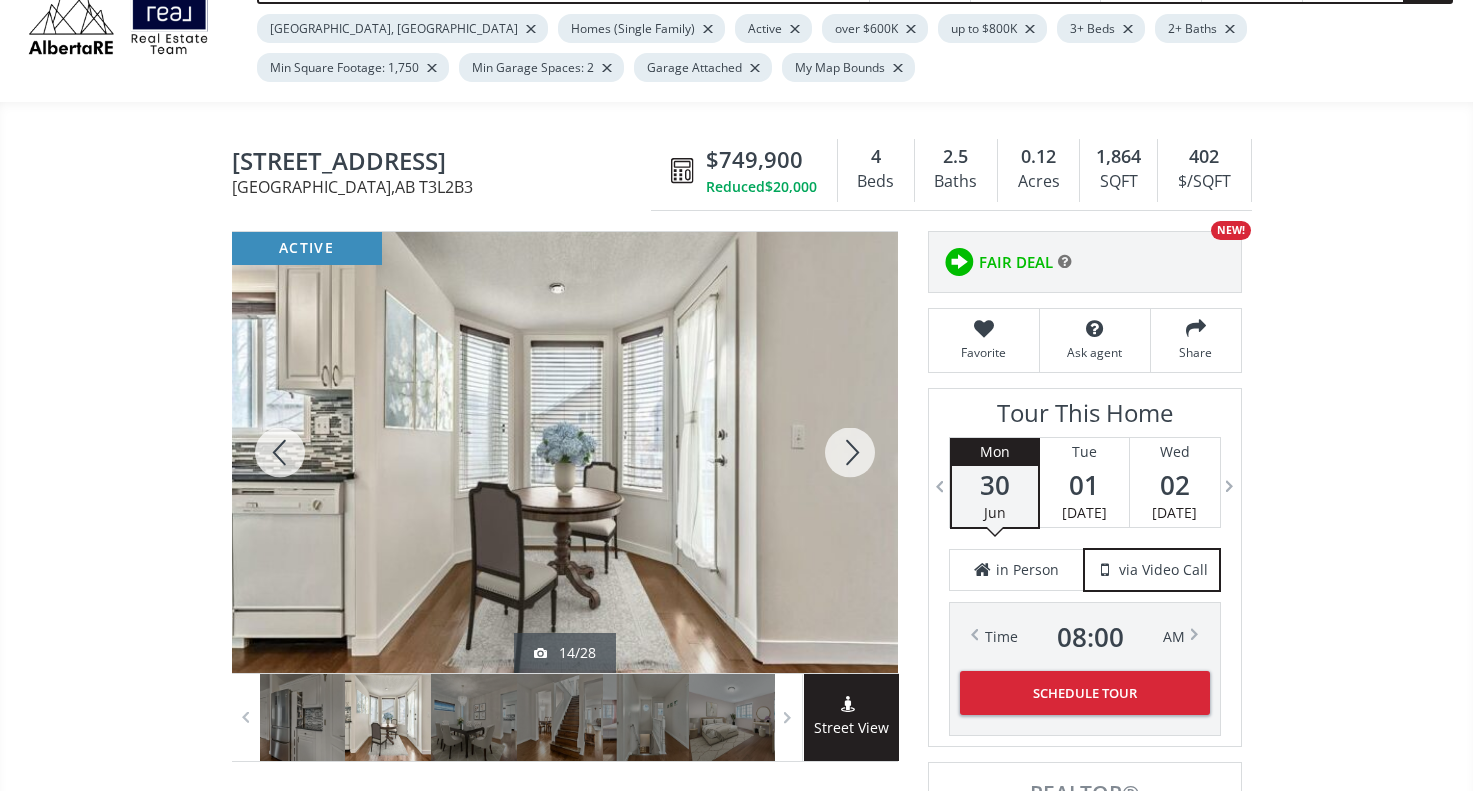 click at bounding box center (850, 452) 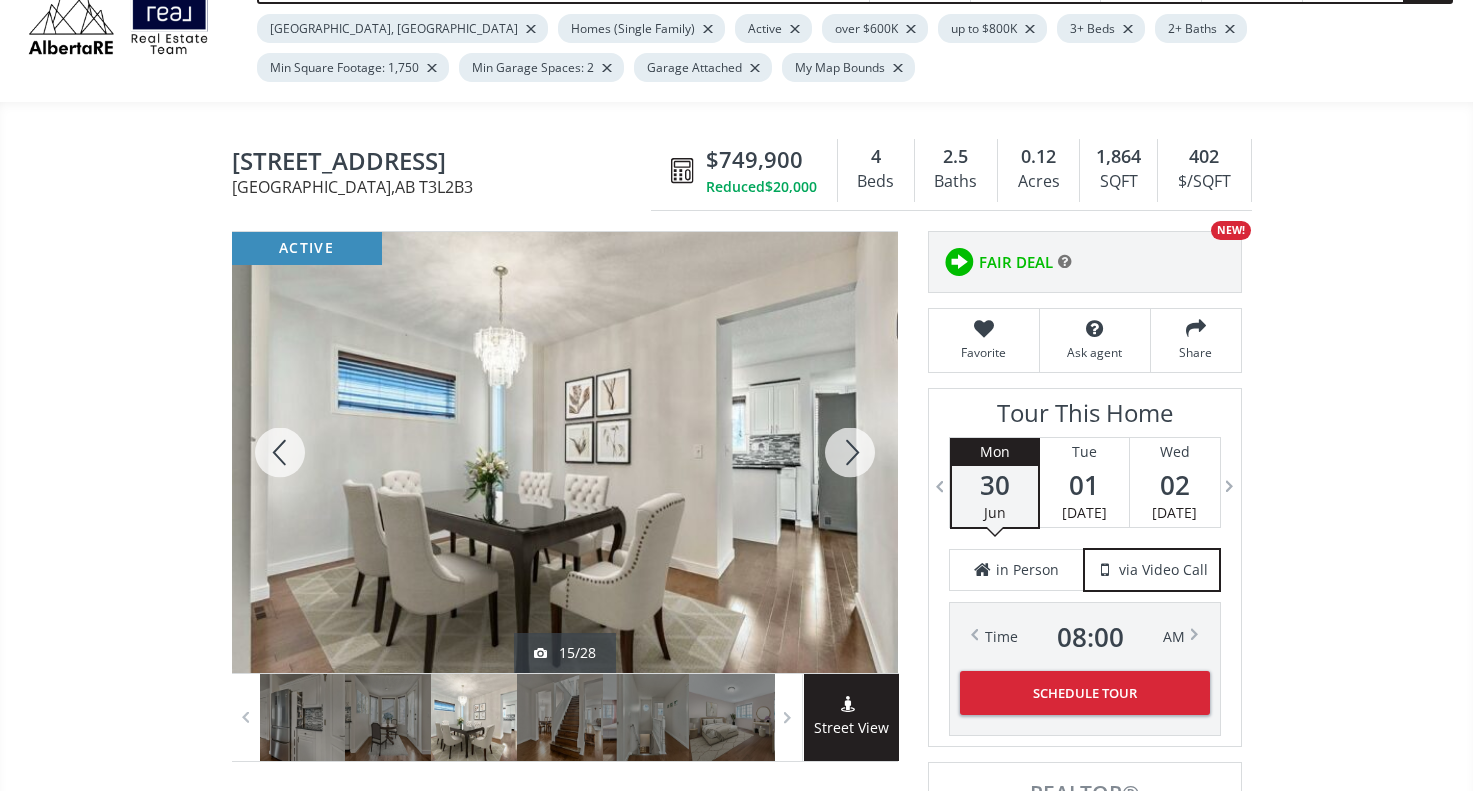 click at bounding box center [850, 452] 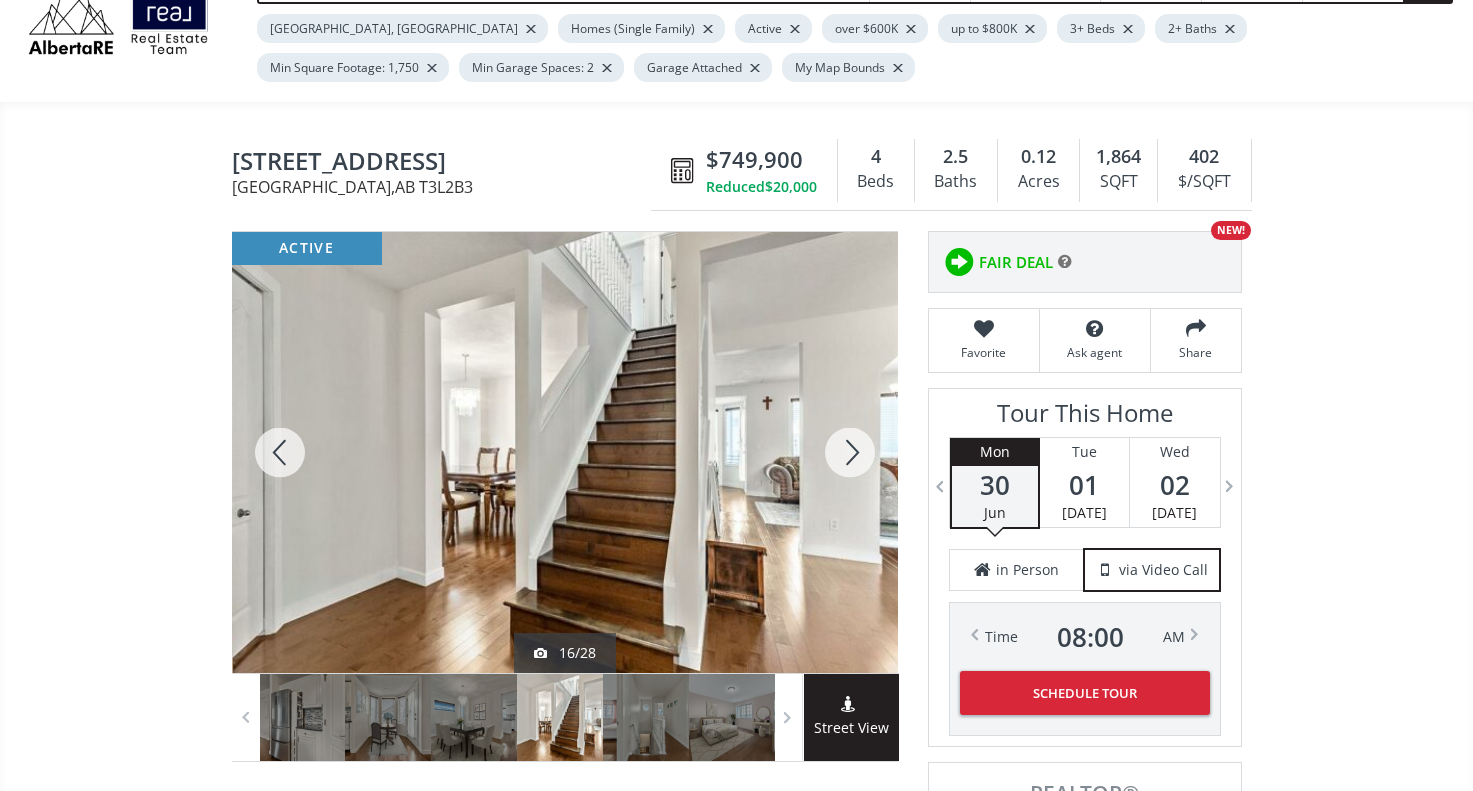 click at bounding box center [850, 452] 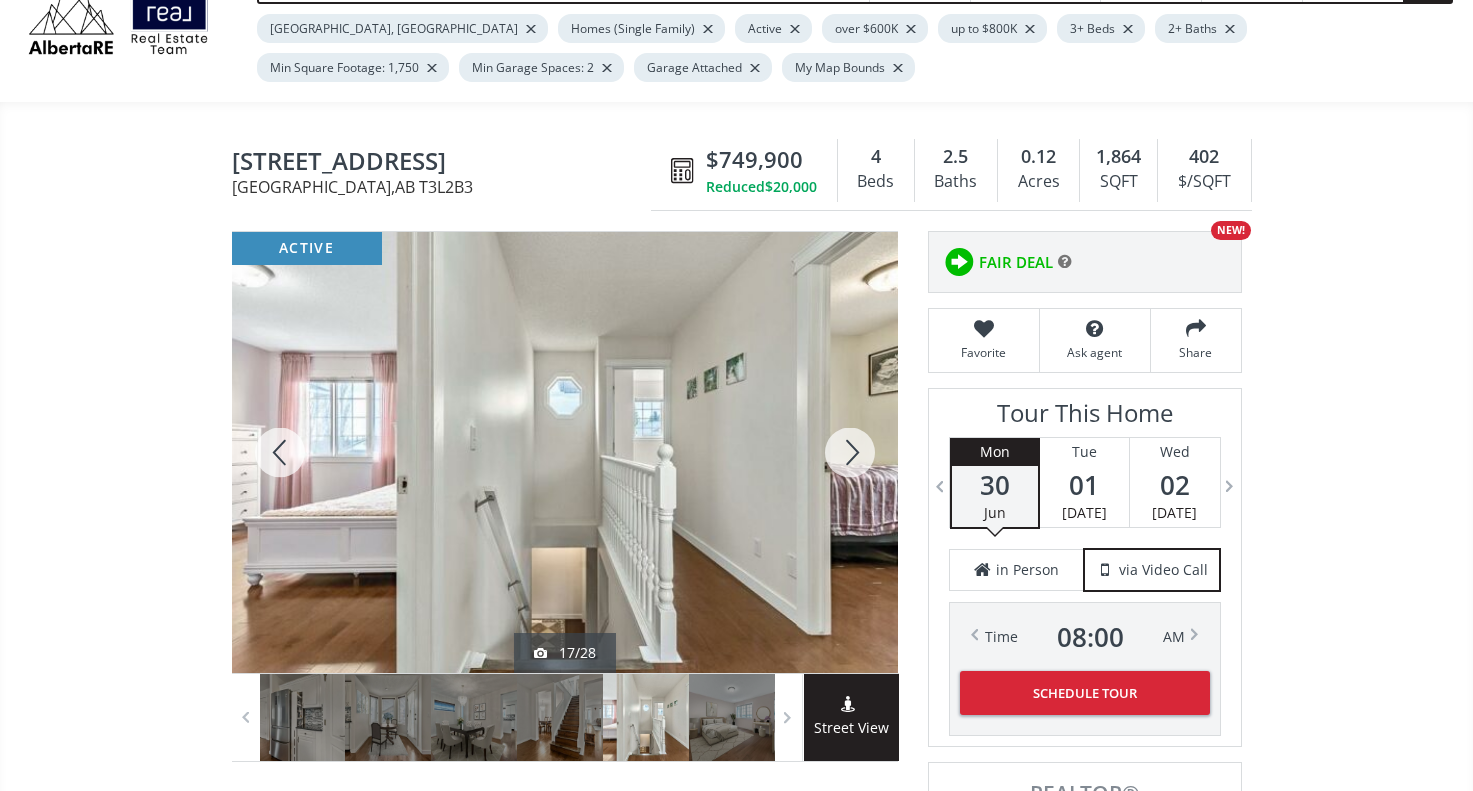 click at bounding box center [850, 452] 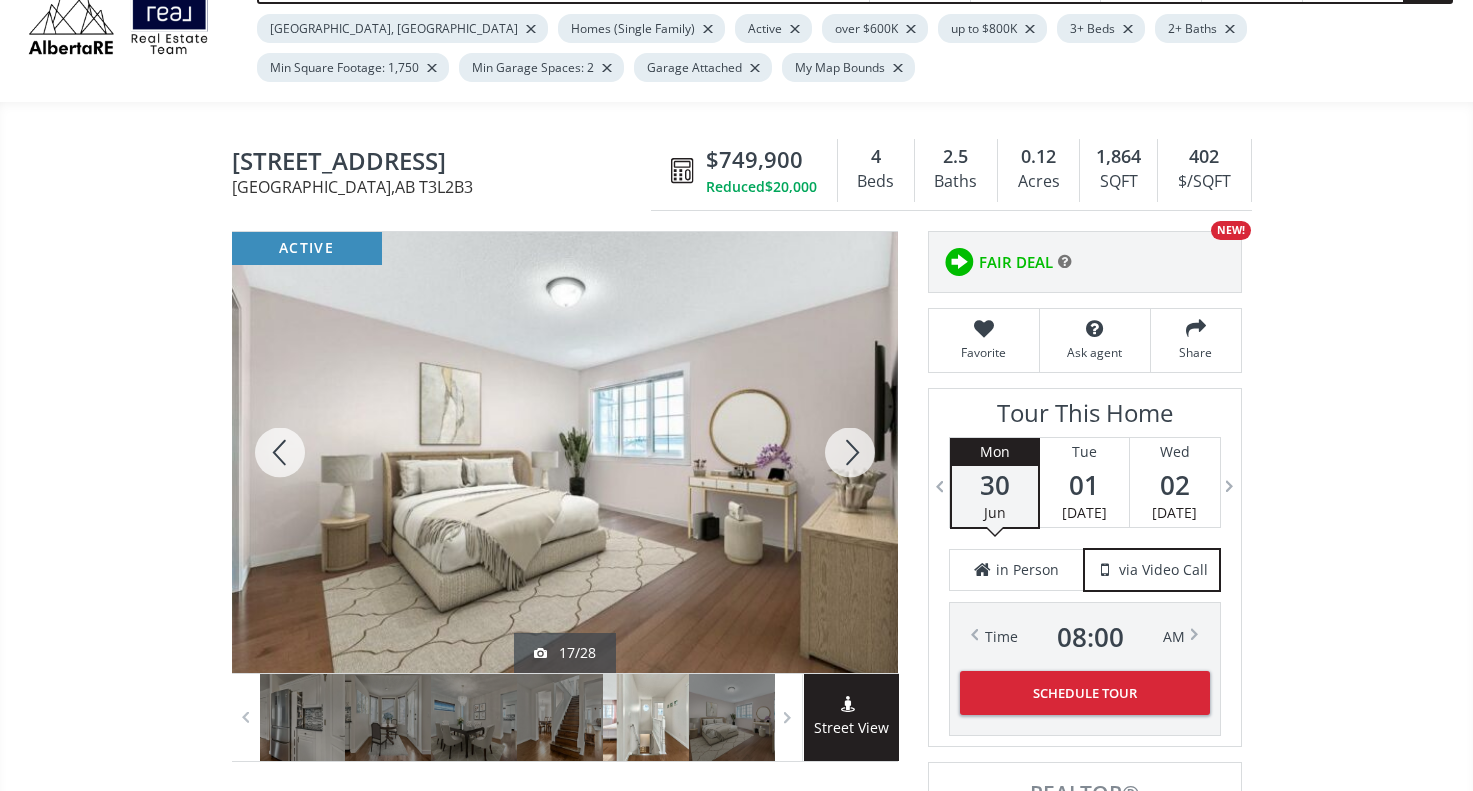 click at bounding box center (850, 452) 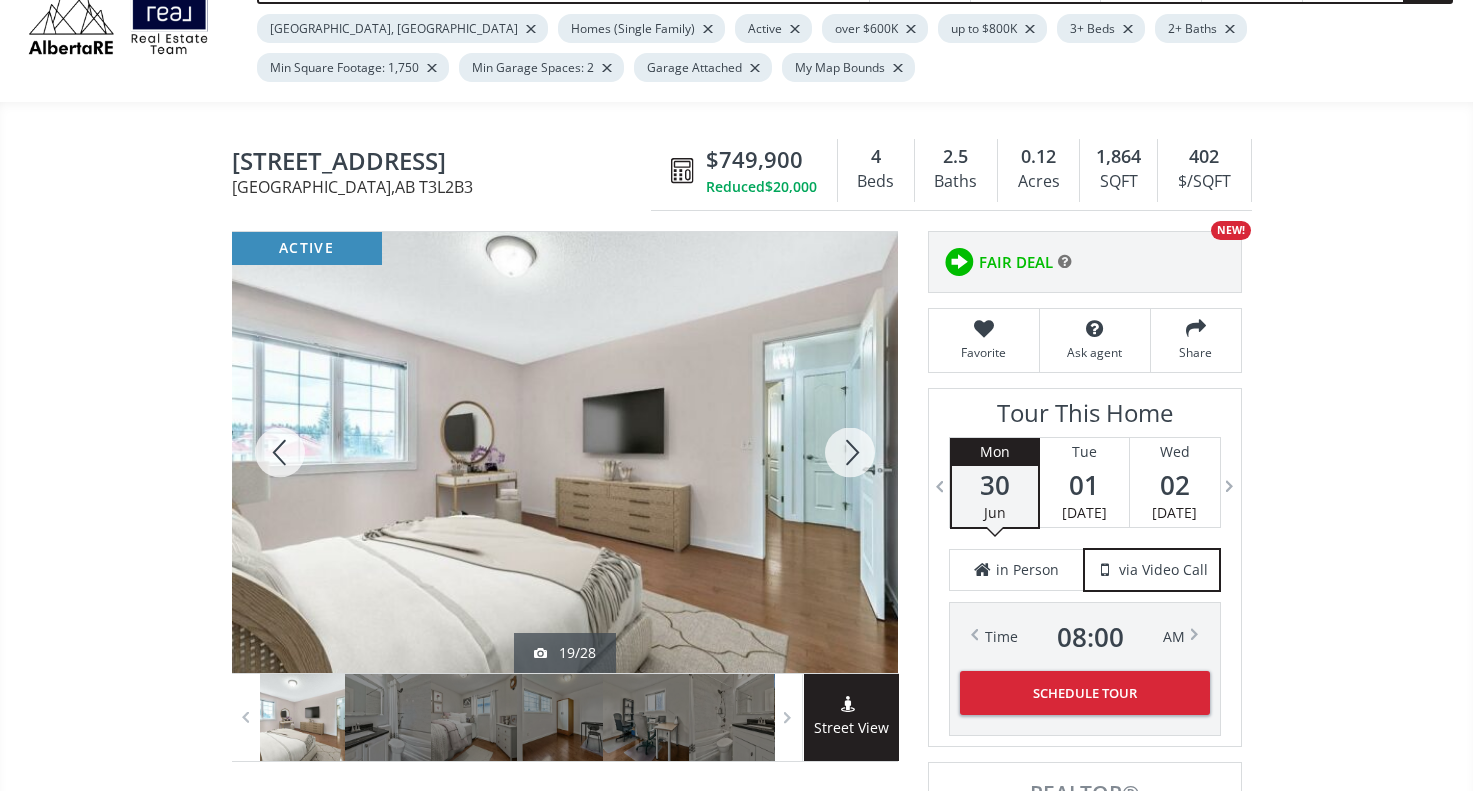 click at bounding box center [850, 452] 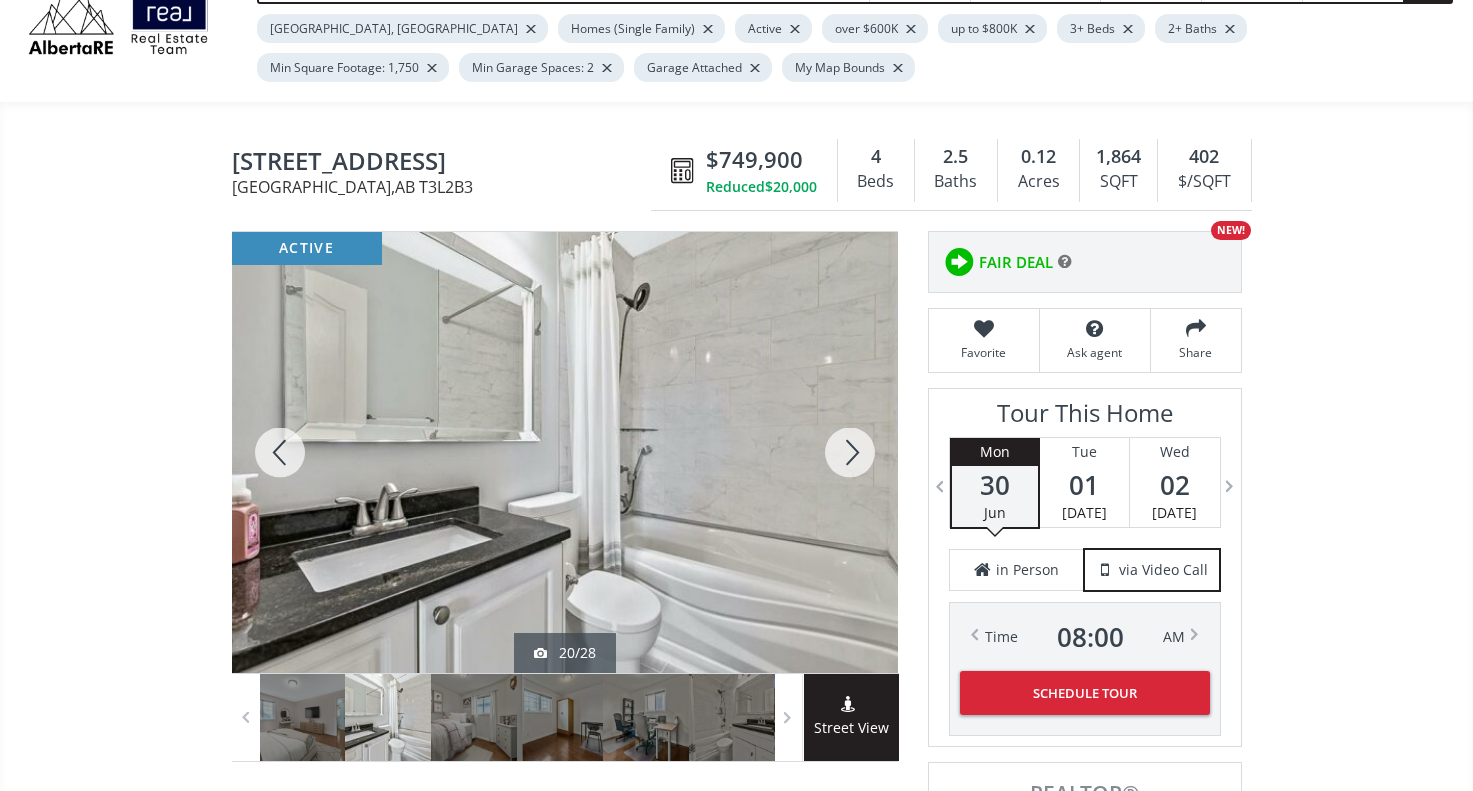 click at bounding box center [850, 452] 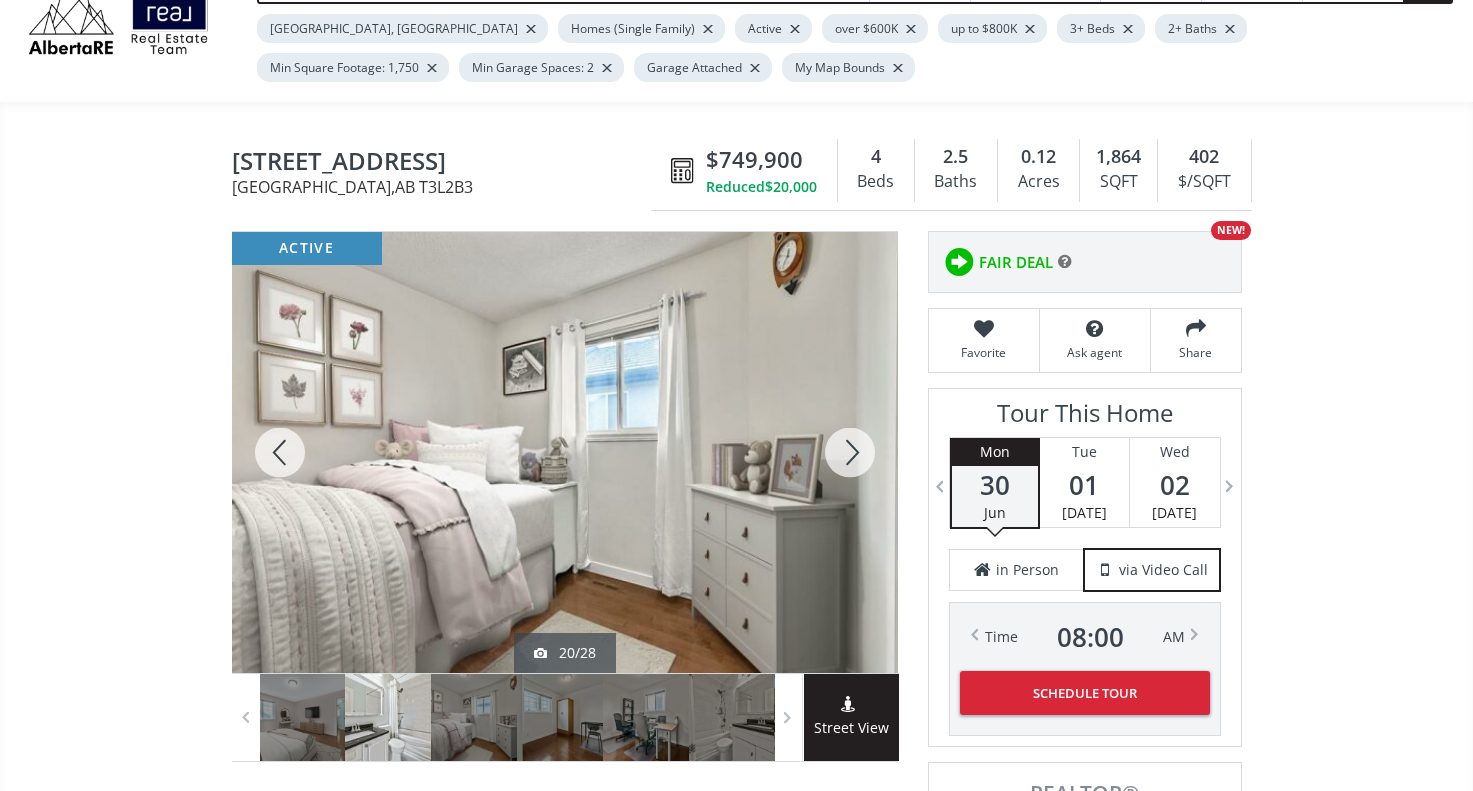 click at bounding box center (850, 452) 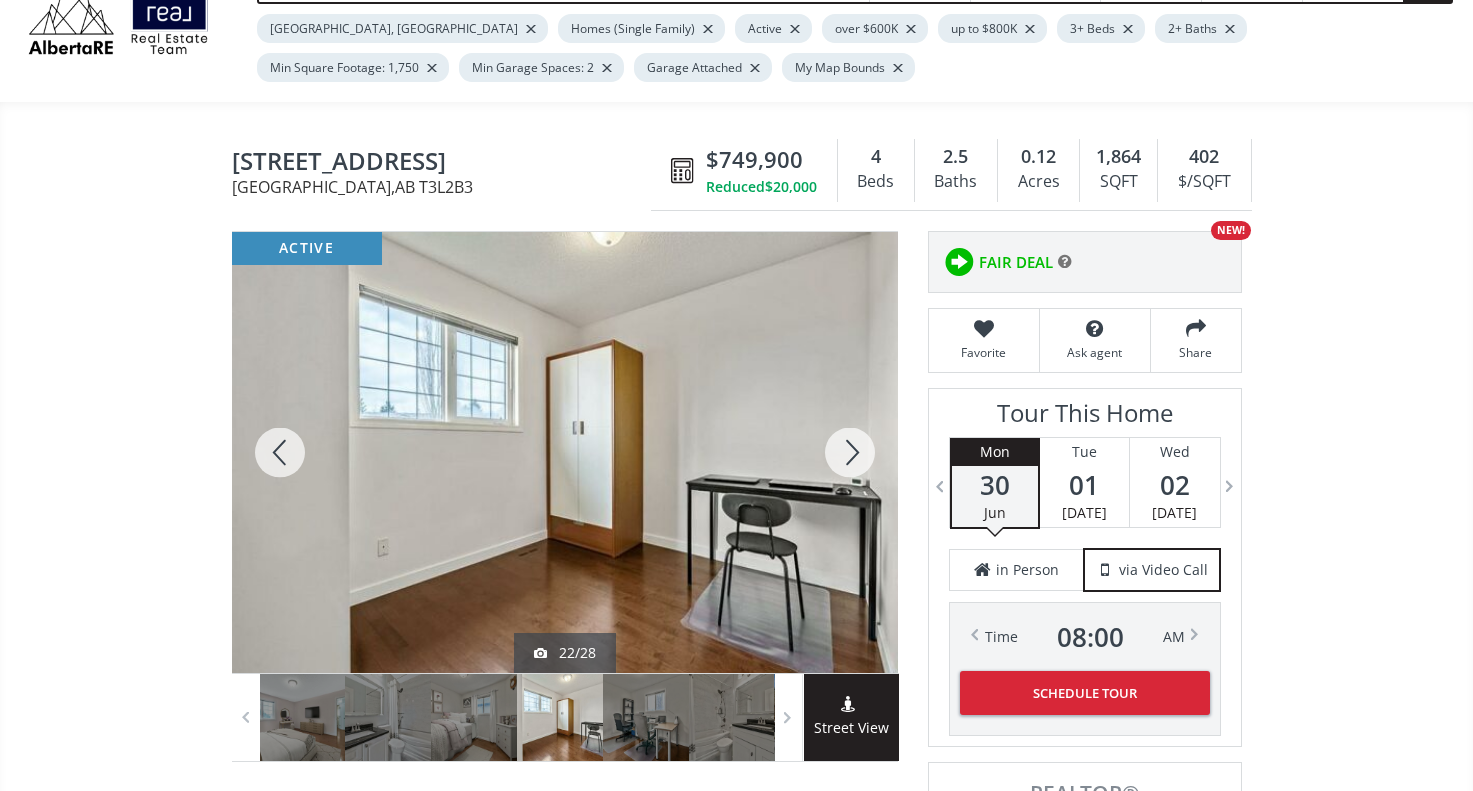 click at bounding box center [850, 452] 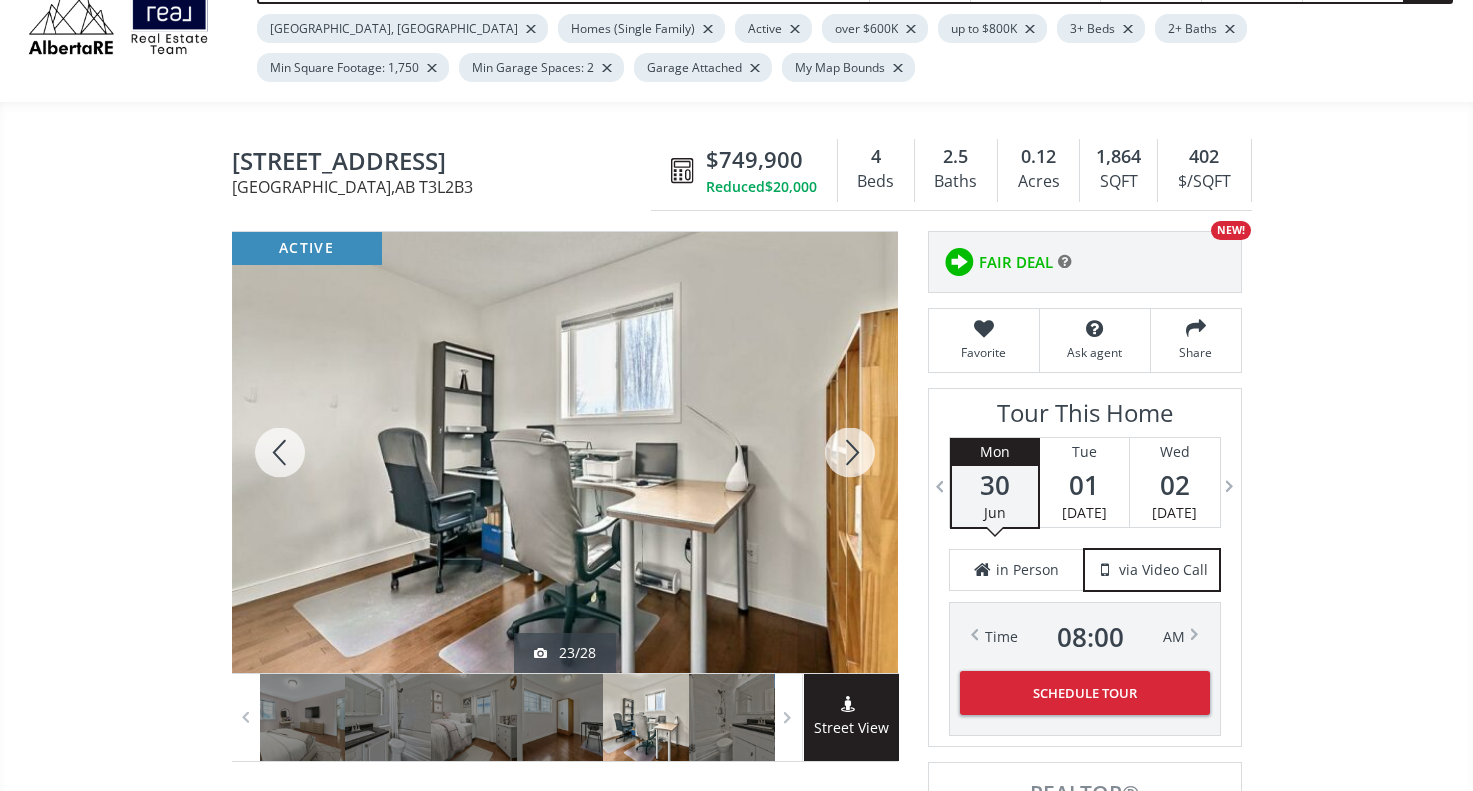 click at bounding box center [850, 452] 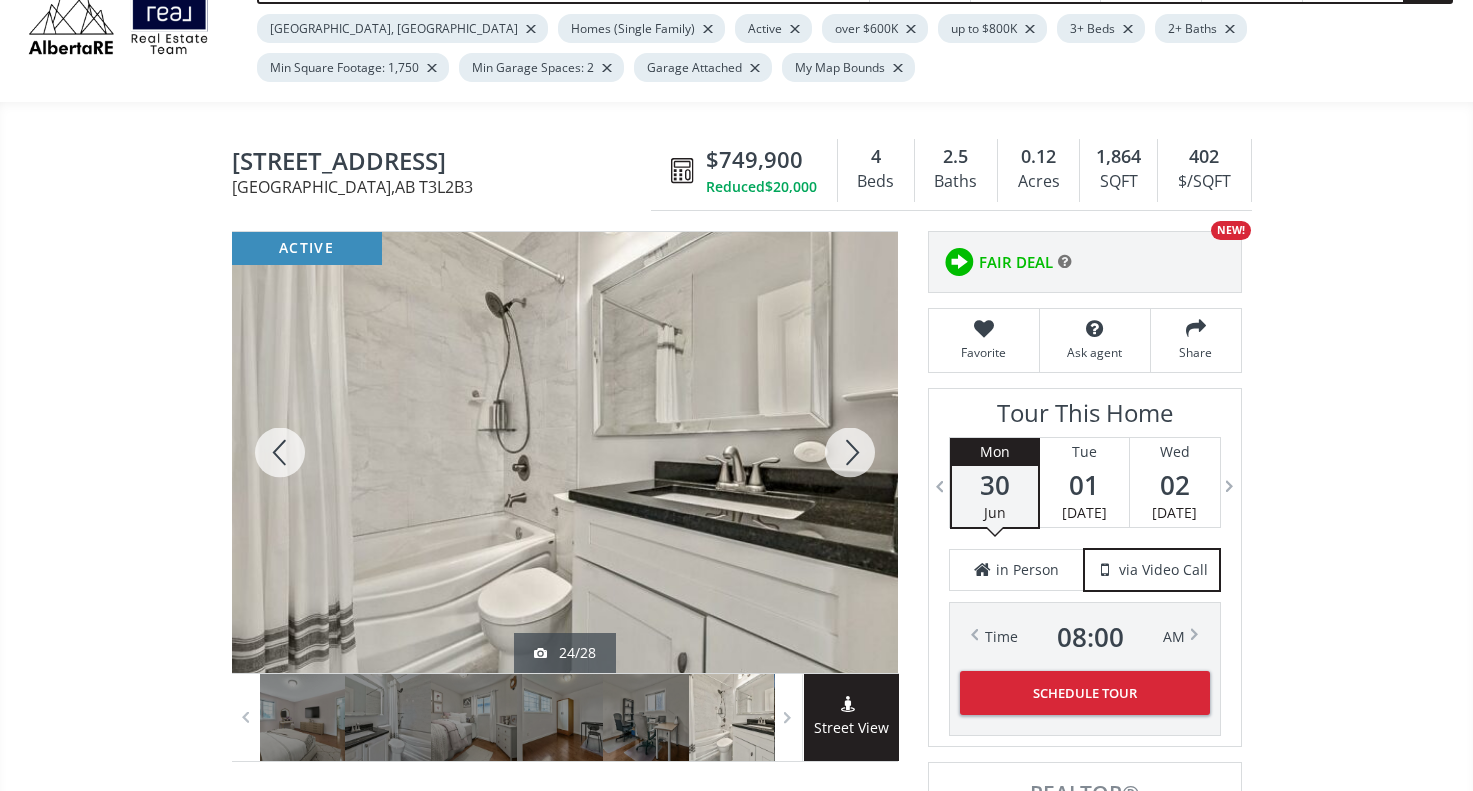 click at bounding box center [850, 452] 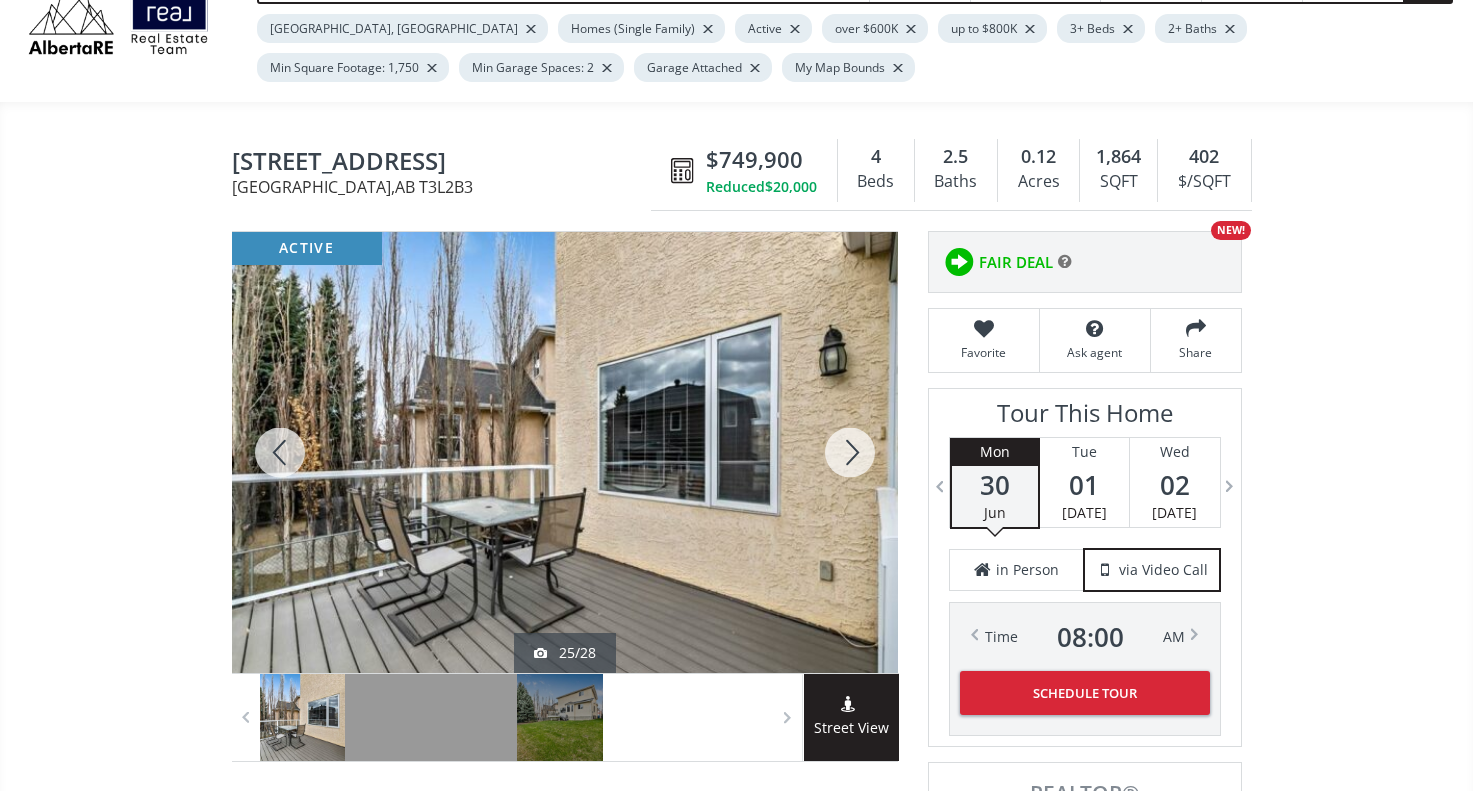 click at bounding box center (850, 452) 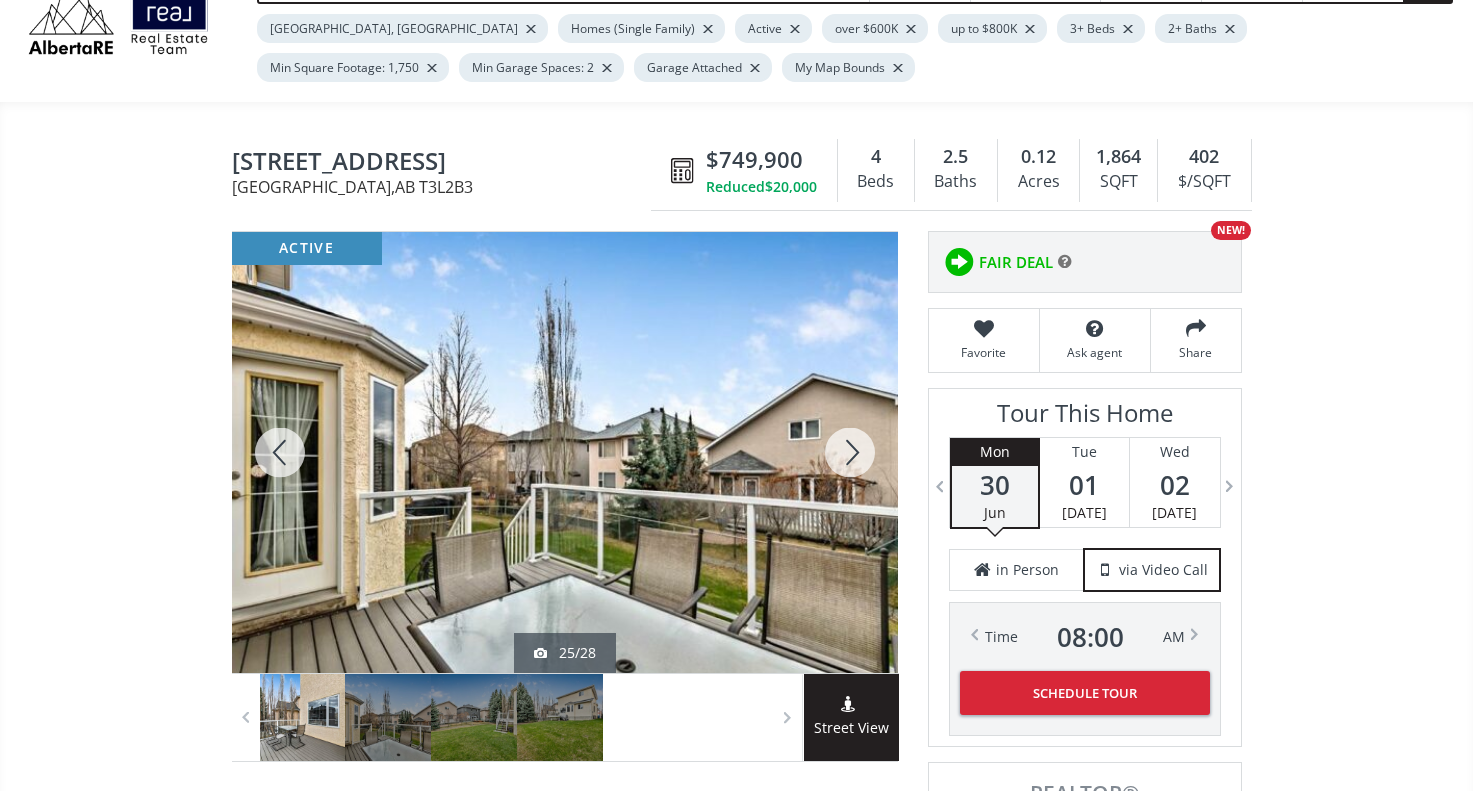 click at bounding box center [850, 452] 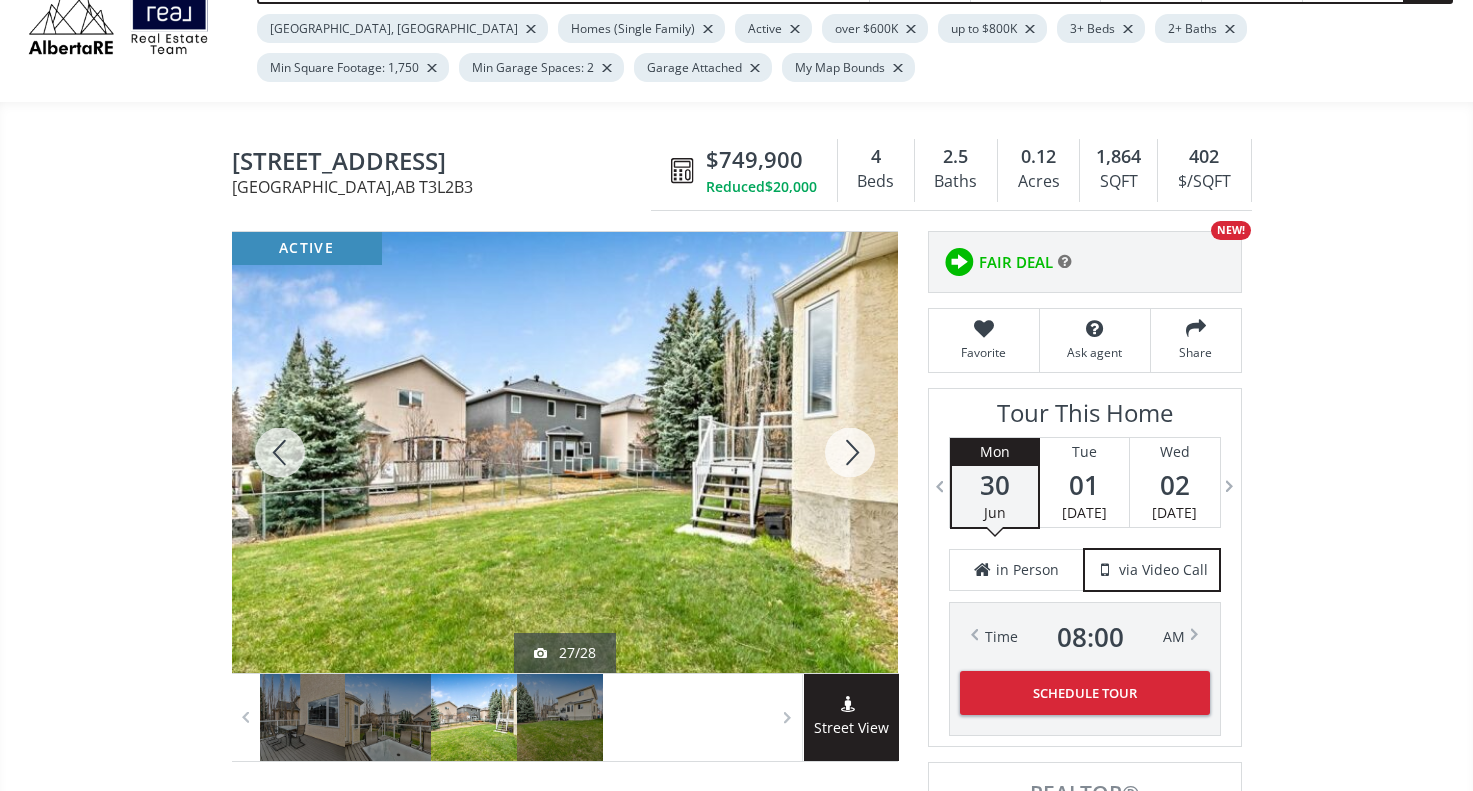 click at bounding box center [850, 452] 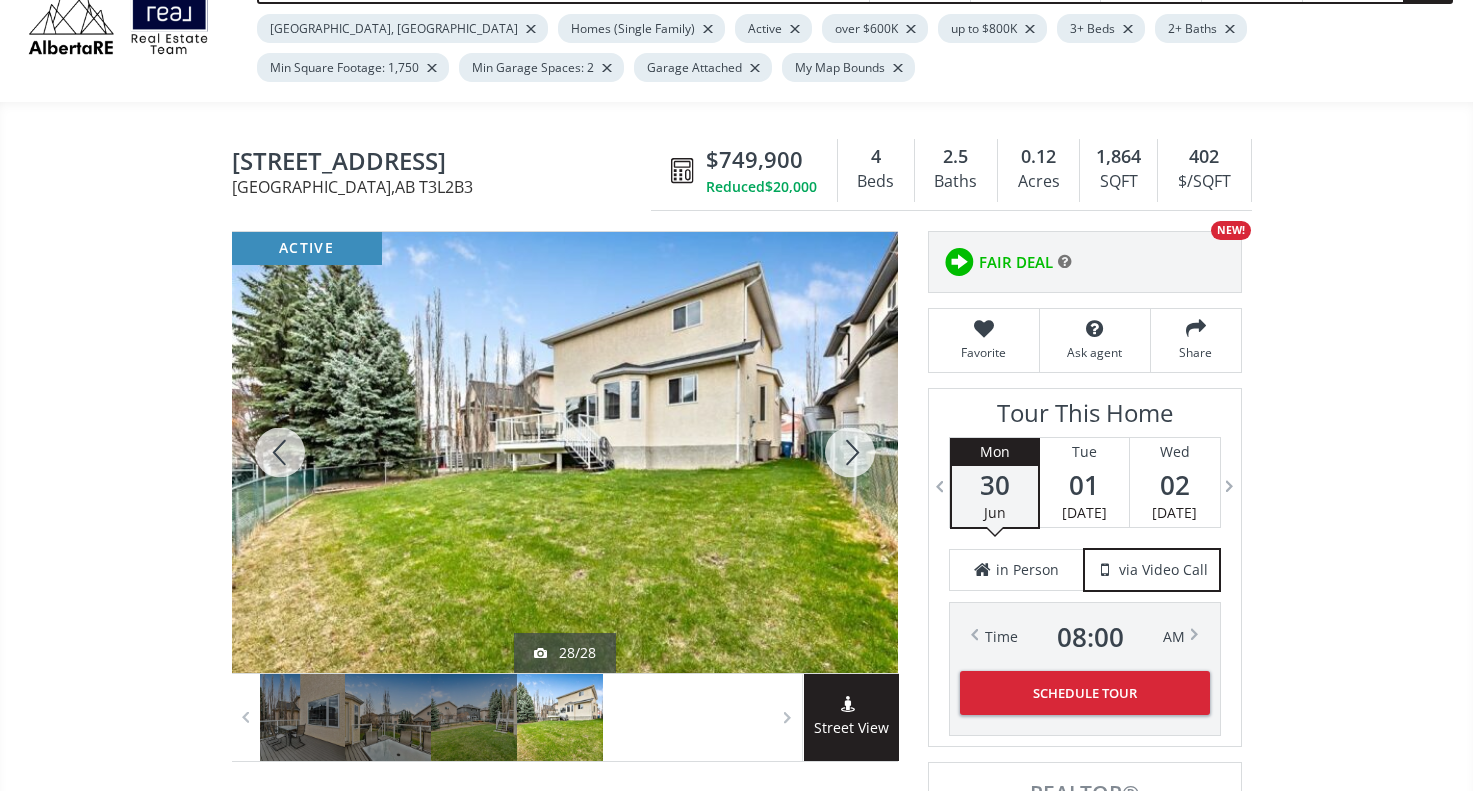 click at bounding box center [850, 452] 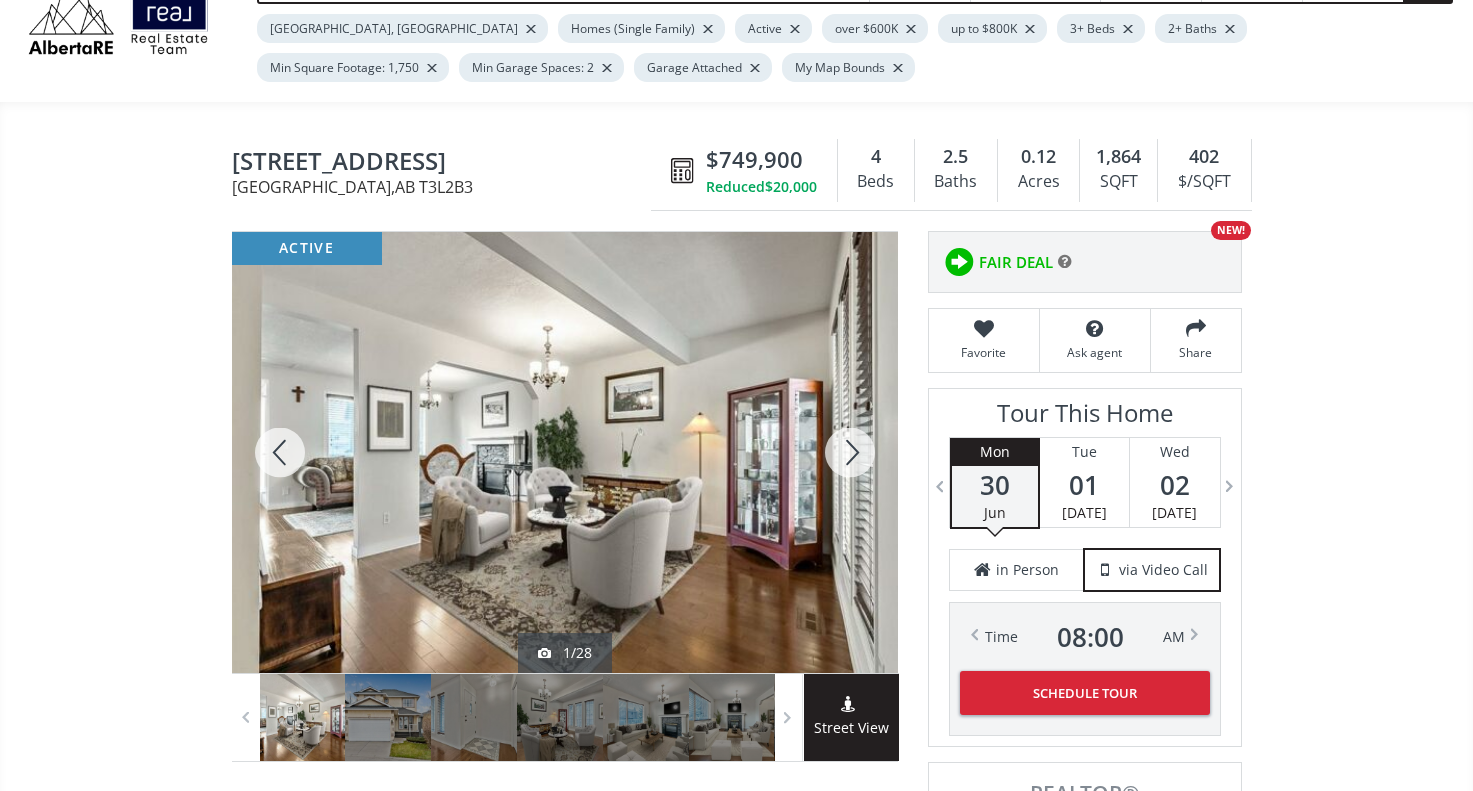 click at bounding box center (850, 452) 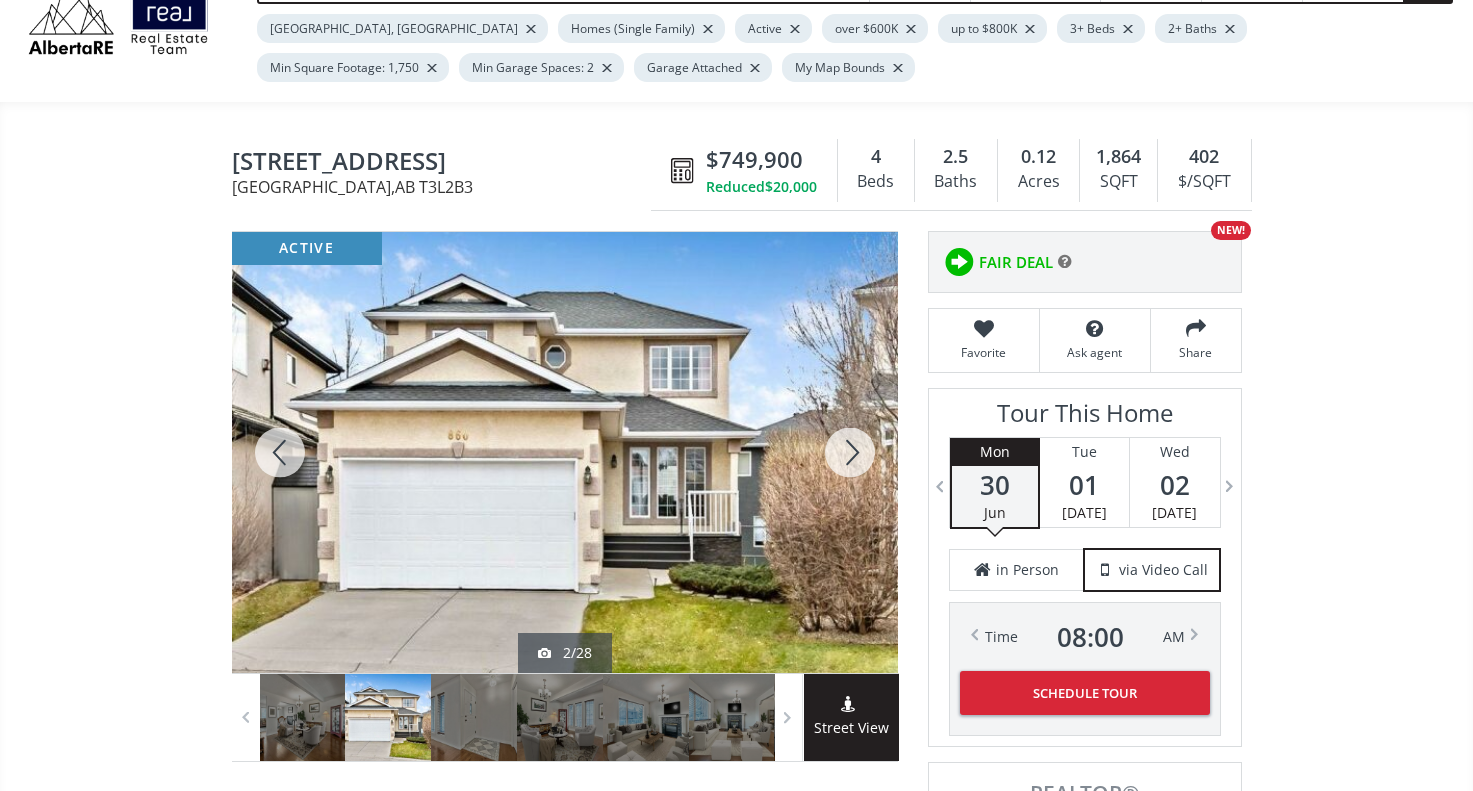 click at bounding box center [850, 452] 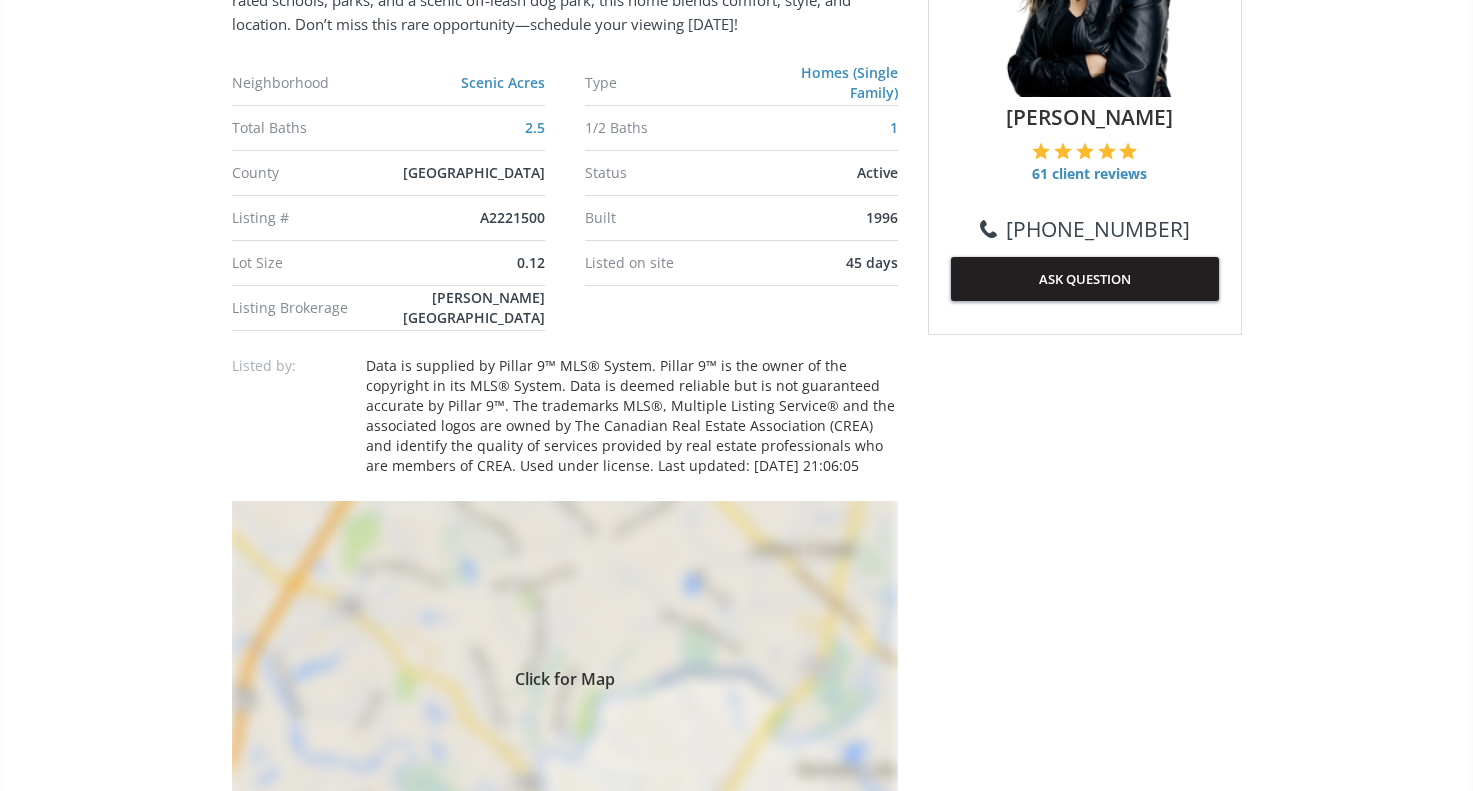 scroll, scrollTop: 1192, scrollLeft: 0, axis: vertical 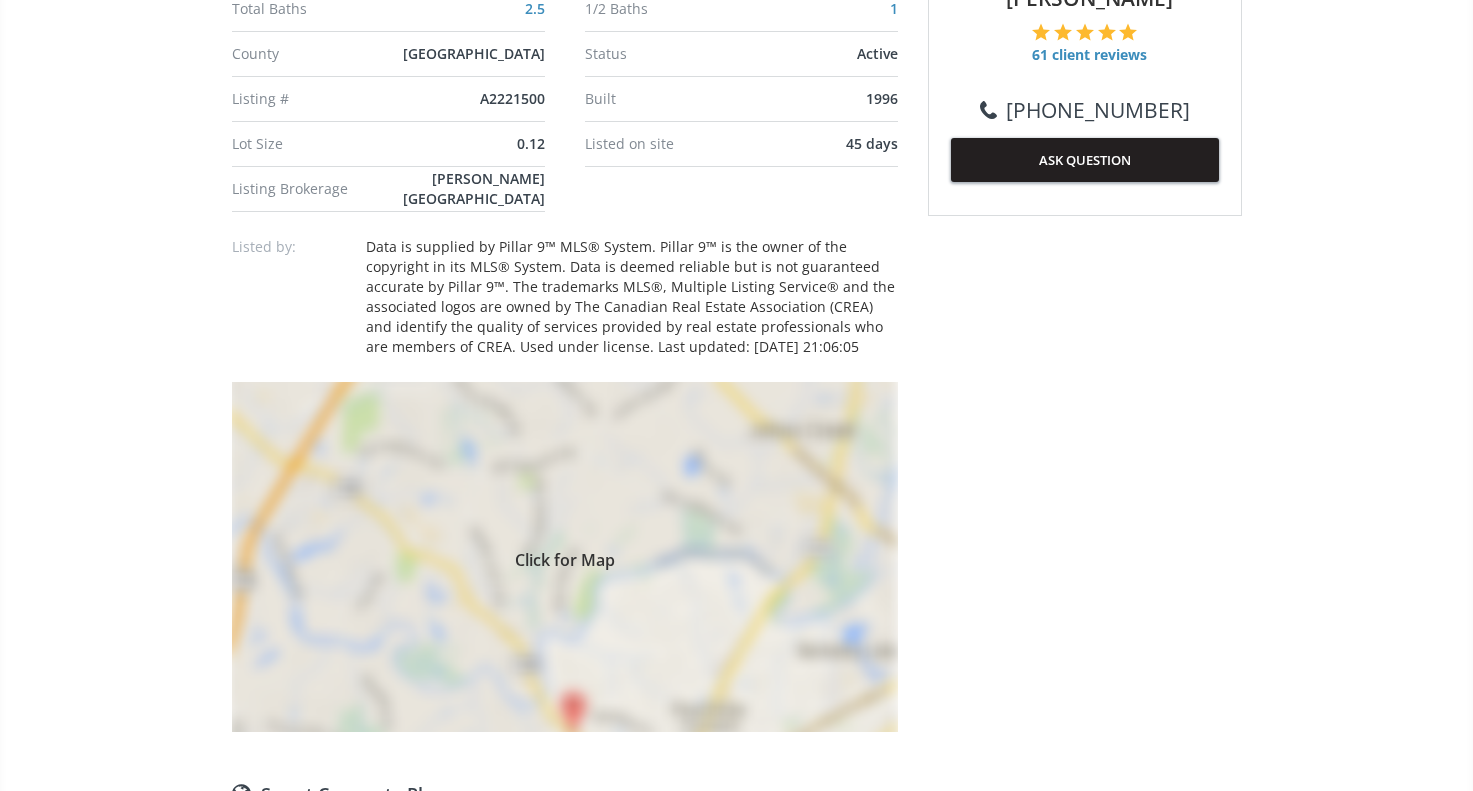 click on "Click for Map" at bounding box center (565, 557) 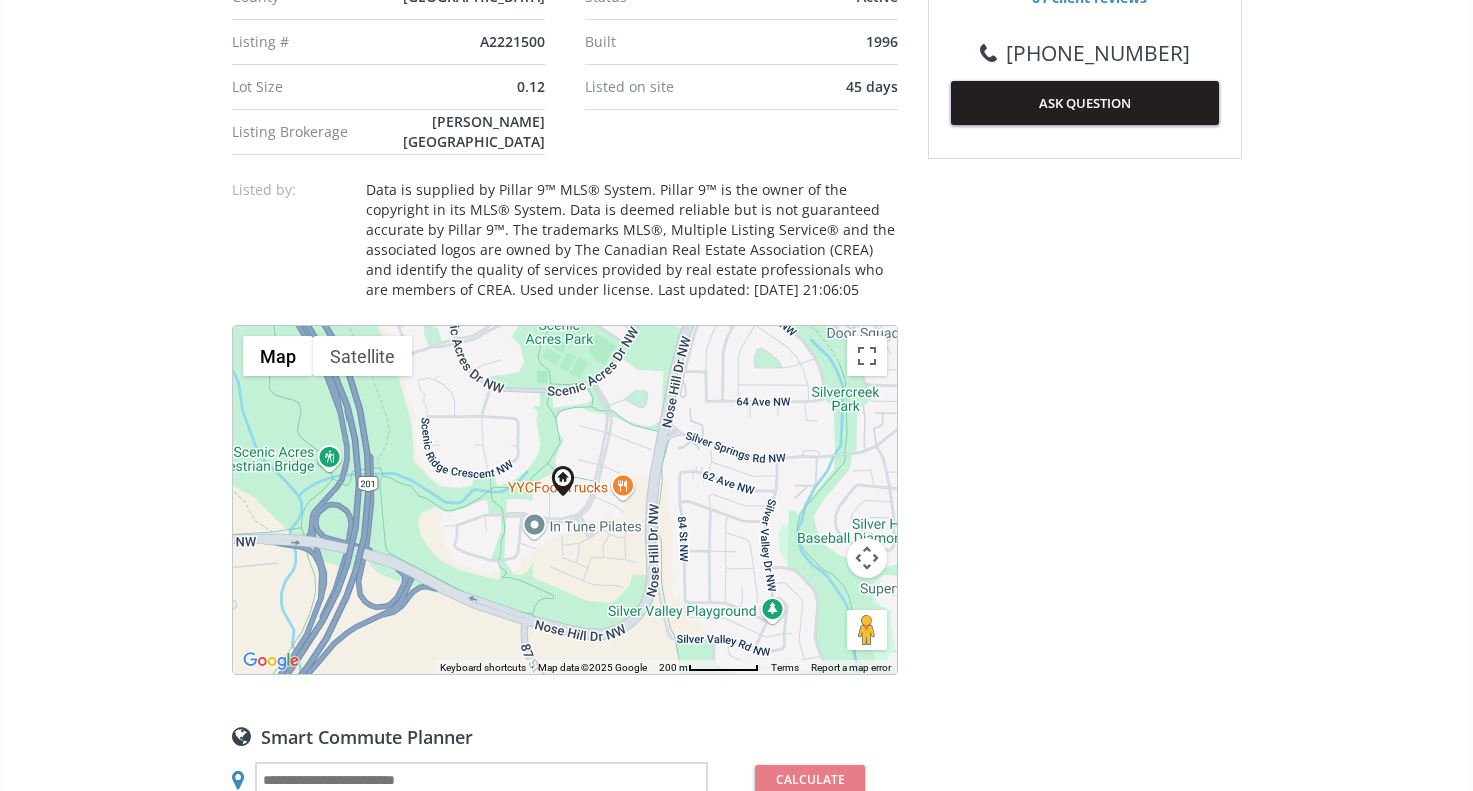 scroll, scrollTop: 1271, scrollLeft: 0, axis: vertical 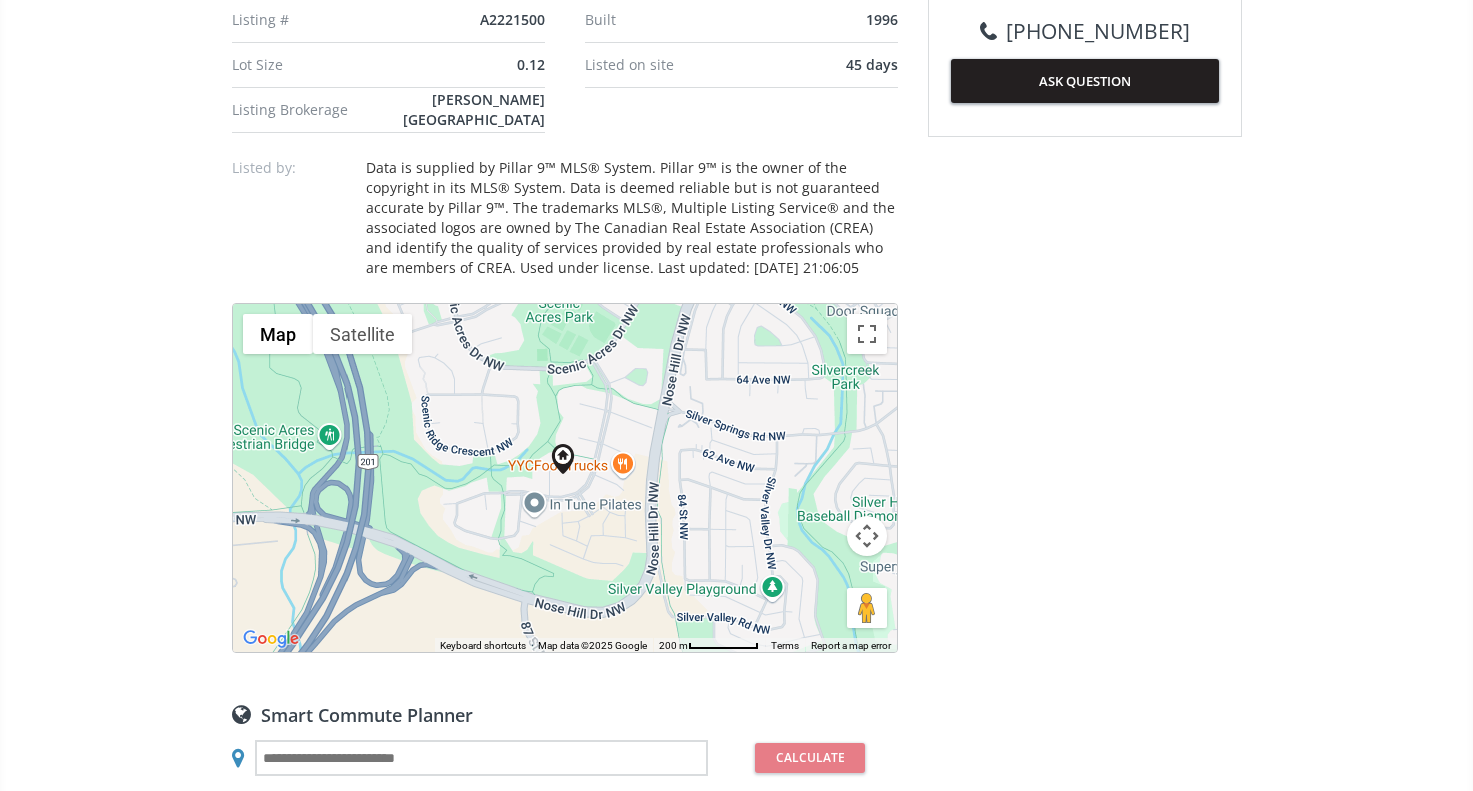 click at bounding box center (867, 536) 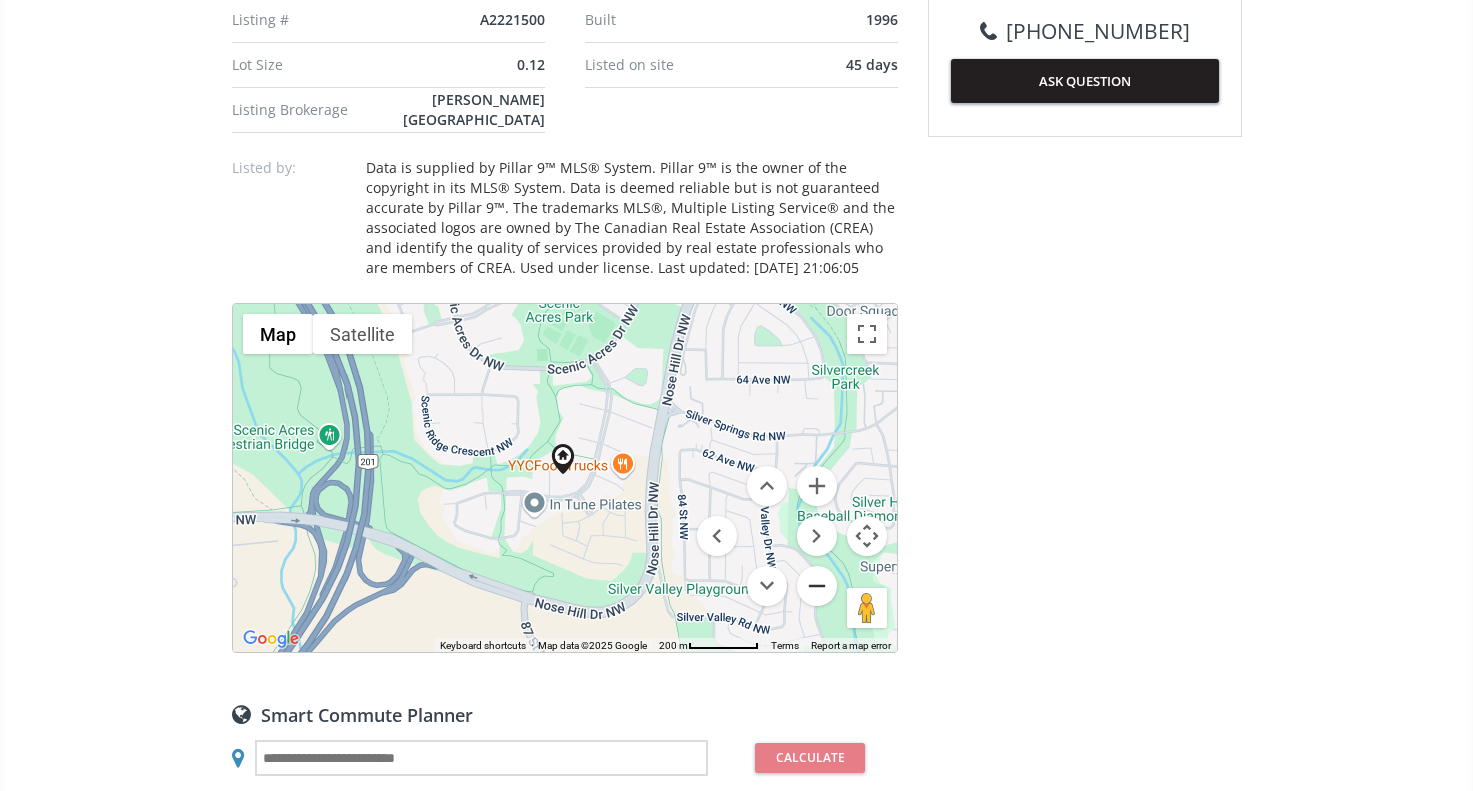 click at bounding box center (817, 586) 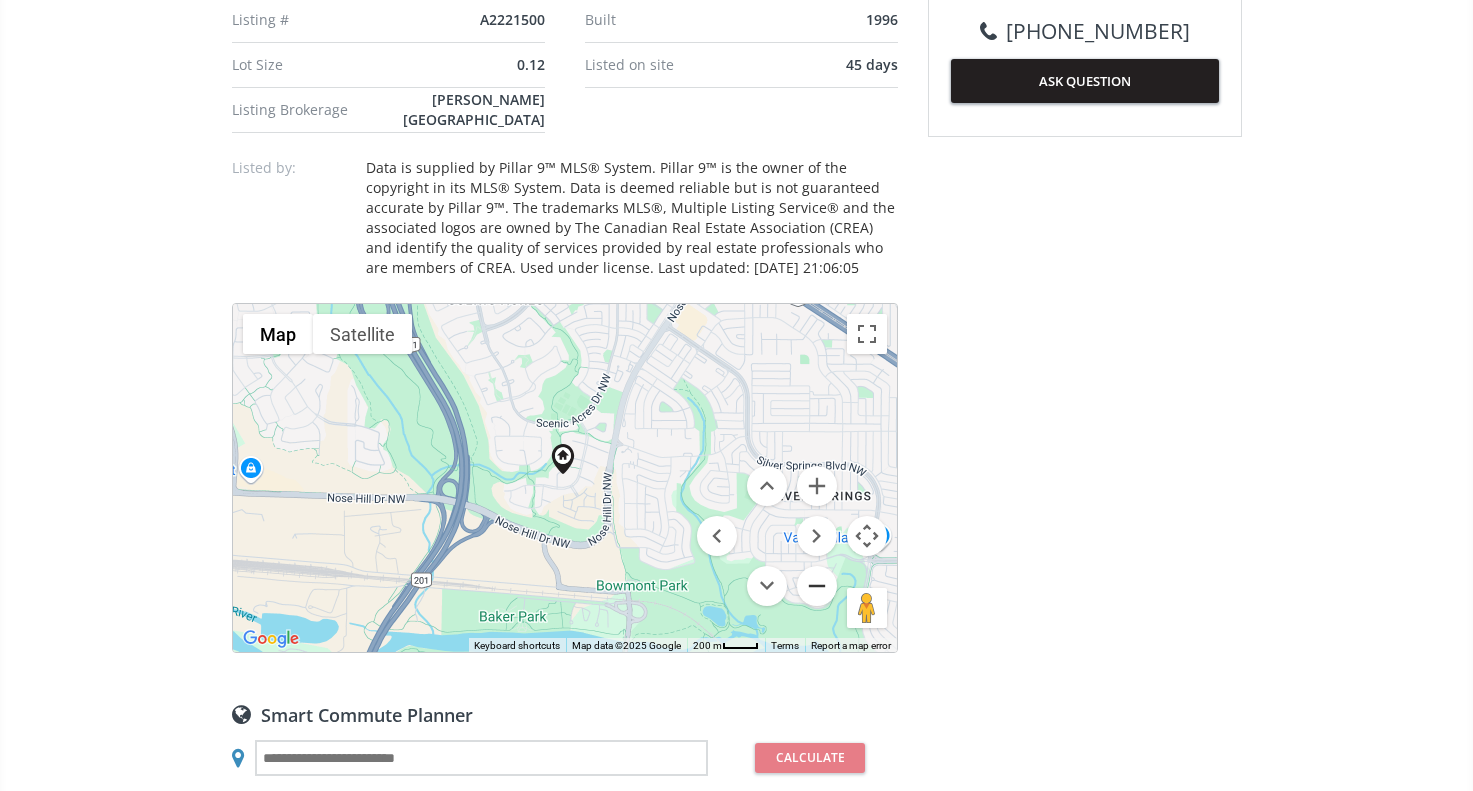 click at bounding box center [817, 586] 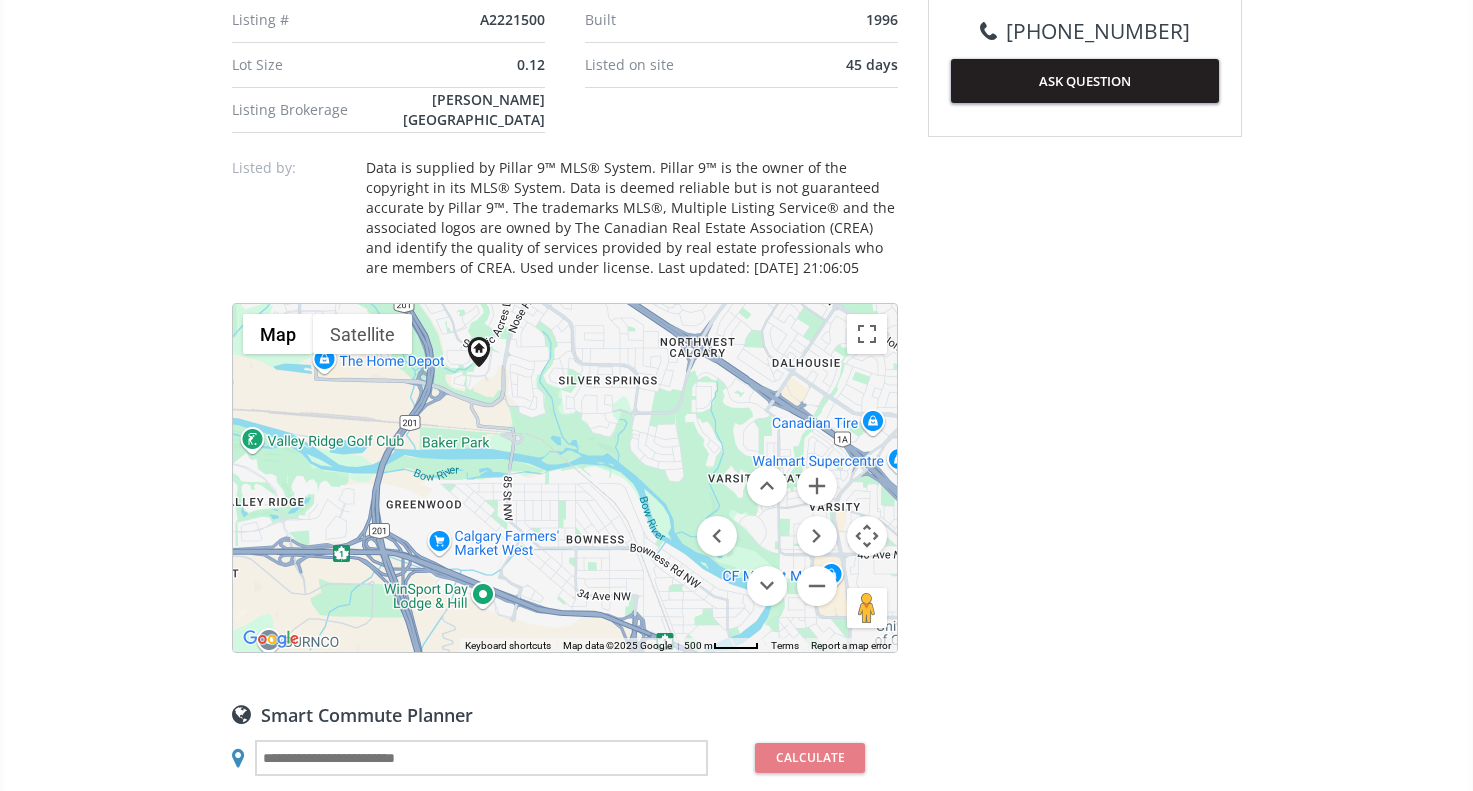 drag, startPoint x: 643, startPoint y: 505, endPoint x: 556, endPoint y: 399, distance: 137.13132 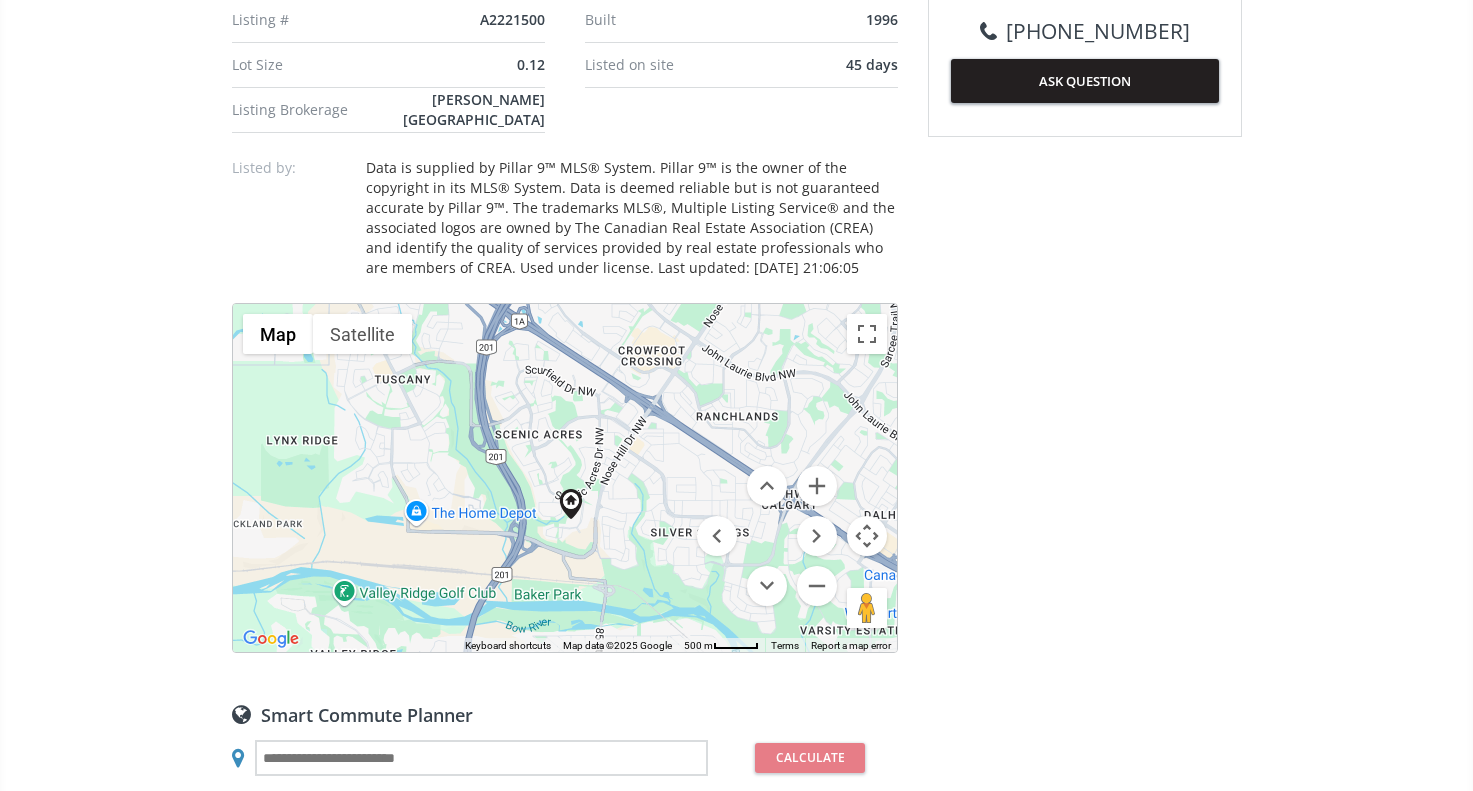 drag, startPoint x: 546, startPoint y: 420, endPoint x: 638, endPoint y: 569, distance: 175.11424 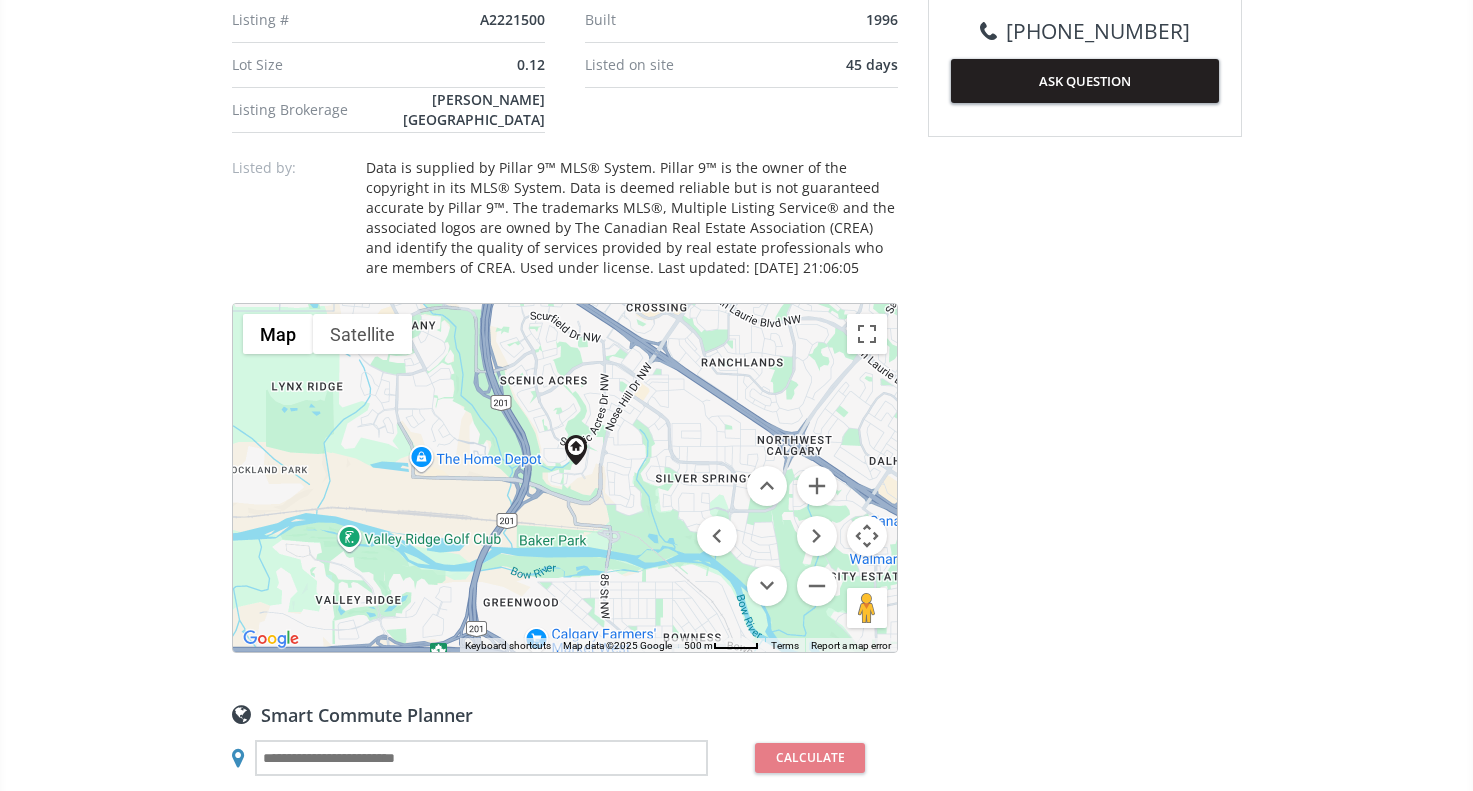 drag, startPoint x: 632, startPoint y: 571, endPoint x: 637, endPoint y: 513, distance: 58.21512 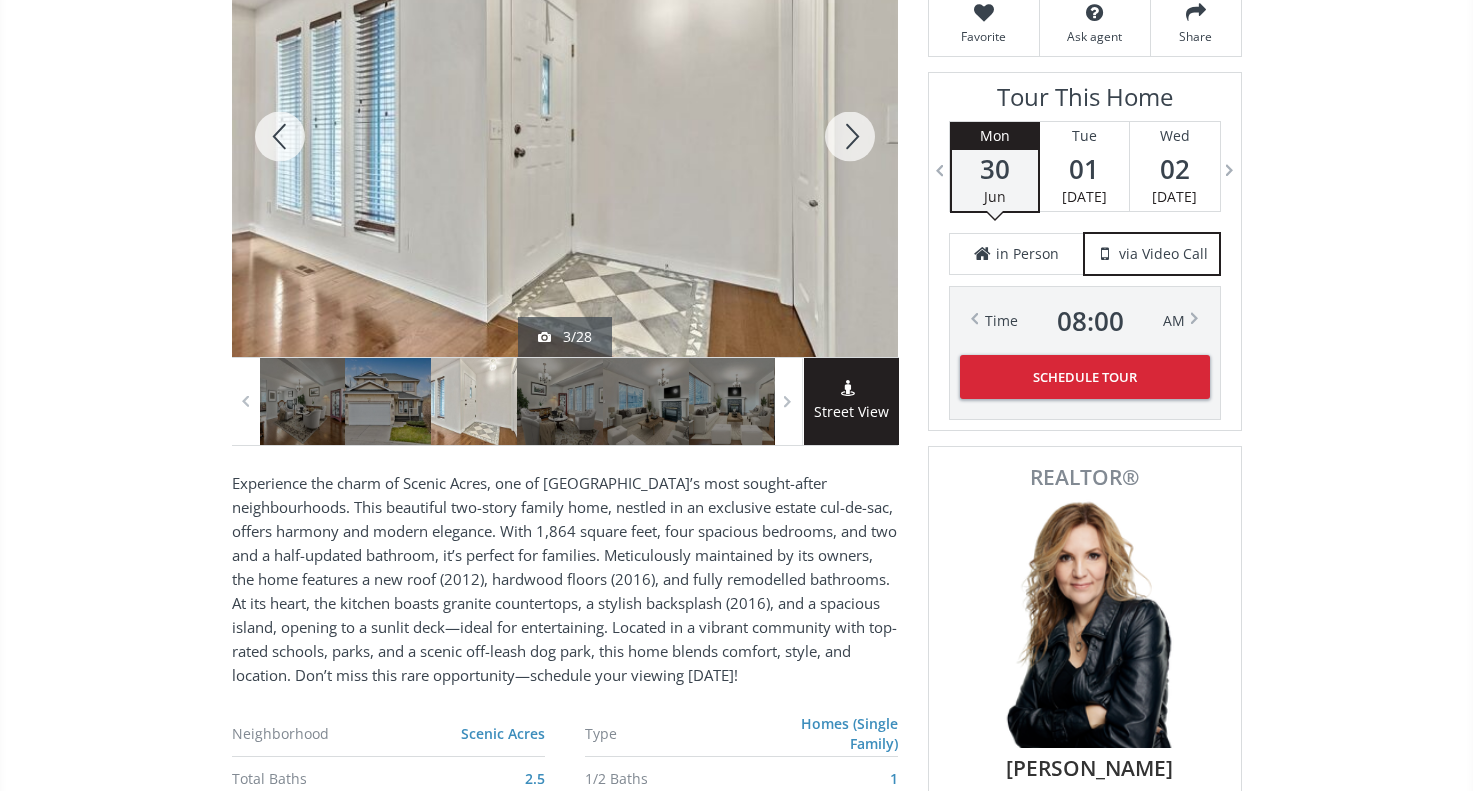 scroll, scrollTop: 495, scrollLeft: 0, axis: vertical 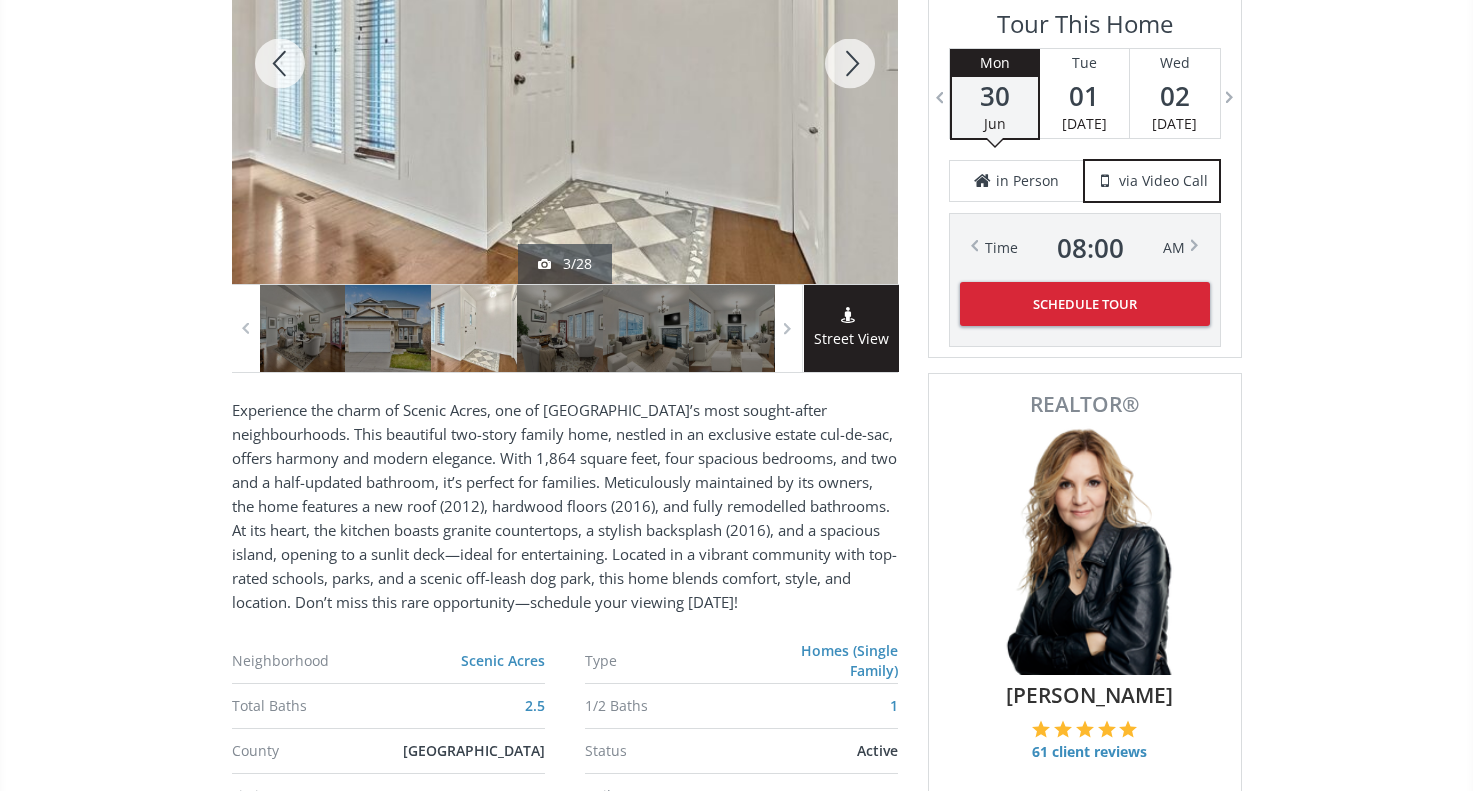 click at bounding box center (851, 317) 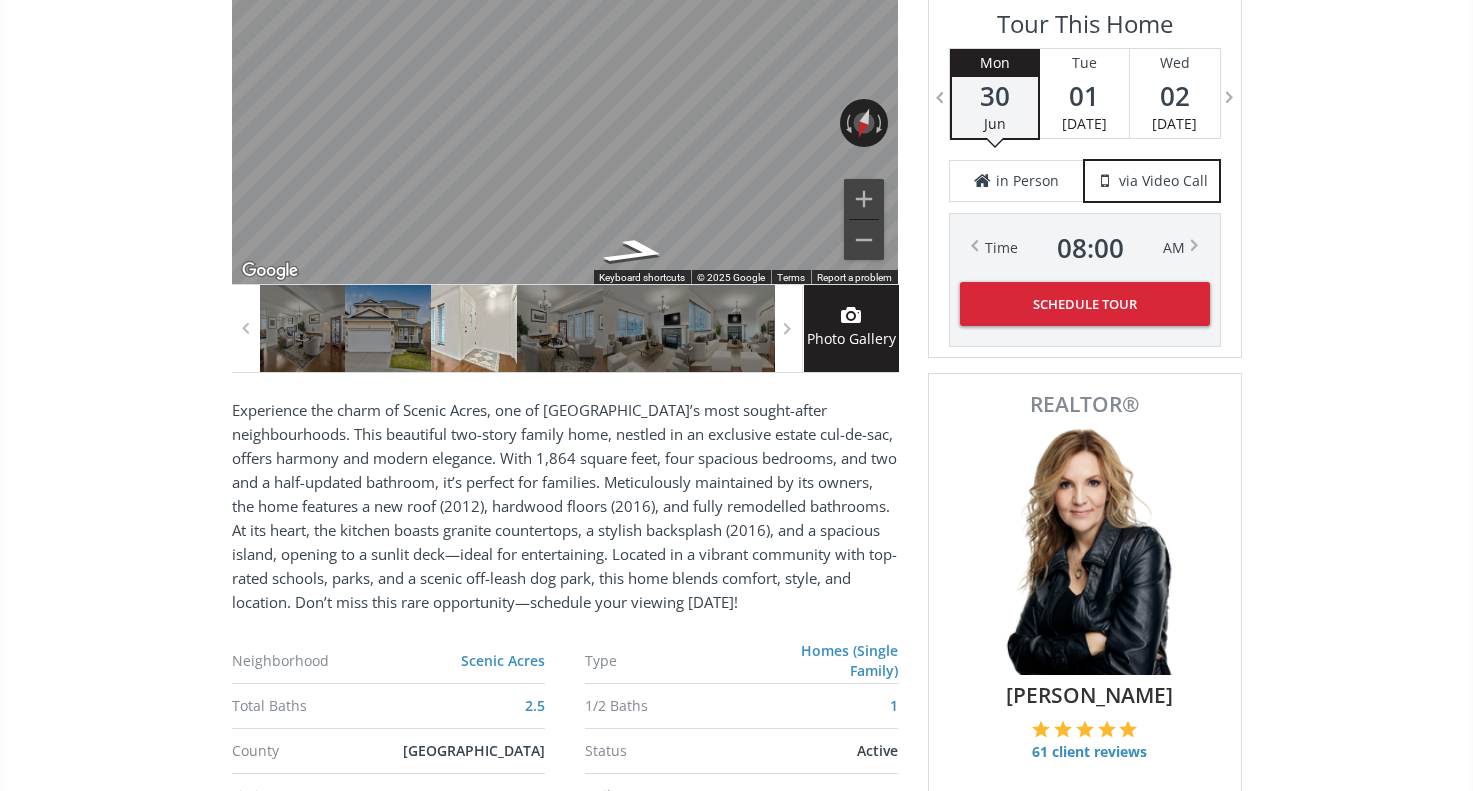 scroll, scrollTop: 337, scrollLeft: 0, axis: vertical 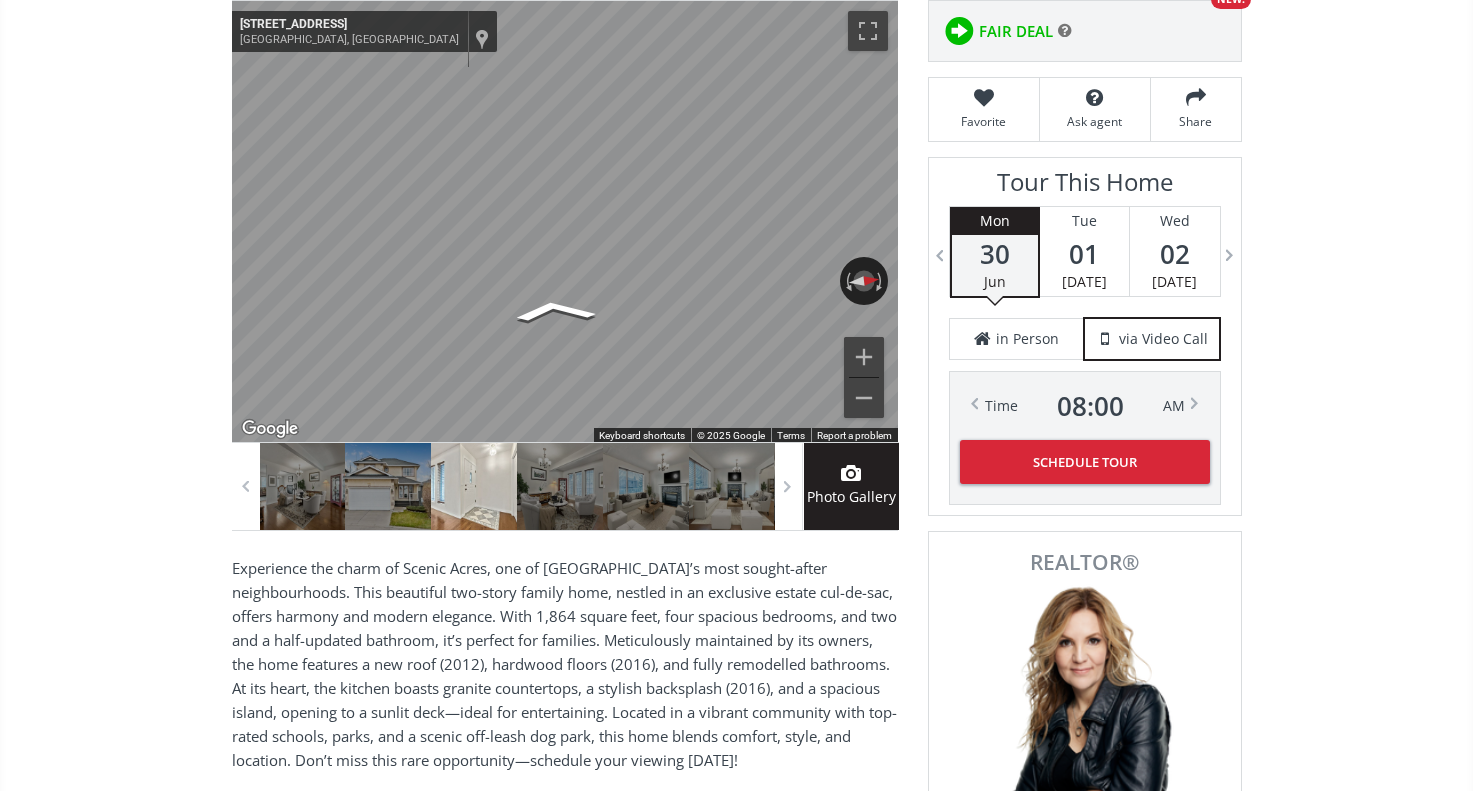 click on "Scimitar Bay NW Calgary AB T3L2B3 860 Scimitar Bay NW   Calgary ,  AB   T3L2B3 $749,900 Reduced  $20,000 4 Beds 2.5 Baths 0.12 Acres 1,864 SQFT 402 $/SQFT $749,900 Reduced  $20,000 4 Beds 2.5 Baths 1,864      sf $ 402  / sf Favorite Ask agent Share                 ← Move left → Move right ↑ Move up ↓ Move down + Zoom in - Zoom out             860 Scimitar Bay NW   Calgary, Alberta       860 Scimitar Bay NW            View on Google Maps        Custom Imagery                 This image is no longer available                                      Rotate the view          Keyboard shortcuts Map Data © 2025 Google © 2025 Google Terms Report a problem Photo Gallery Neighborhood Scenic Acres Type Homes (Single Family) Total Baths 2.5 1/2 Baths 1 County Calgary Status Active Listing # A2221500 Built 1996 Lot Size 0.12 Listed on site 45 days Listing Brokerage MaxWell Canyon Creek Listed by: ← Move left → Move right ↑ Move up ↓ Move down + Zoom in - Zoom out Home Jump left by 75% End Page Up Map AB" at bounding box center [736, 2376] 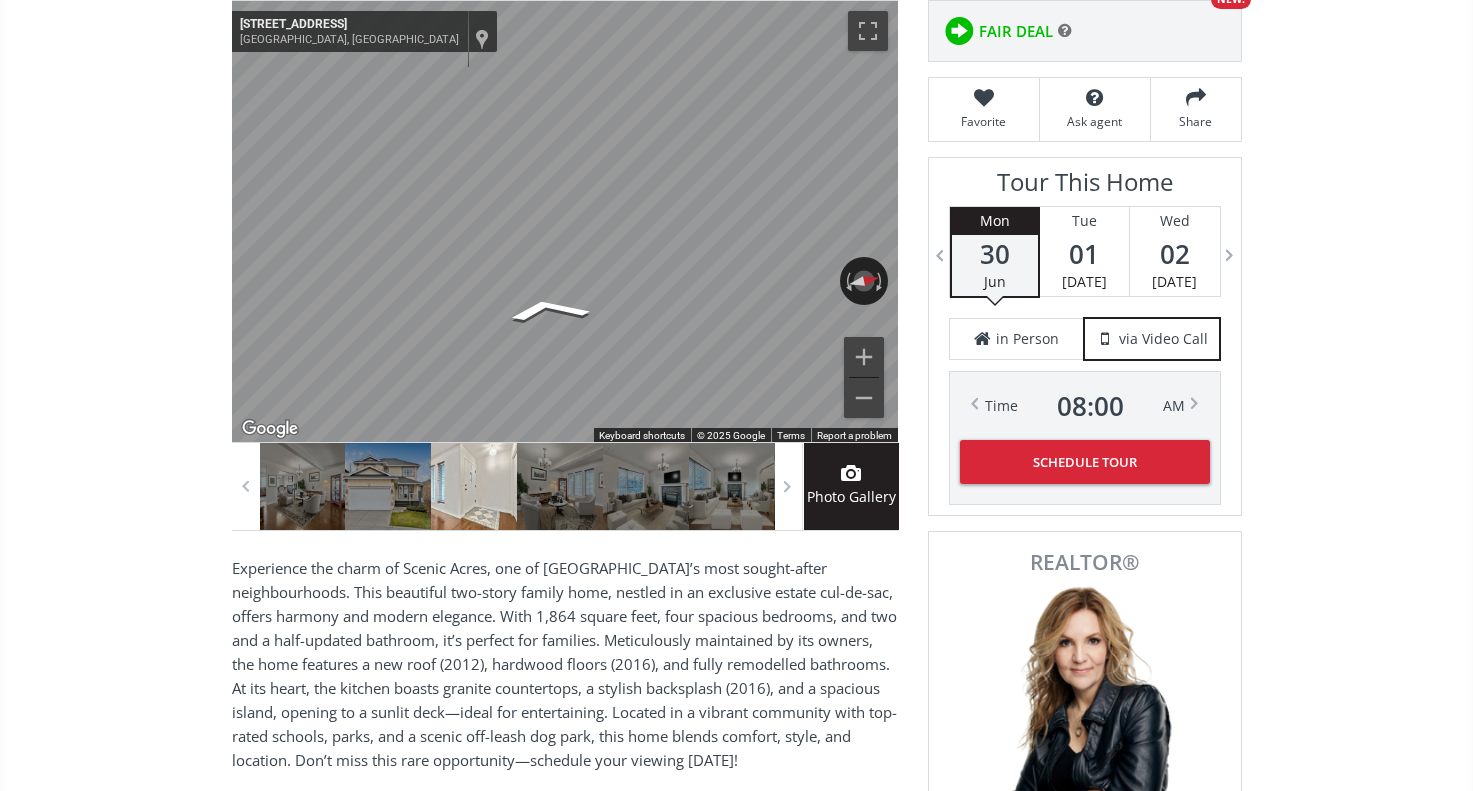 click on "(403) 808-5950 Tyler@AlbertaRE.com Home Search  Search By Map Advanced Search Calgary & Area Edmonton & Area Red Deer & Central Alberta Lethbridge & Southern Alberta Sold Data Buy  Coming Soon New Construction Advanced Search AlbertaRE Buyer Guide Hire Us! Sell  What’s My Home Value? AlbertaRE Seller Guide Hire Us! Our Team  Our Agents Featured Listings Press Release: Sold Data Calgary Sun Article Contact Us Mortgage Log Out Type   (2) $600K - 800K Beds Baths Filters Calgary, AB Homes (Single Family) Active over $600K up to $800K 3+ Beds 2+ Baths Min Square Footage: 1,750 Min Garage Spaces: 2 Garage Attached My Map Bounds Scimitar Bay NW Calgary AB T3L2B3 860 Scimitar Bay NW   Calgary ,  AB   T3L2B3 $749,900 Reduced  $20,000 4 Beds 2.5 Baths 0.12 Acres 1,864 SQFT 402 $/SQFT $749,900 Reduced  $20,000 4 Beds 2.5 Baths 1,864      sf $ 402  / sf Favorite Ask agent Share                 ← Move left → Move right ↑ Move up ↓ Move down + Zoom in - Zoom out             860 Scimitar Bay NW" at bounding box center (736, 58) 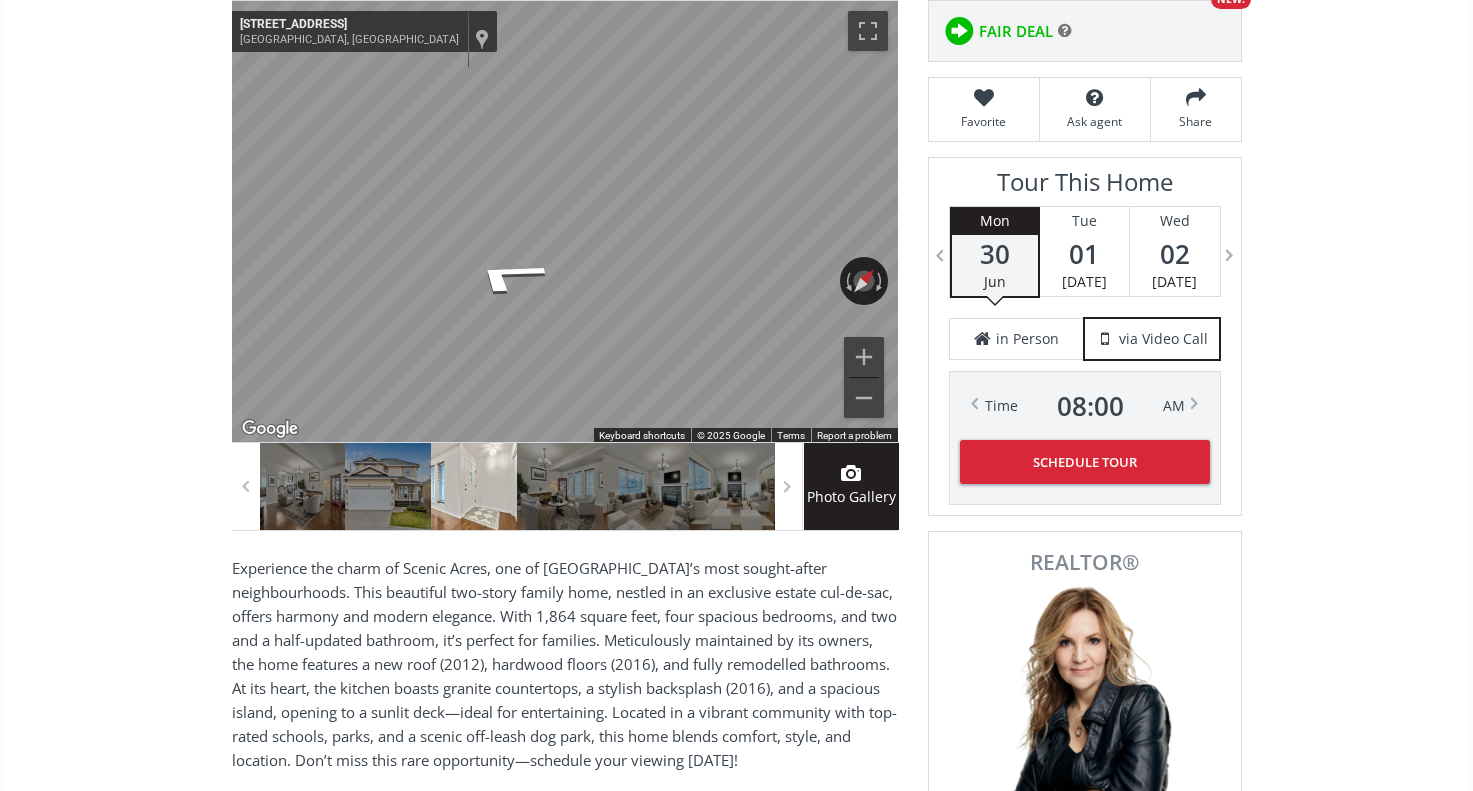 click on "(403) 808-5950 Tyler@AlbertaRE.com Home Search  Search By Map Advanced Search Calgary & Area Edmonton & Area Red Deer & Central Alberta Lethbridge & Southern Alberta Sold Data Buy  Coming Soon New Construction Advanced Search AlbertaRE Buyer Guide Hire Us! Sell  What’s My Home Value? AlbertaRE Seller Guide Hire Us! Our Team  Our Agents Featured Listings Press Release: Sold Data Calgary Sun Article Contact Us Mortgage Log Out Type   (2) $600K - 800K Beds Baths Filters Calgary, AB Homes (Single Family) Active over $600K up to $800K 3+ Beds 2+ Baths Min Square Footage: 1,750 Min Garage Spaces: 2 Garage Attached My Map Bounds Scimitar Bay NW Calgary AB T3L2B3 860 Scimitar Bay NW   Calgary ,  AB   T3L2B3 $749,900 Reduced  $20,000 4 Beds 2.5 Baths 0.12 Acres 1,864 SQFT 402 $/SQFT $749,900 Reduced  $20,000 4 Beds 2.5 Baths 1,864      sf $ 402  / sf Favorite Ask agent Share                 ← Move left → Move right ↑ Move up ↓ Move down + Zoom in - Zoom out             860 Scimitar Bay NW" at bounding box center (736, 58) 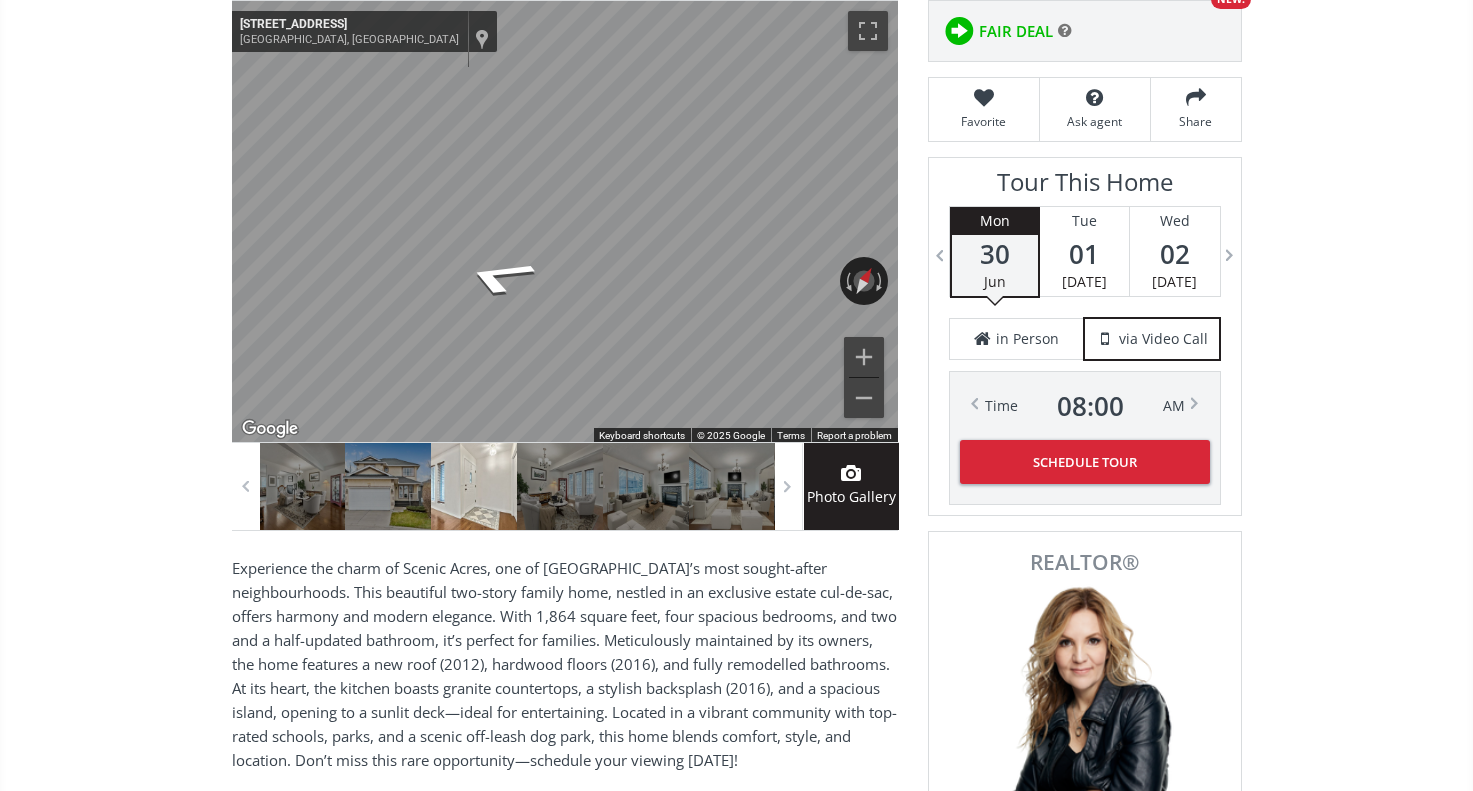 drag, startPoint x: 19, startPoint y: 257, endPoint x: -6, endPoint y: 222, distance: 43.011627 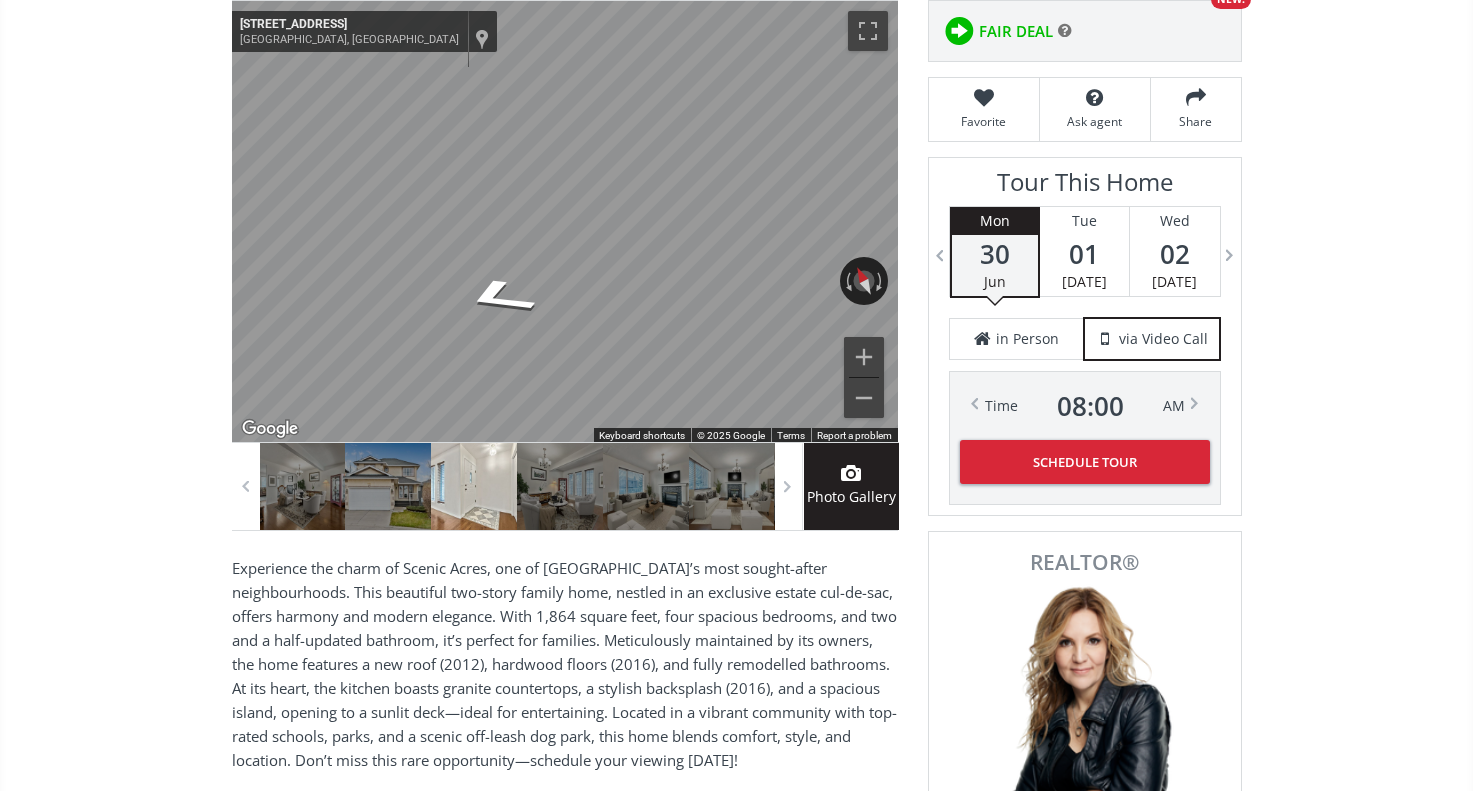click on "Scimitar Bay NW Calgary AB T3L2B3 860 Scimitar Bay NW   Calgary ,  AB   T3L2B3 $749,900 Reduced  $20,000 4 Beds 2.5 Baths 0.12 Acres 1,864 SQFT 402 $/SQFT $749,900 Reduced  $20,000 4 Beds 2.5 Baths 1,864      sf $ 402  / sf Favorite Ask agent Share                 ← Move left → Move right ↑ Move up ↓ Move down + Zoom in - Zoom out             860 Scimitar Bay NW   Calgary, Alberta       860 Scimitar Bay NW            View on Google Maps        Custom Imagery                 This image is no longer available                                      Rotate the view          Keyboard shortcuts Map Data © 2025 Google © 2025 Google Terms Report a problem Photo Gallery Neighborhood Scenic Acres Type Homes (Single Family) Total Baths 2.5 1/2 Baths 1 County Calgary Status Active Listing # A2221500 Built 1996 Lot Size 0.12 Listed on site 45 days Listing Brokerage MaxWell Canyon Creek Listed by: ← Move left → Move right ↑ Move up ↓ Move down + Zoom in - Zoom out Home Jump left by 75% End Page Up Map AB" at bounding box center [736, 2376] 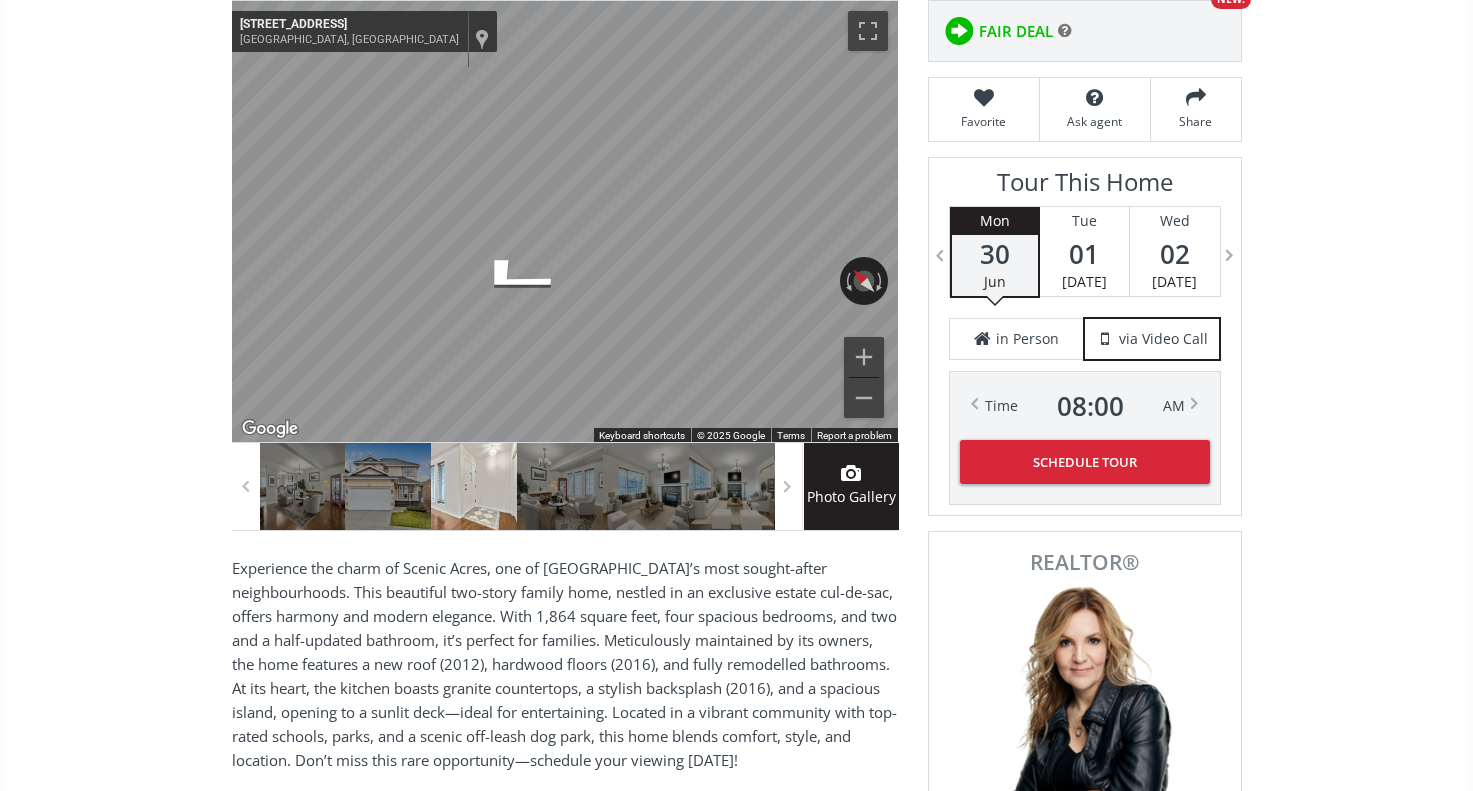 click on "Scimitar Bay NW Calgary AB T3L2B3 860 Scimitar Bay NW   Calgary ,  AB   T3L2B3 $749,900 Reduced  $20,000 4 Beds 2.5 Baths 0.12 Acres 1,864 SQFT 402 $/SQFT $749,900 Reduced  $20,000 4 Beds 2.5 Baths 1,864      sf $ 402  / sf Favorite Ask agent Share                 ← Move left → Move right ↑ Move up ↓ Move down + Zoom in - Zoom out             860 Scimitar Bay NW   Calgary, Alberta       860 Scimitar Bay NW            View on Google Maps        Custom Imagery                 This image is no longer available                                      Rotate the view          Keyboard shortcuts Map Data © 2025 Google © 2025 Google Terms Report a problem Photo Gallery Neighborhood Scenic Acres Type Homes (Single Family) Total Baths 2.5 1/2 Baths 1 County Calgary Status Active Listing # A2221500 Built 1996 Lot Size 0.12 Listed on site 45 days Listing Brokerage MaxWell Canyon Creek Listed by: ← Move left → Move right ↑ Move up ↓ Move down + Zoom in - Zoom out Home Jump left by 75% End Page Up Map AB" at bounding box center (736, 2376) 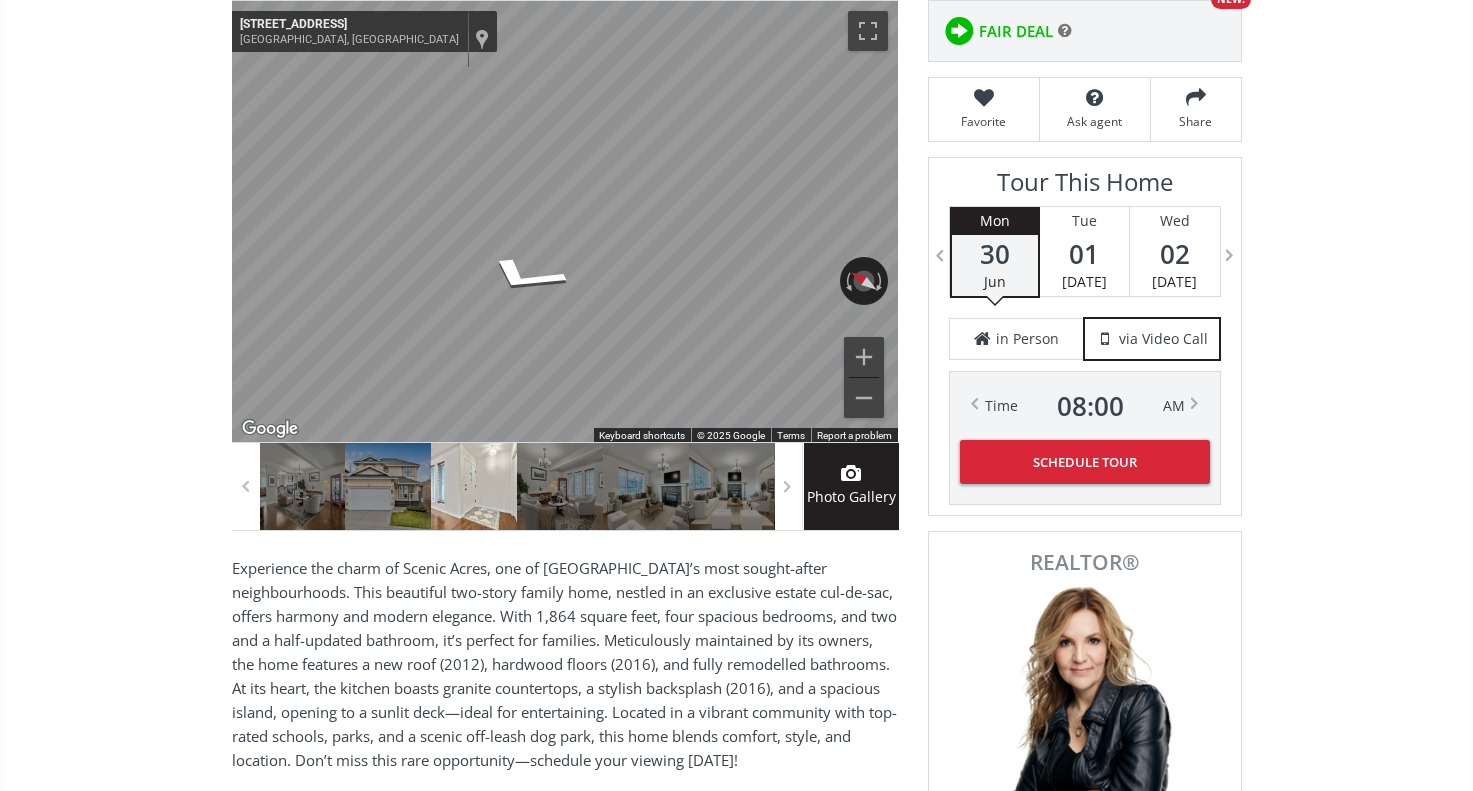 drag, startPoint x: 191, startPoint y: 177, endPoint x: -6, endPoint y: 184, distance: 197.12433 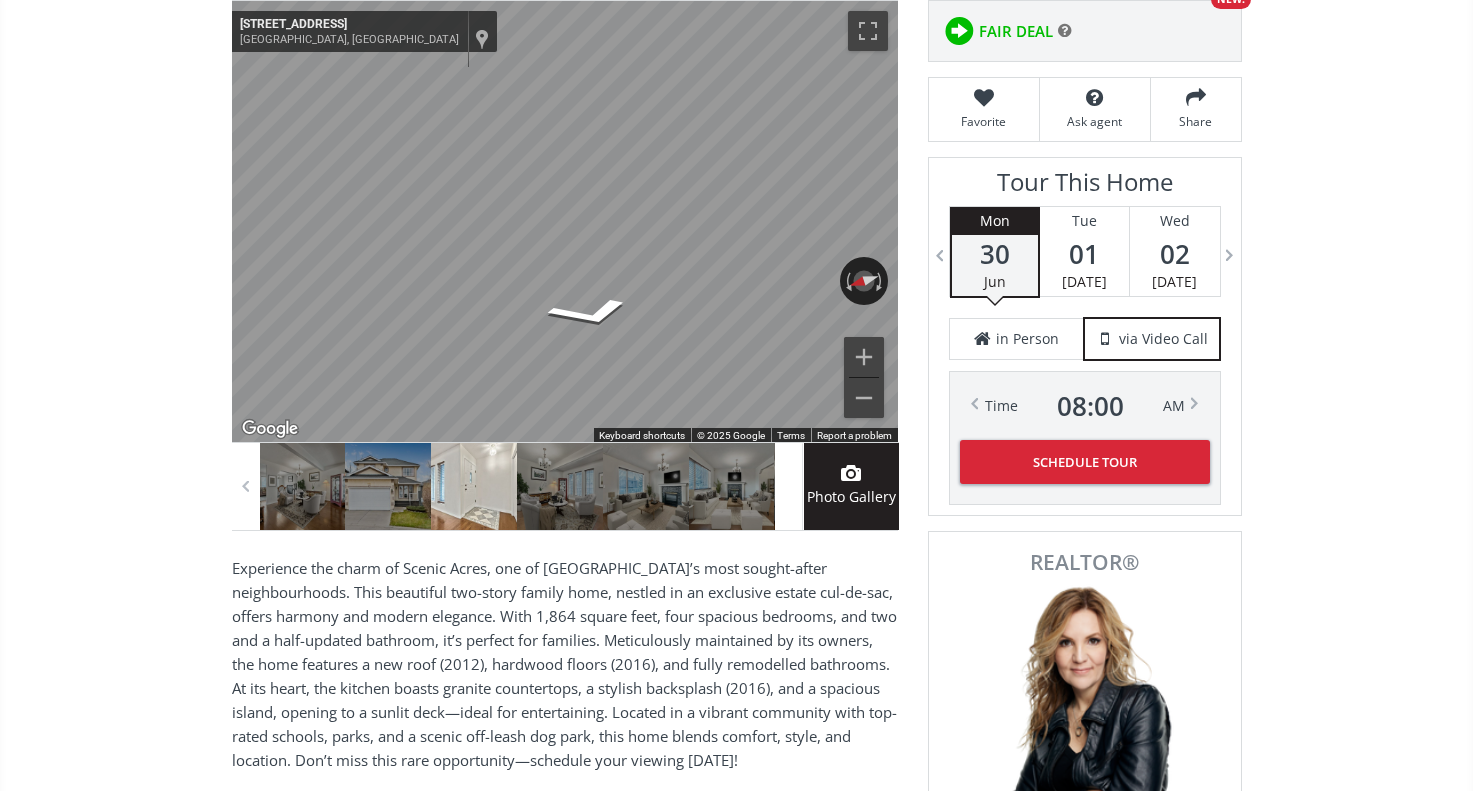 click at bounding box center (788, 487) 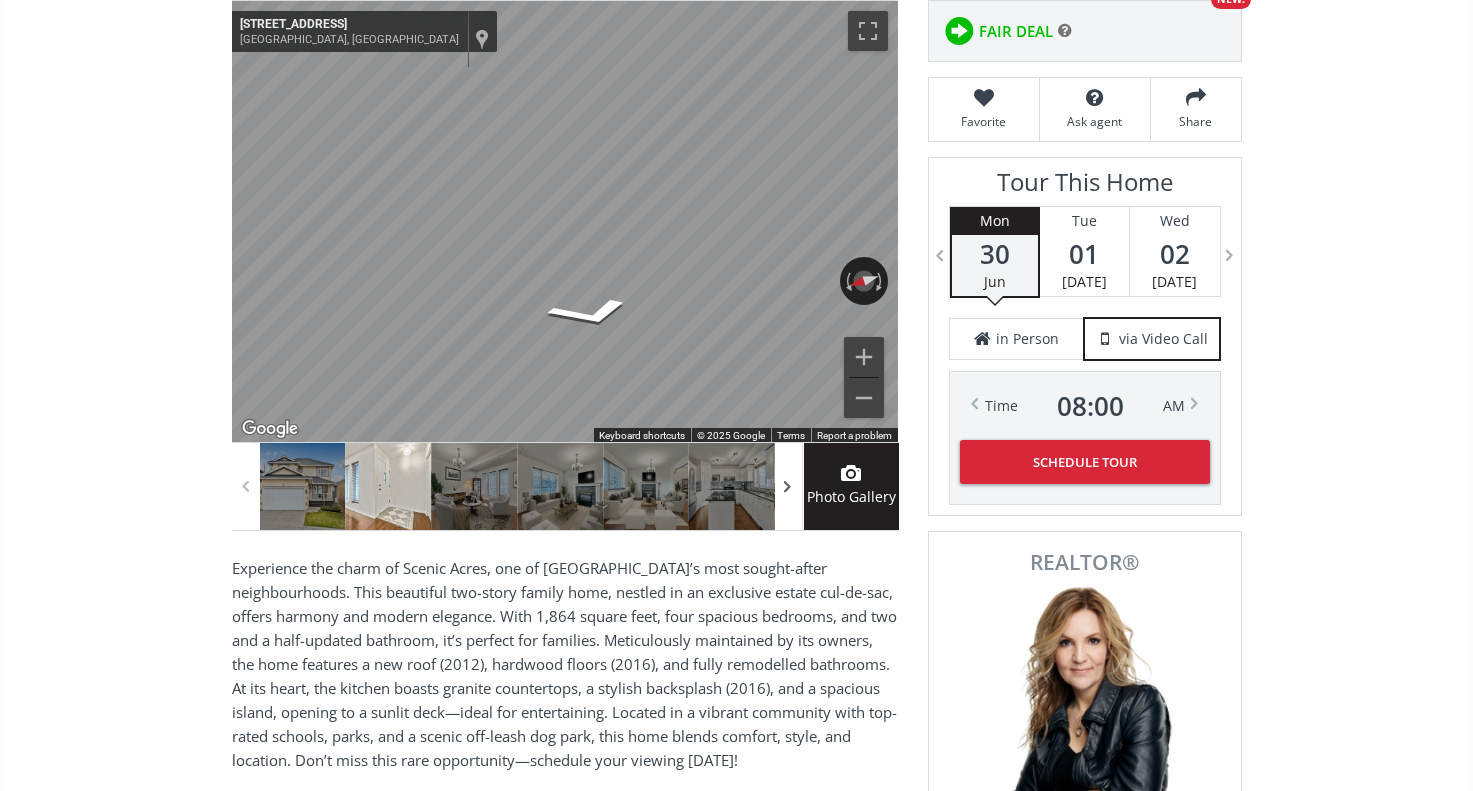 click at bounding box center [788, 487] 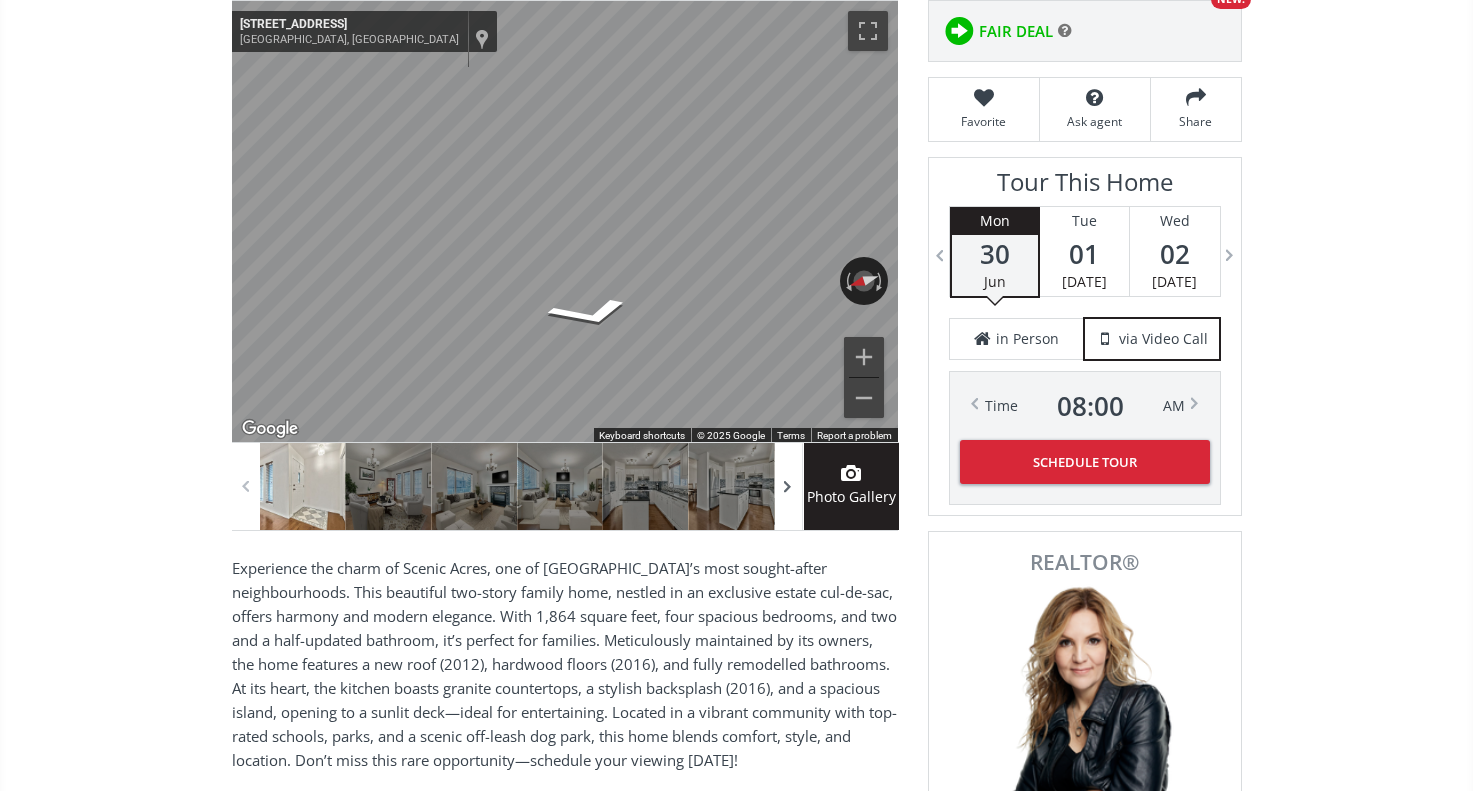 click at bounding box center (788, 487) 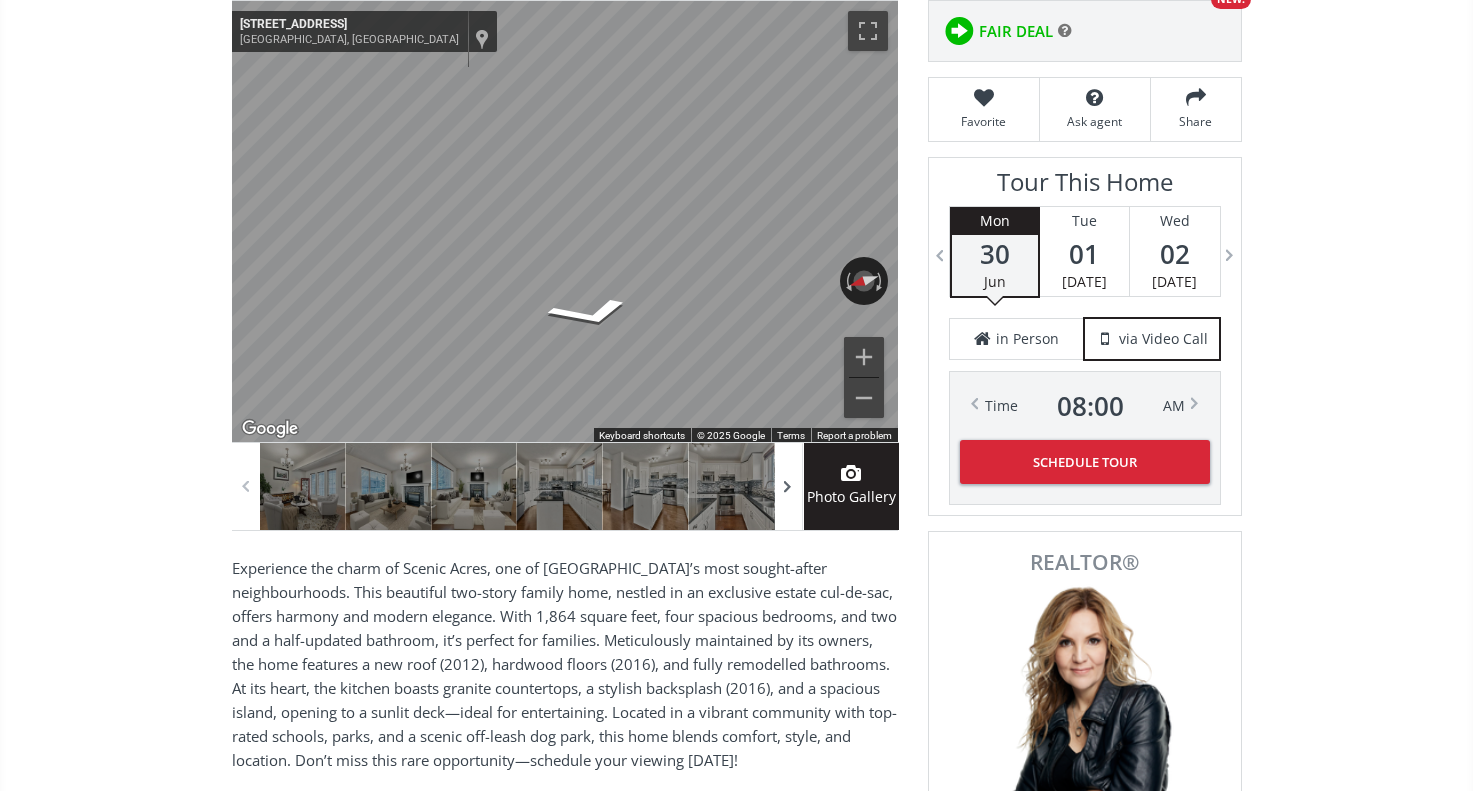 click at bounding box center [788, 487] 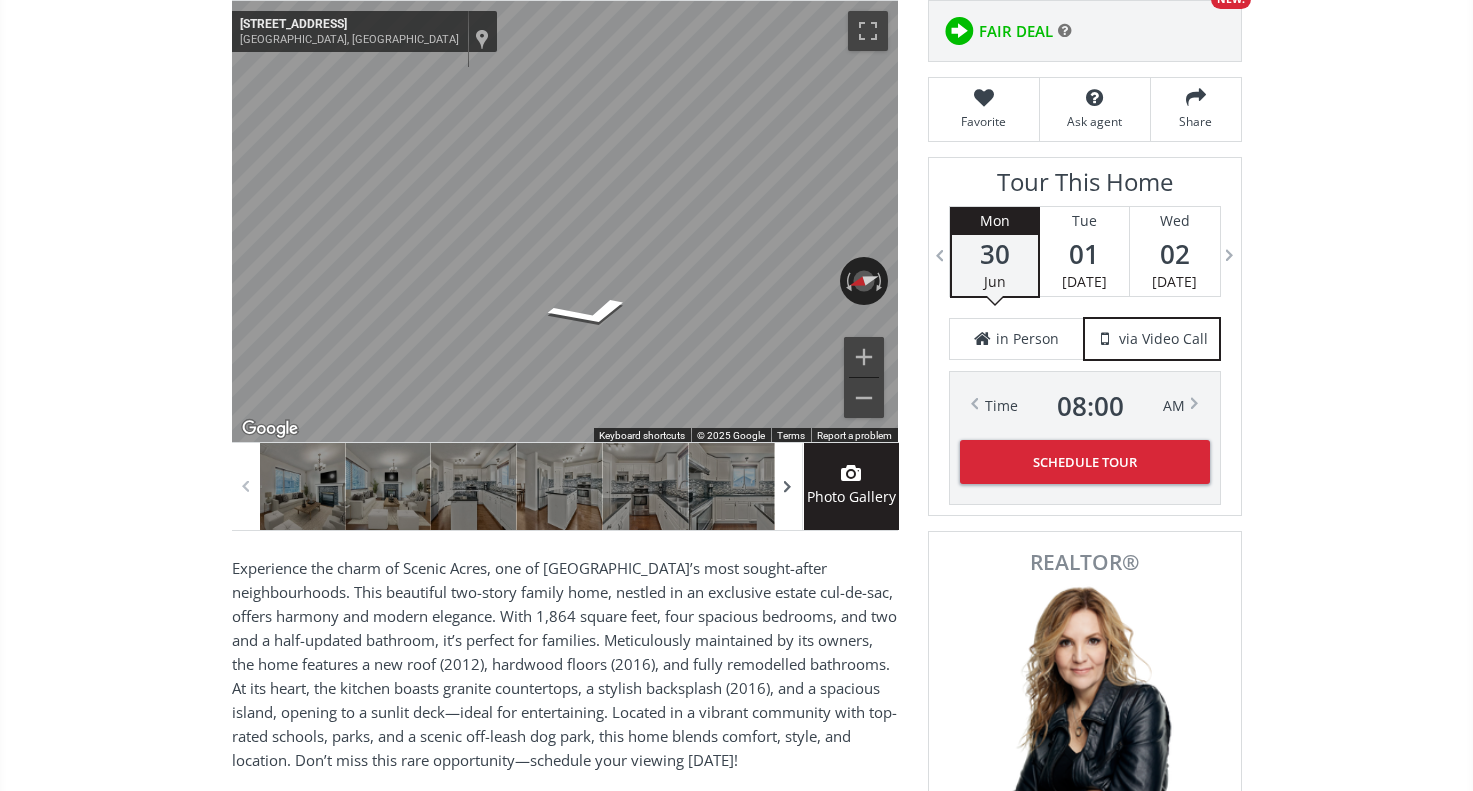 click at bounding box center [788, 487] 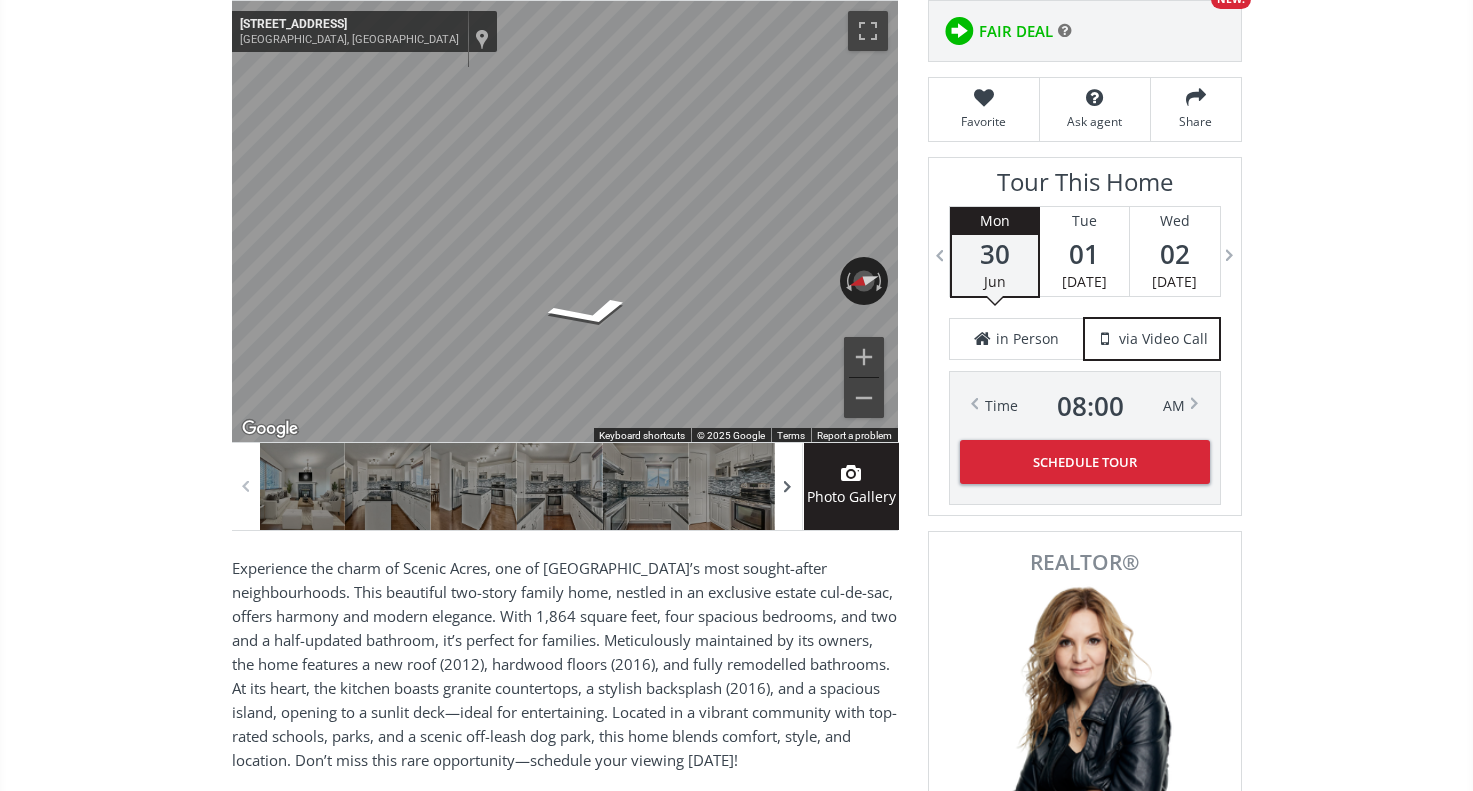 click at bounding box center [788, 487] 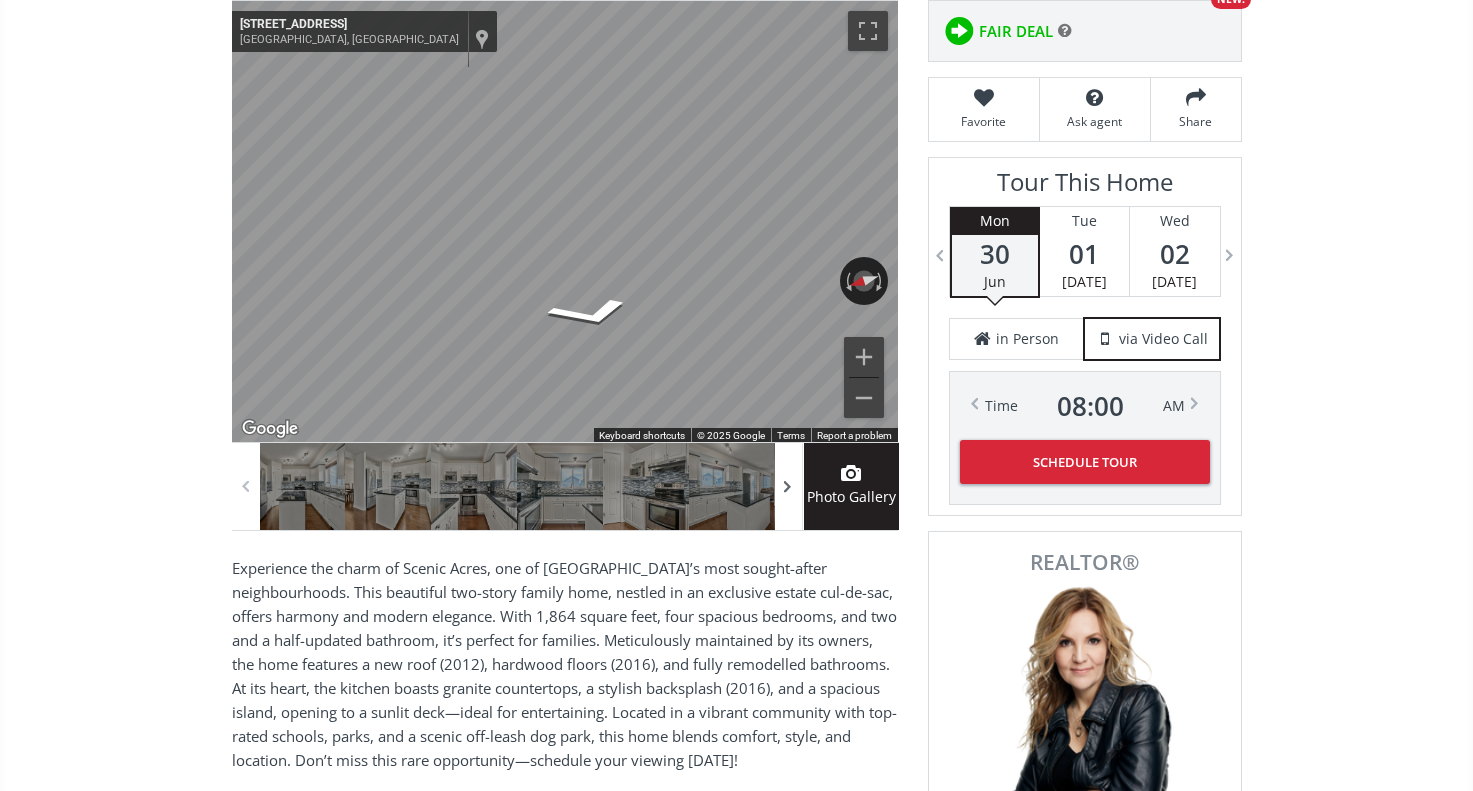 click at bounding box center (788, 487) 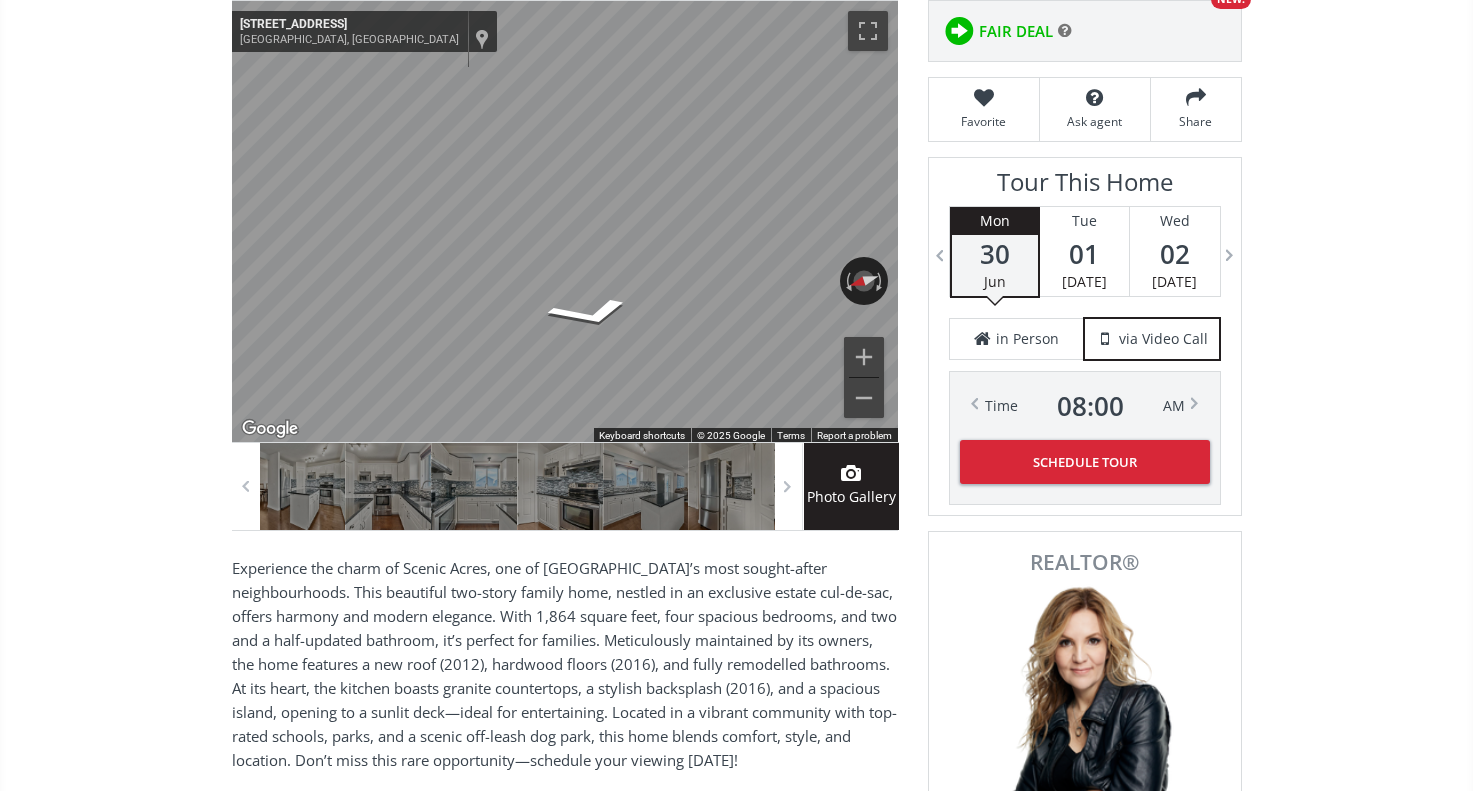 click on "Photo Gallery" at bounding box center (851, 497) 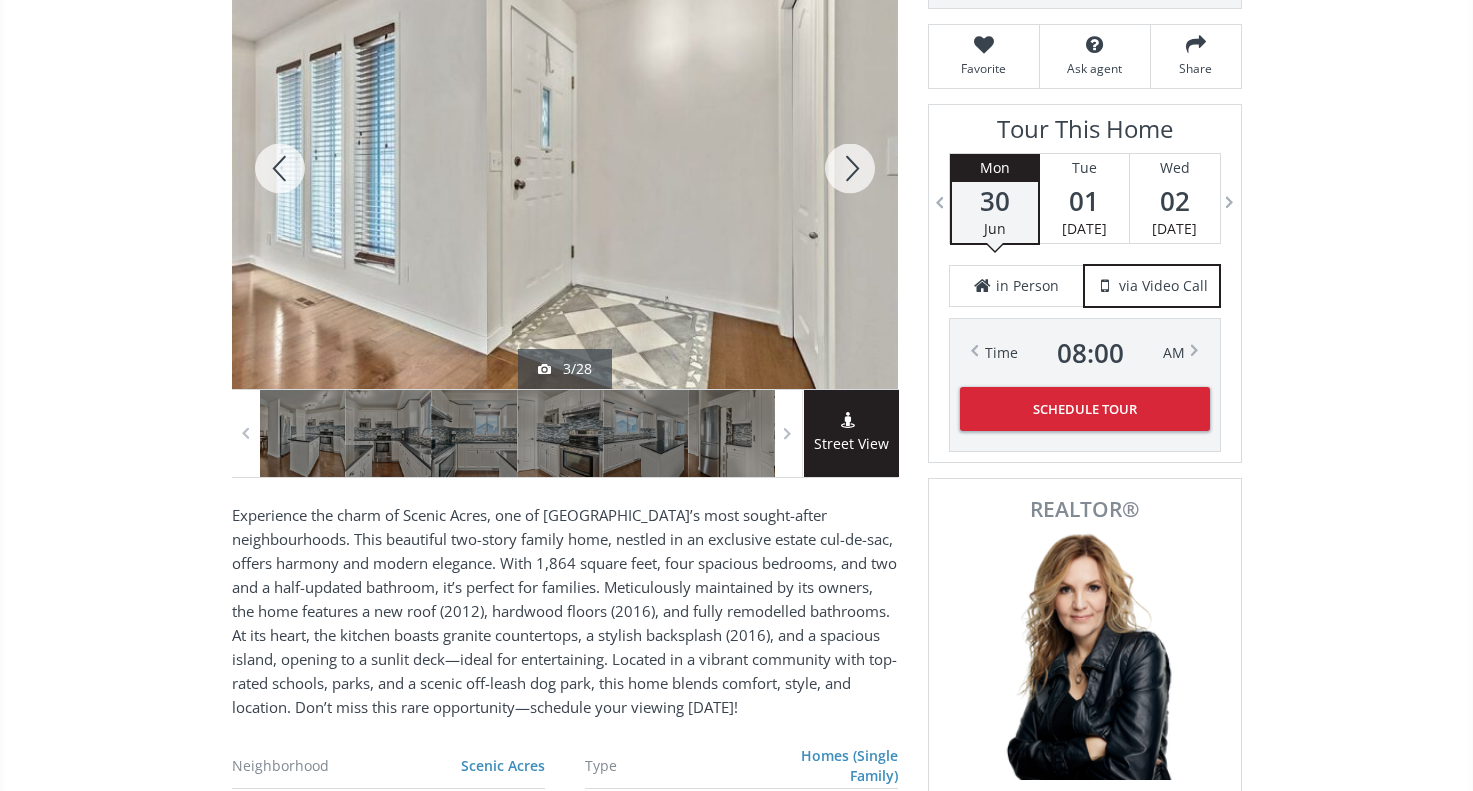 scroll, scrollTop: 301, scrollLeft: 0, axis: vertical 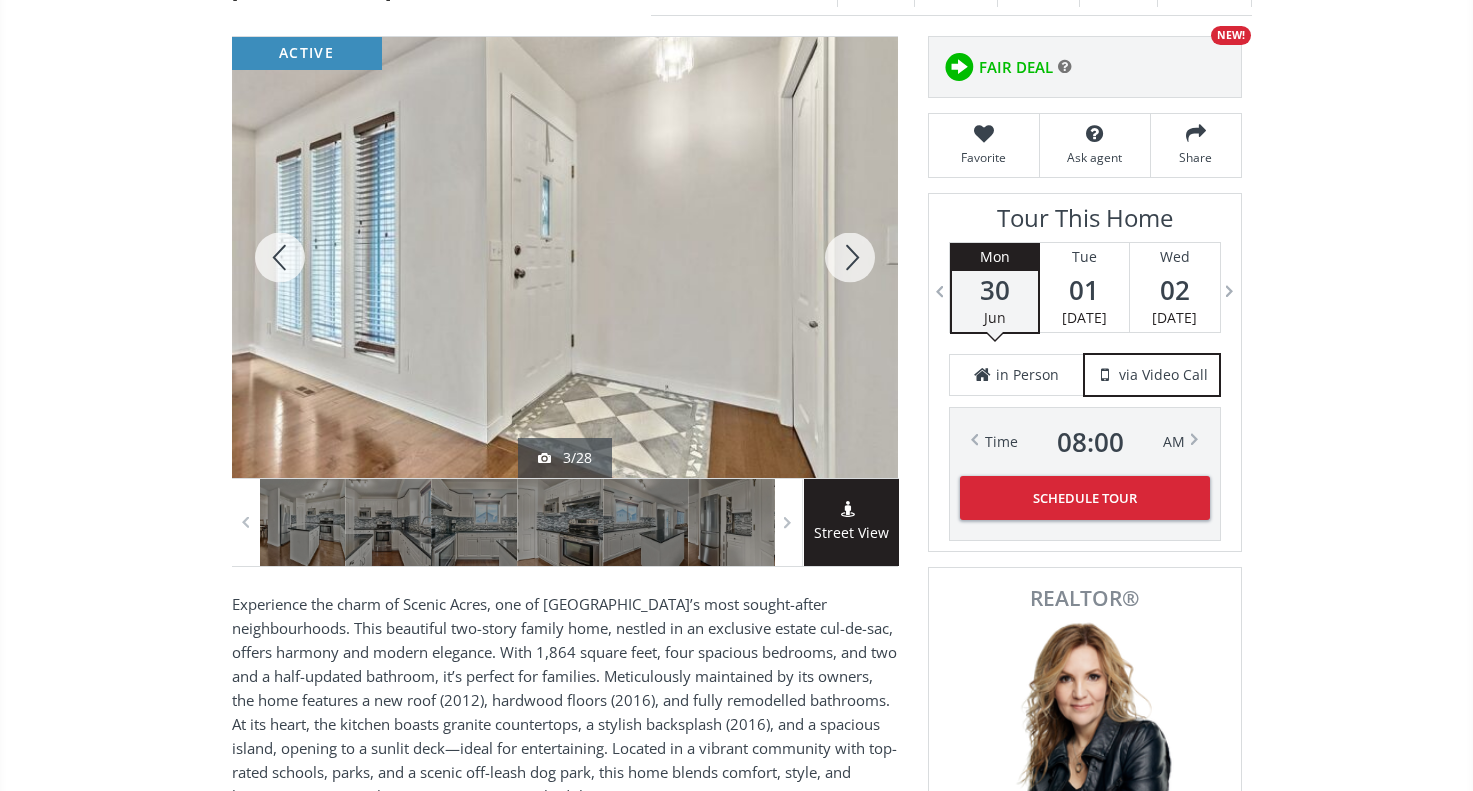 click at bounding box center (850, 257) 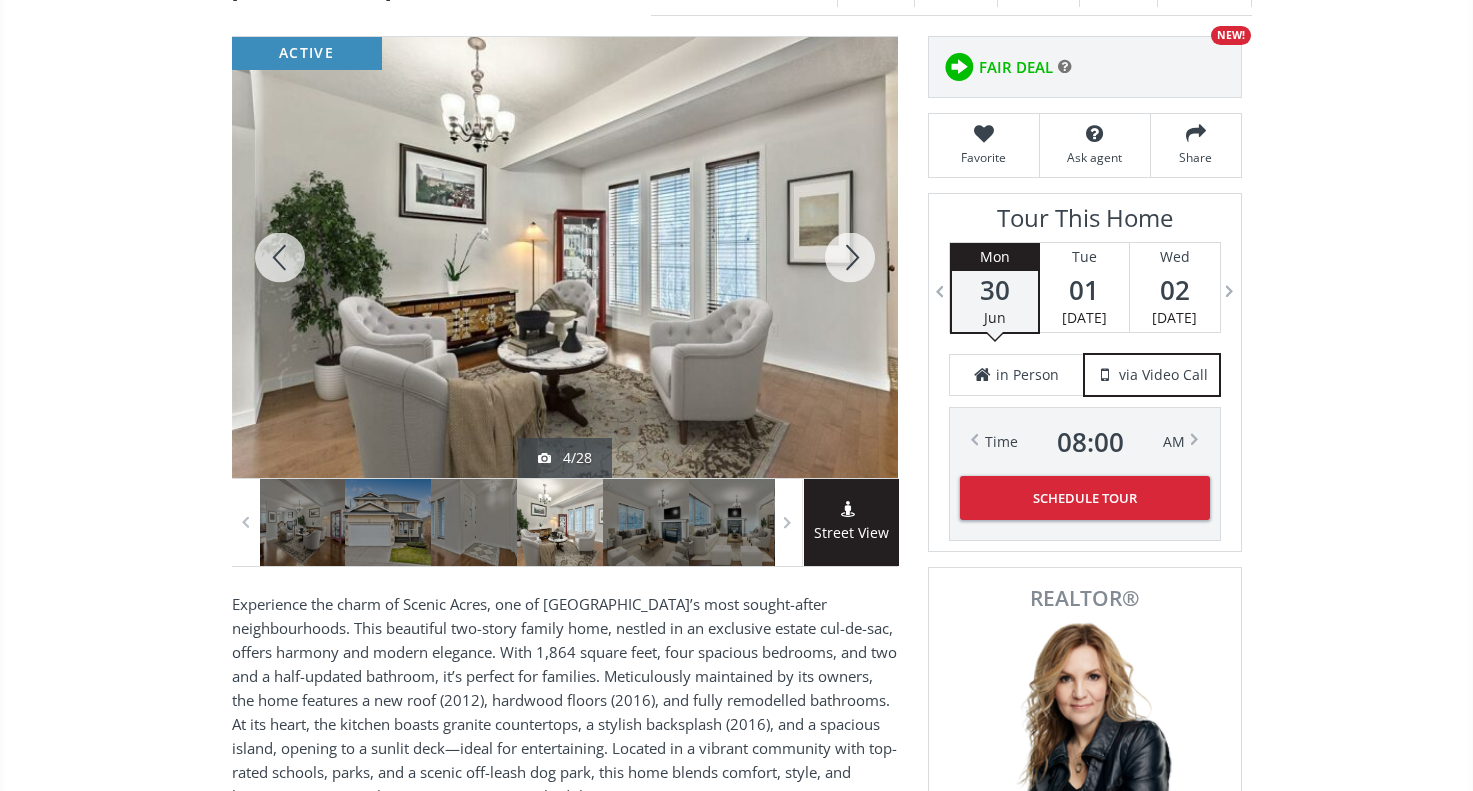 click at bounding box center [850, 257] 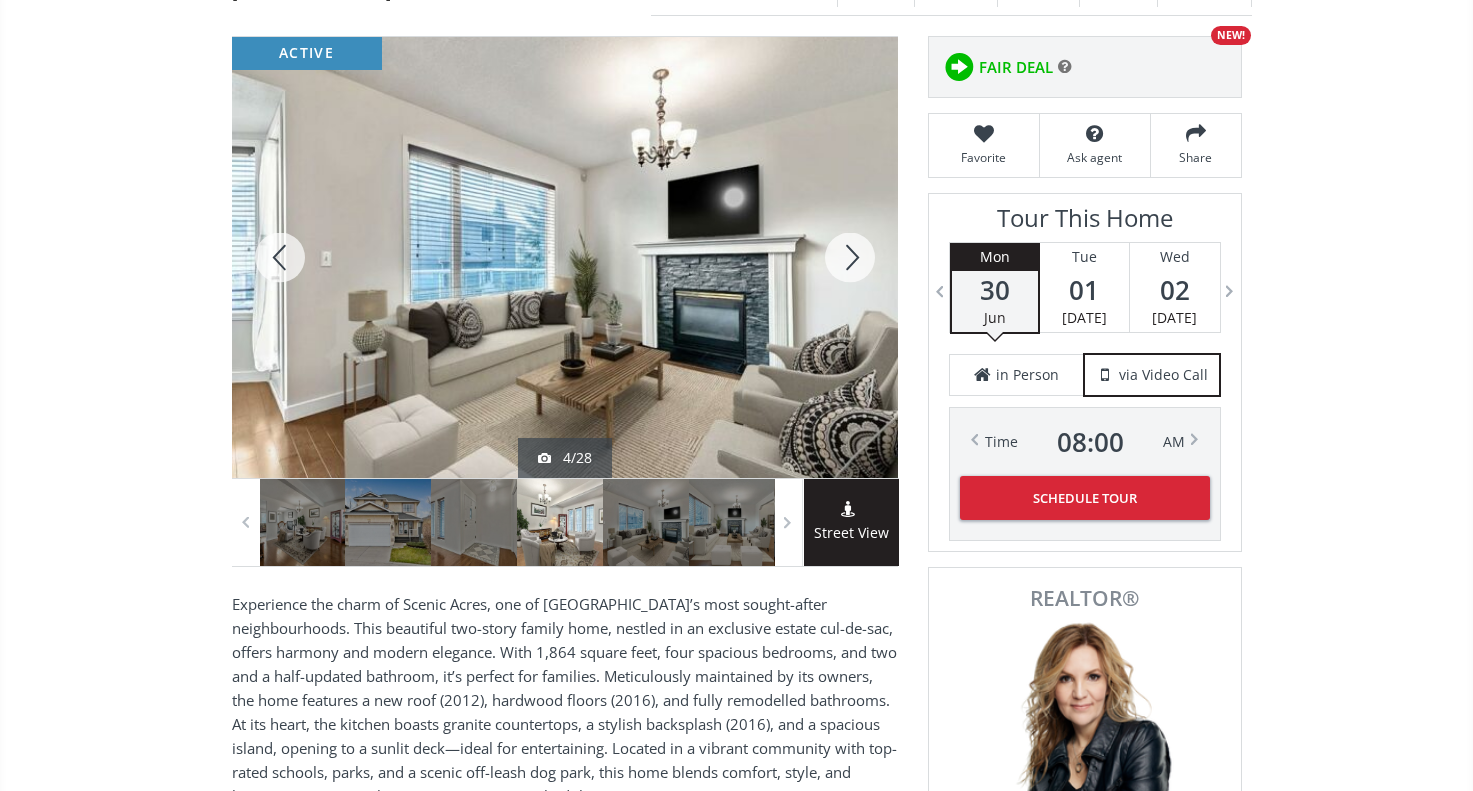 click at bounding box center [850, 257] 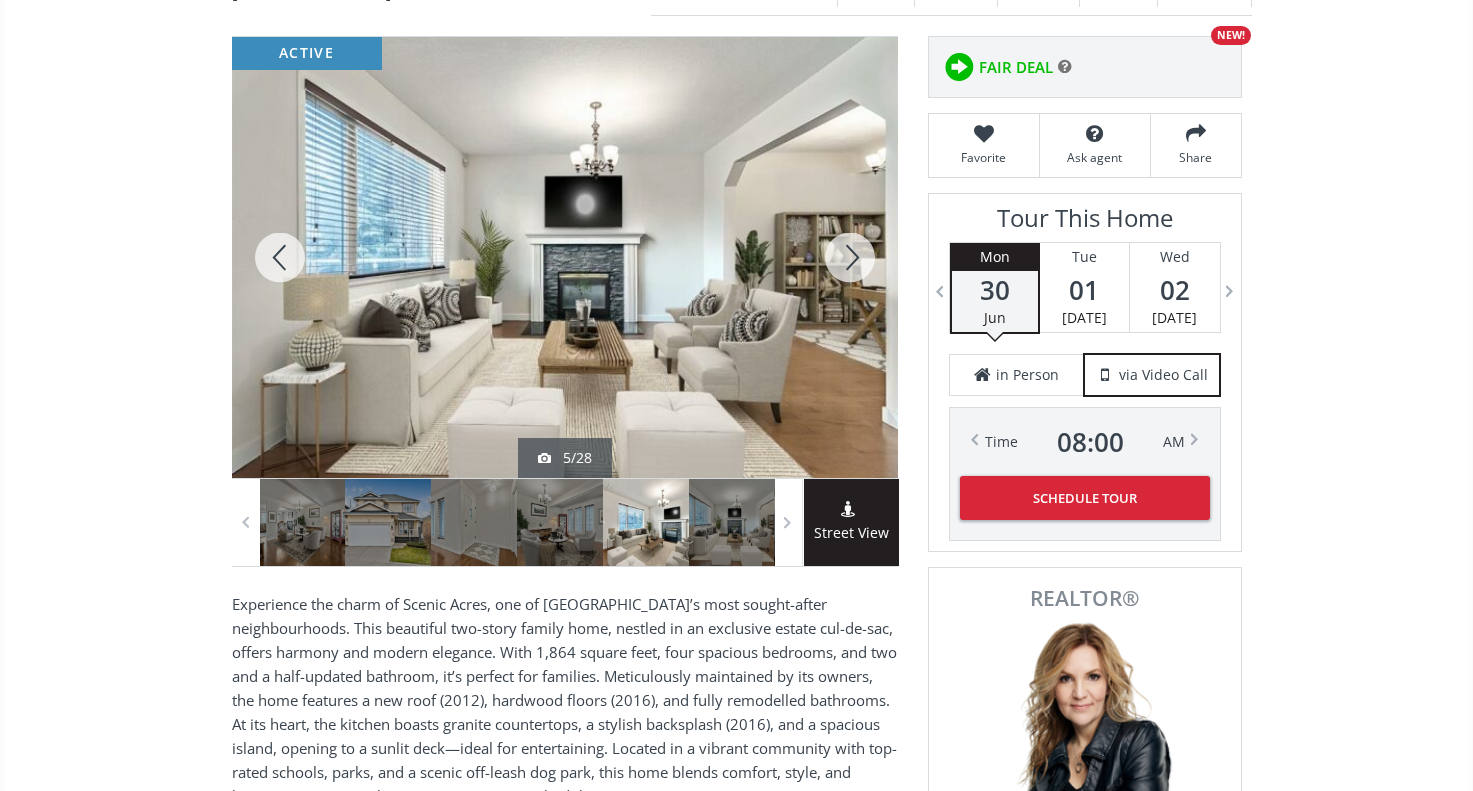 click at bounding box center [850, 257] 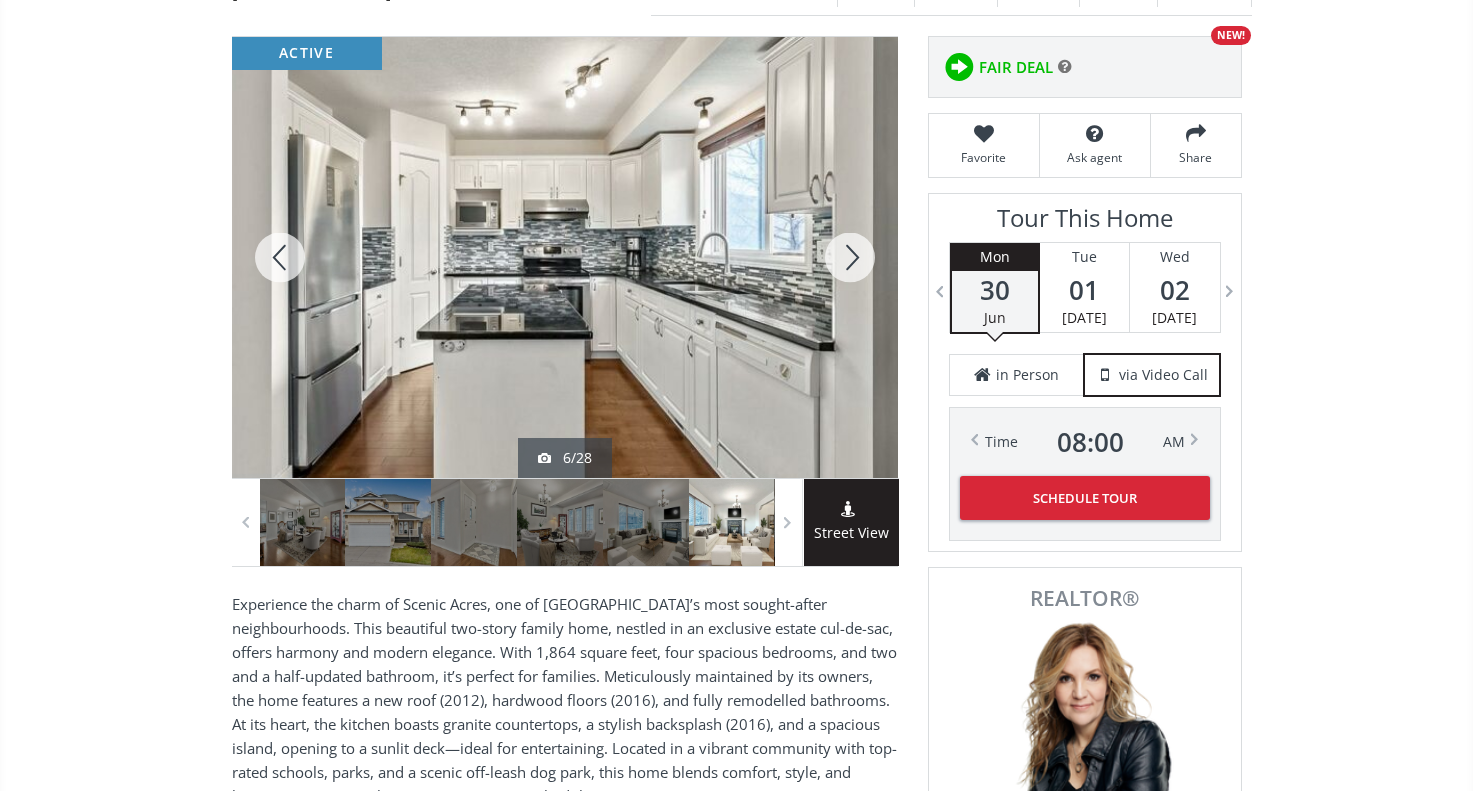 click at bounding box center [850, 257] 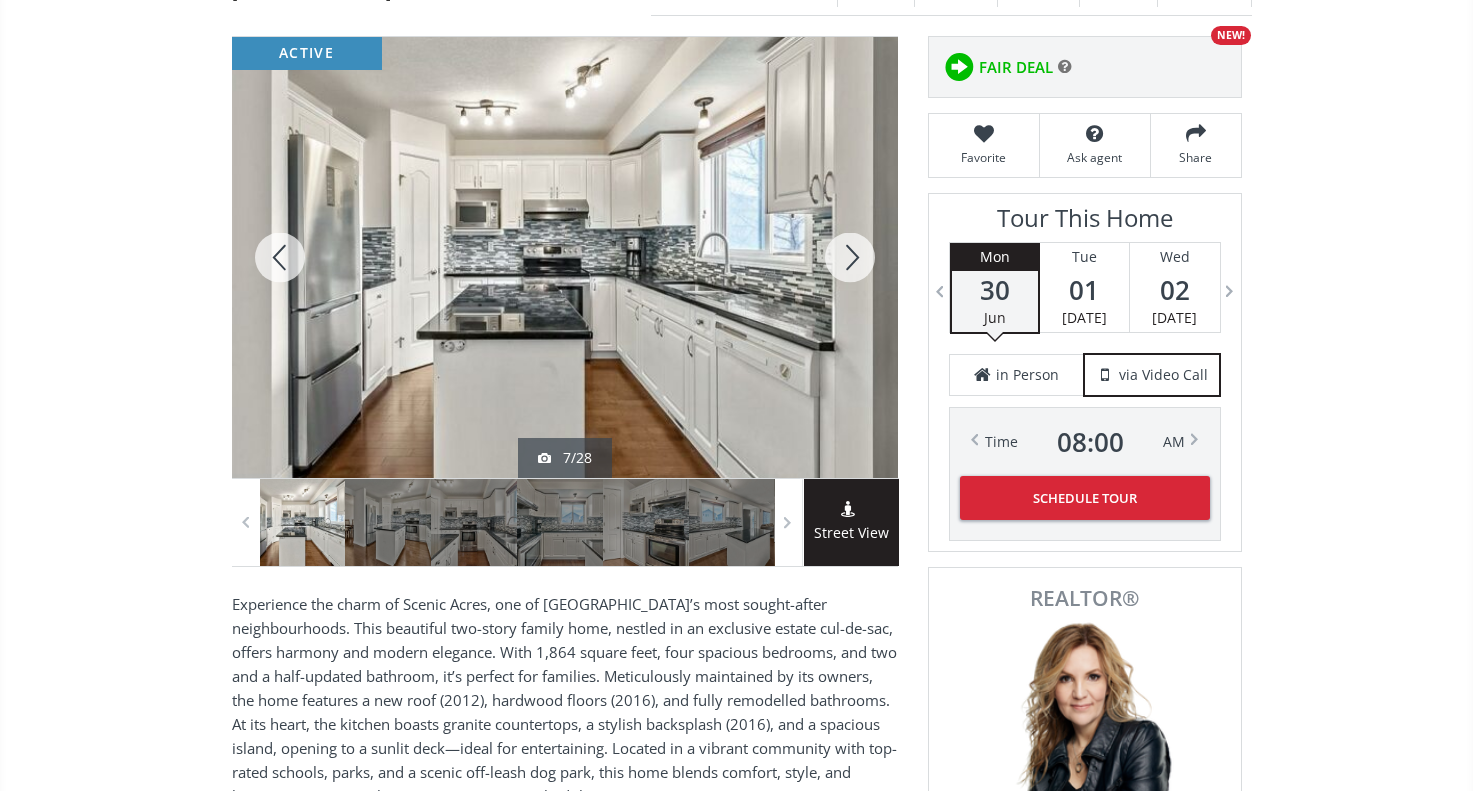 click at bounding box center [850, 257] 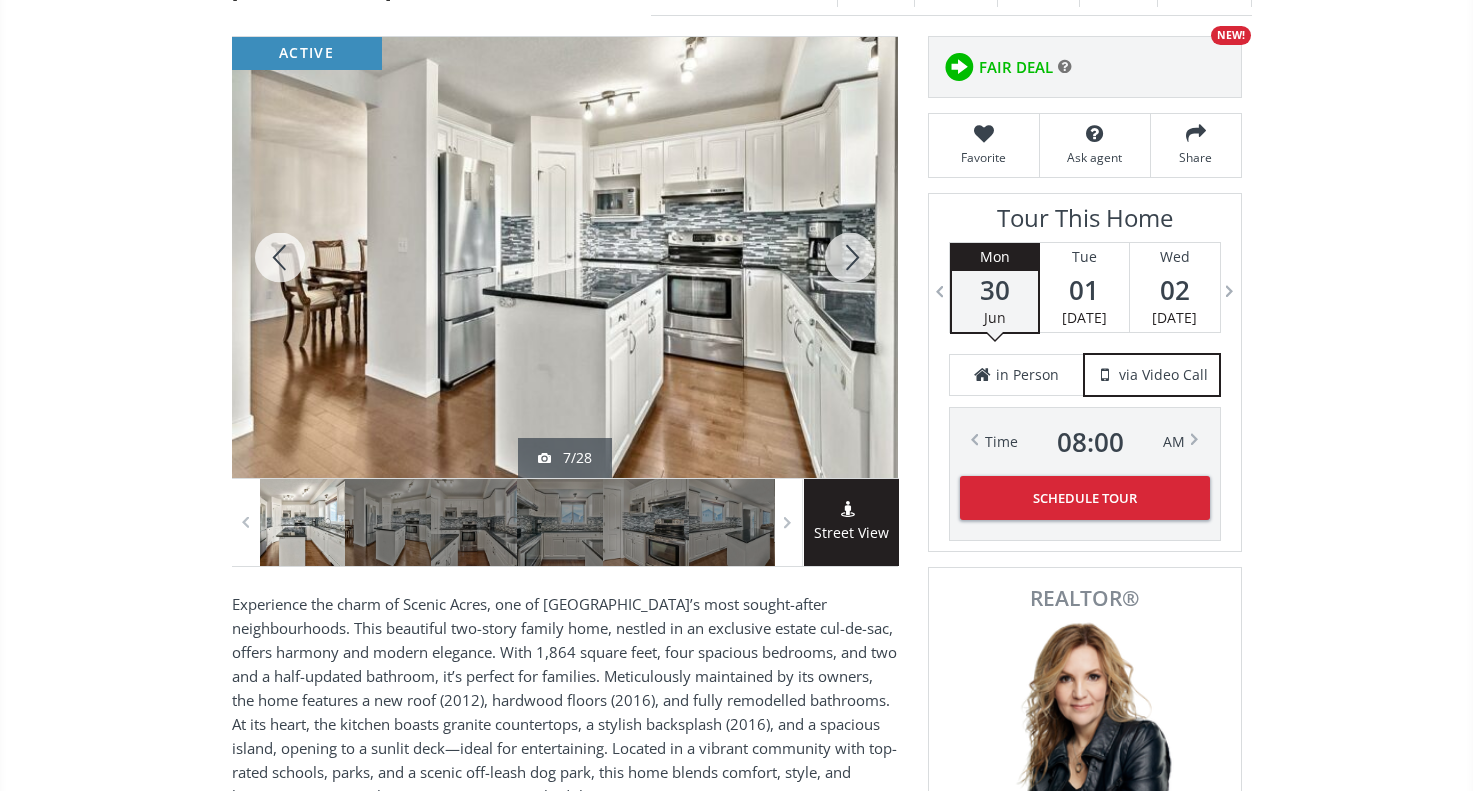 click at bounding box center [850, 257] 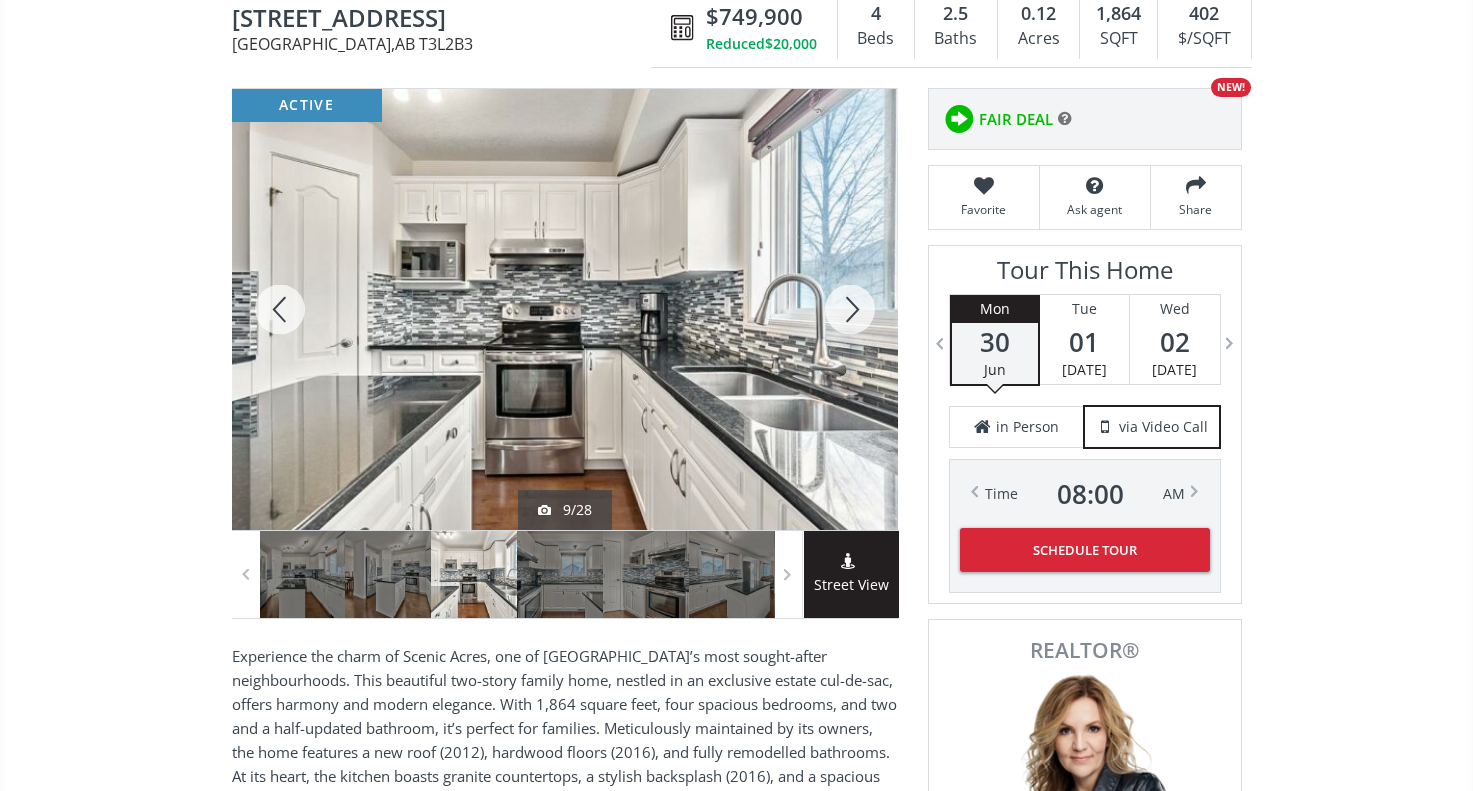 scroll, scrollTop: 0, scrollLeft: 0, axis: both 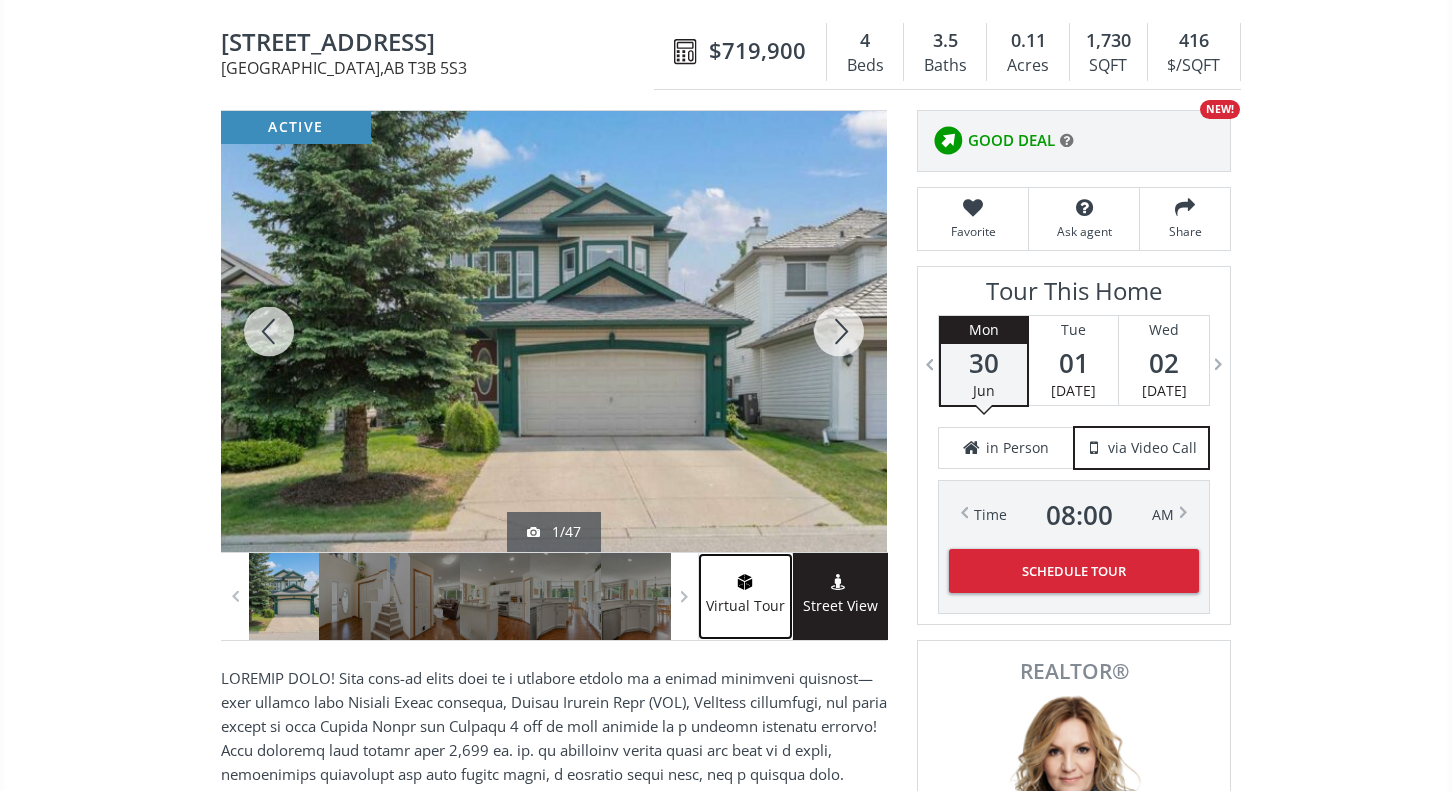 click at bounding box center (745, 585) 